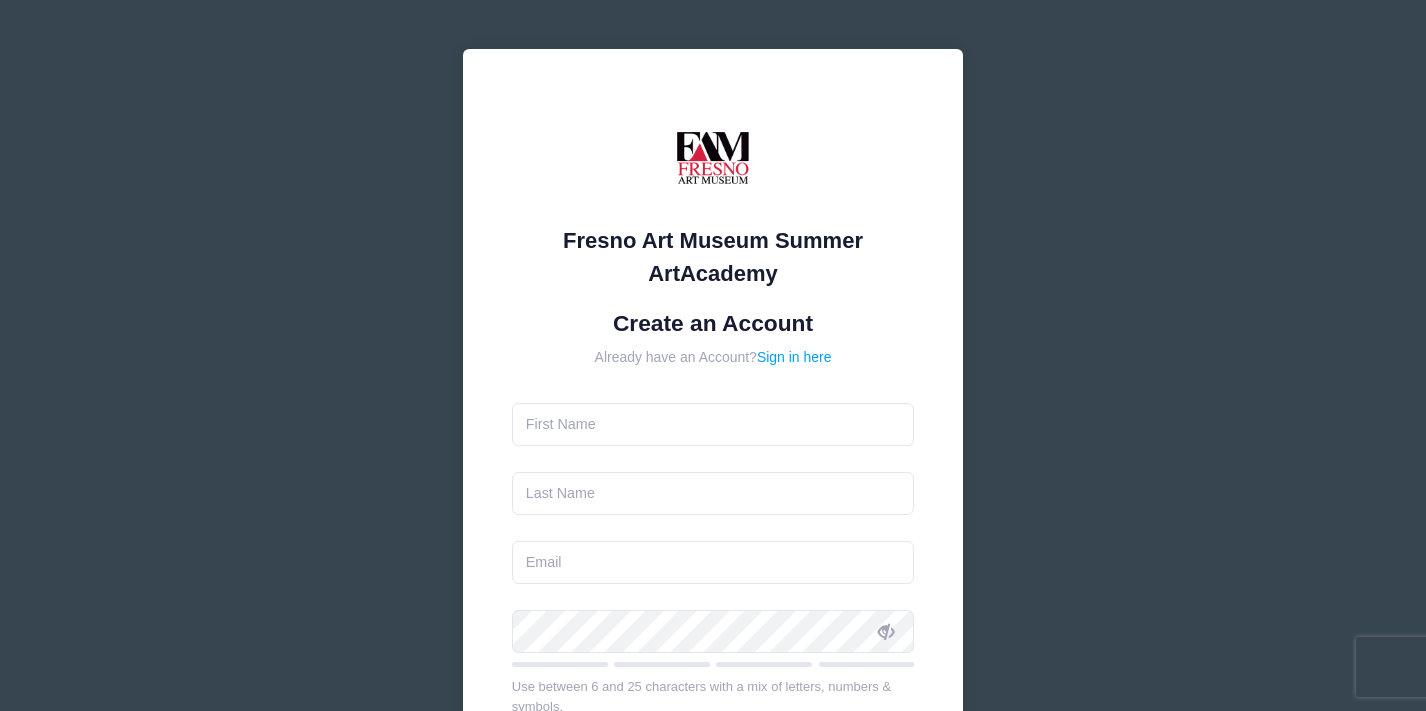 scroll, scrollTop: 0, scrollLeft: 0, axis: both 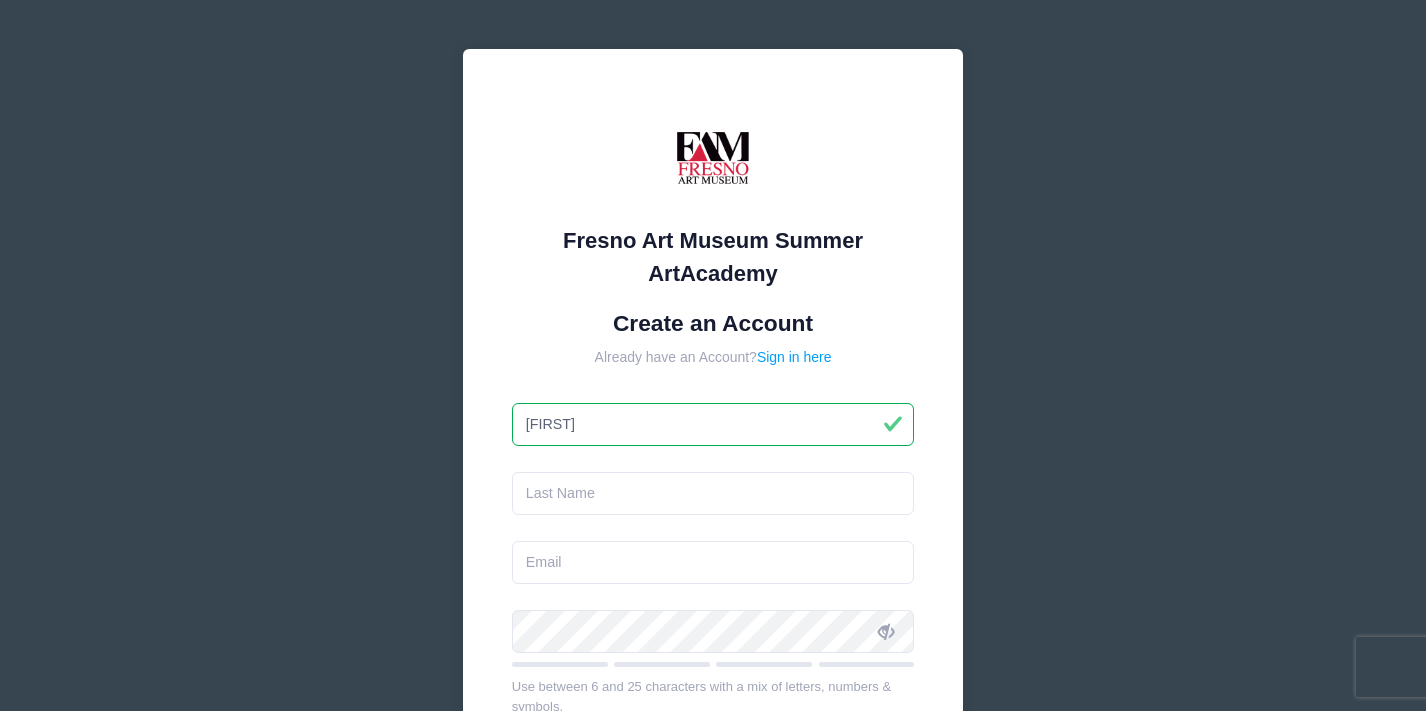 type on "[FIRST]" 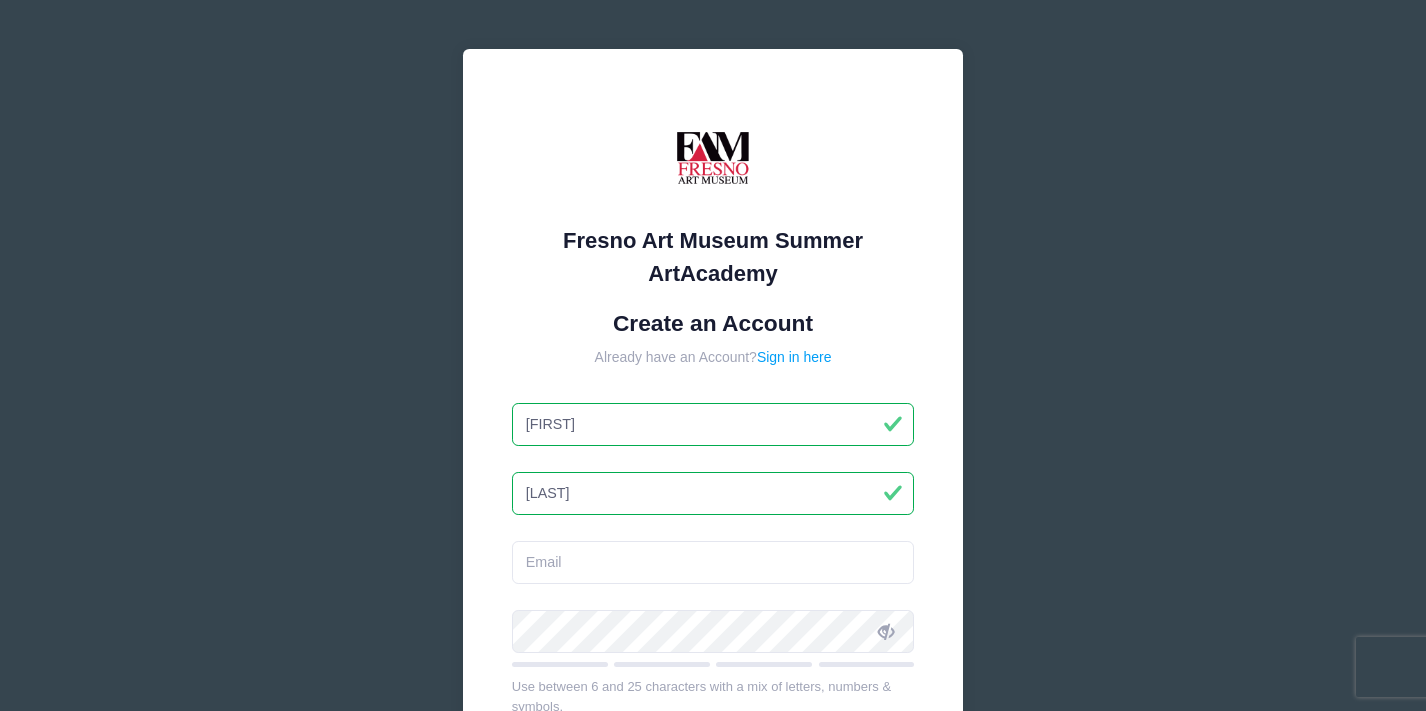 type on "[LAST]" 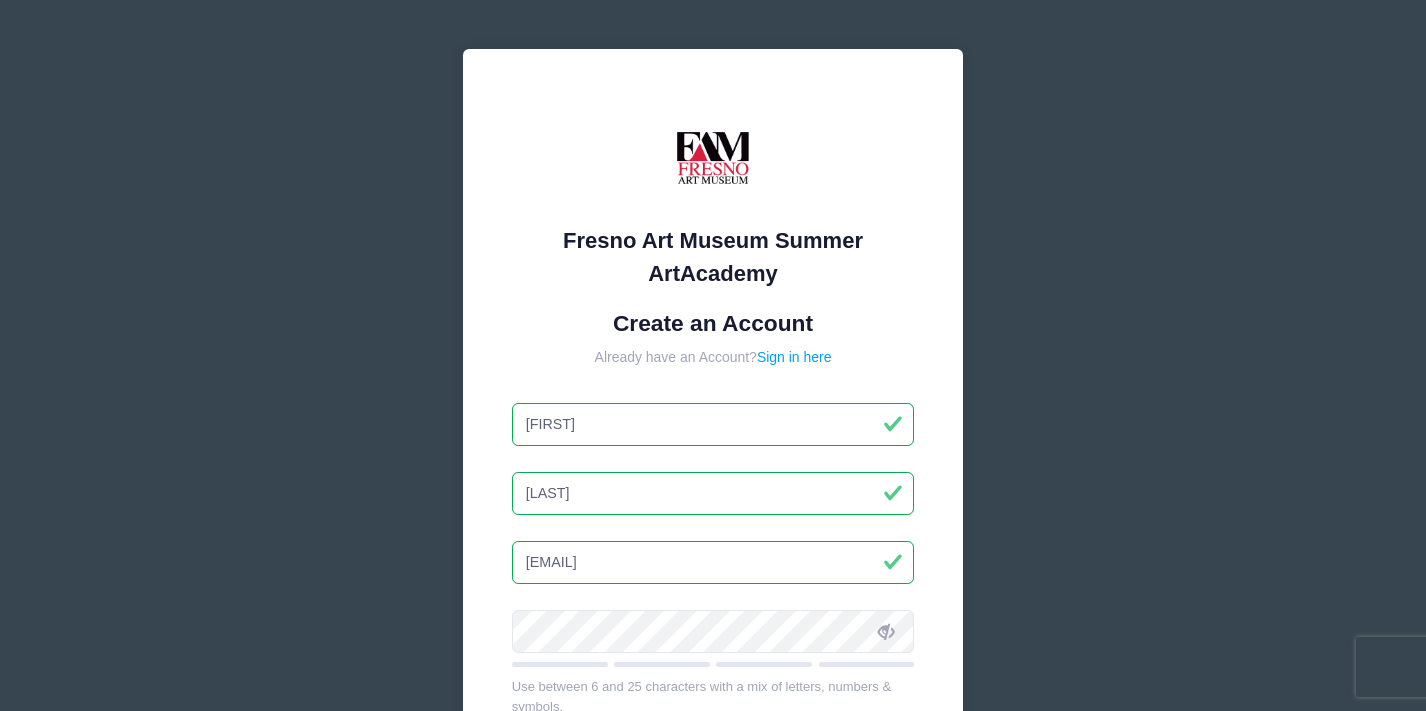 type on "[EMAIL]" 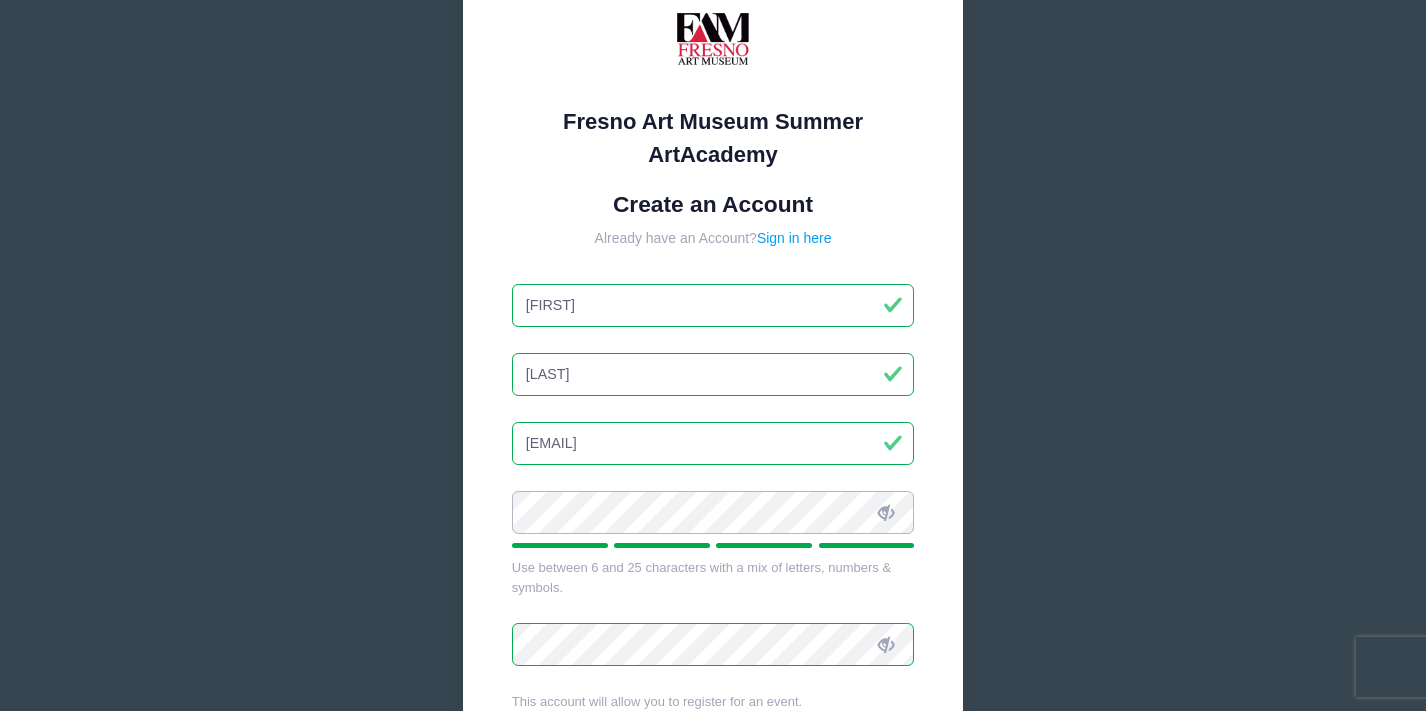 scroll, scrollTop: 210, scrollLeft: 0, axis: vertical 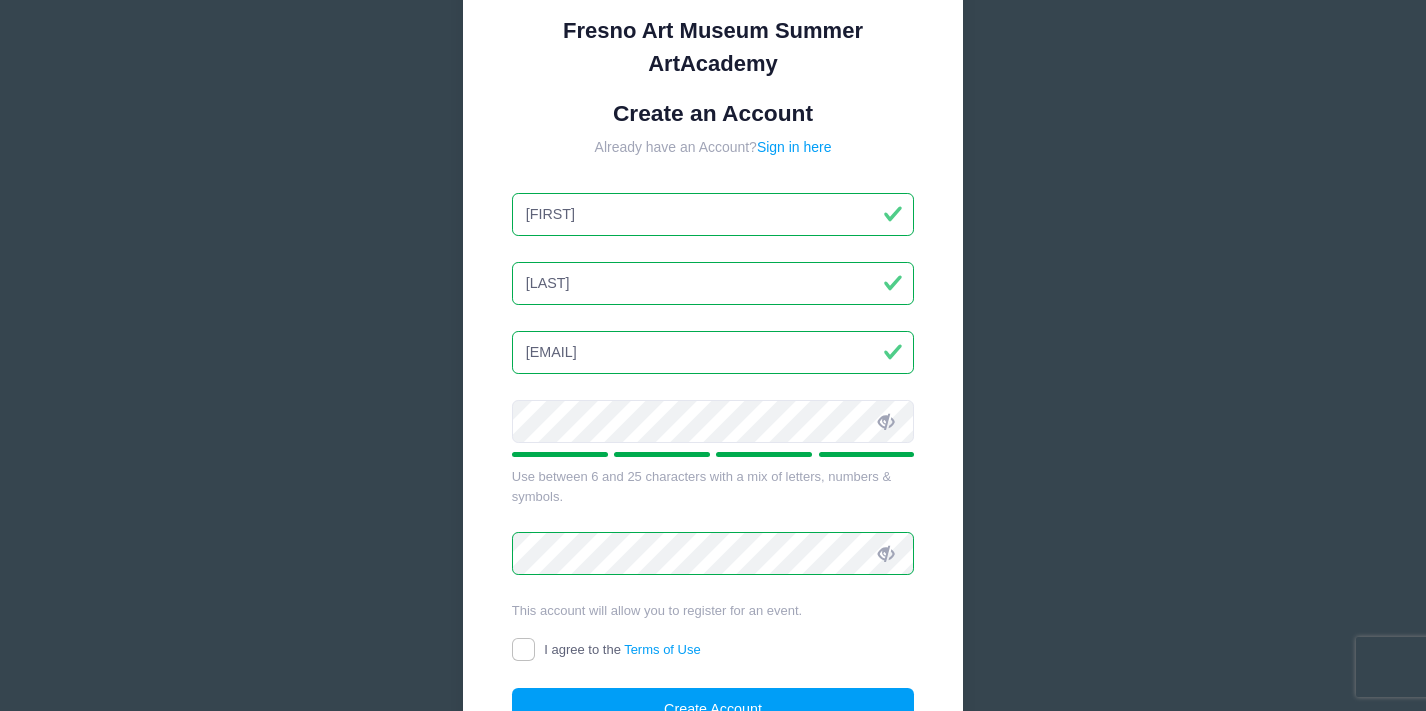 click on "[EMAIL]" at bounding box center [713, 352] 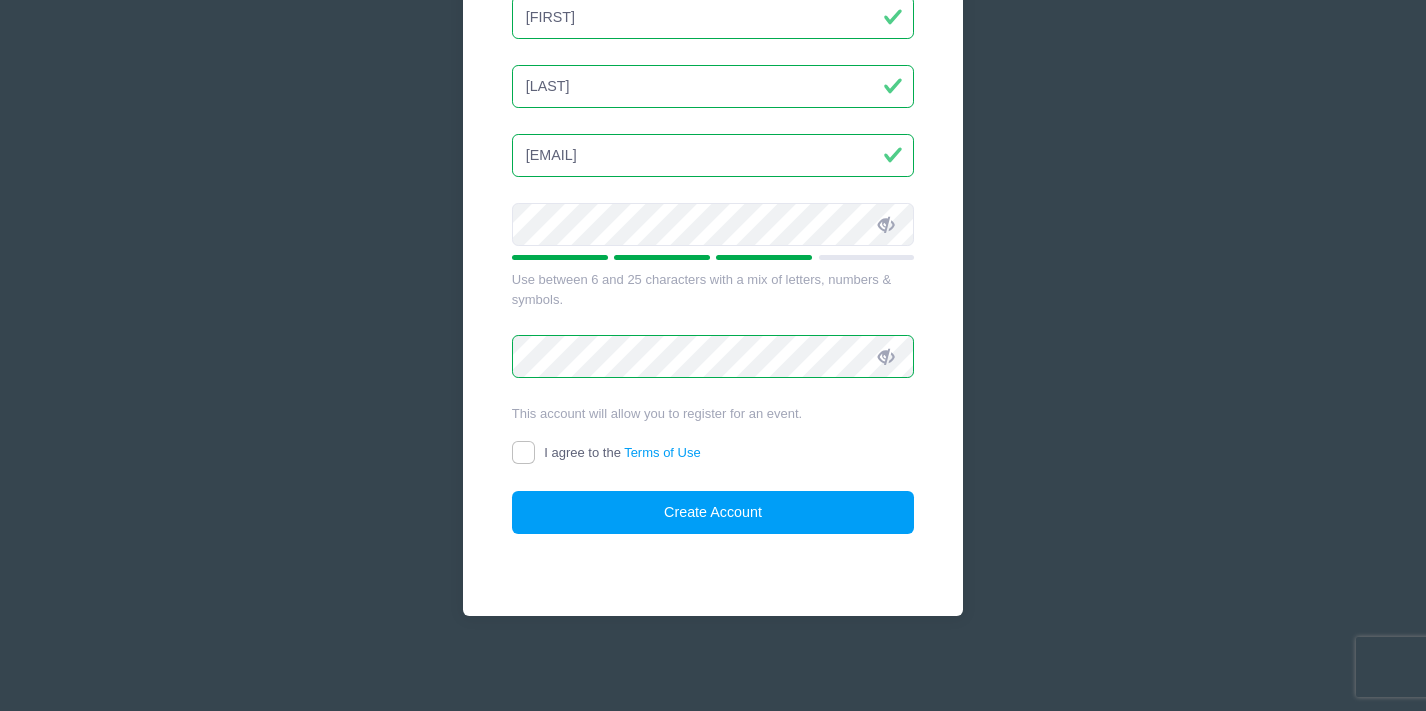 scroll, scrollTop: 405, scrollLeft: 0, axis: vertical 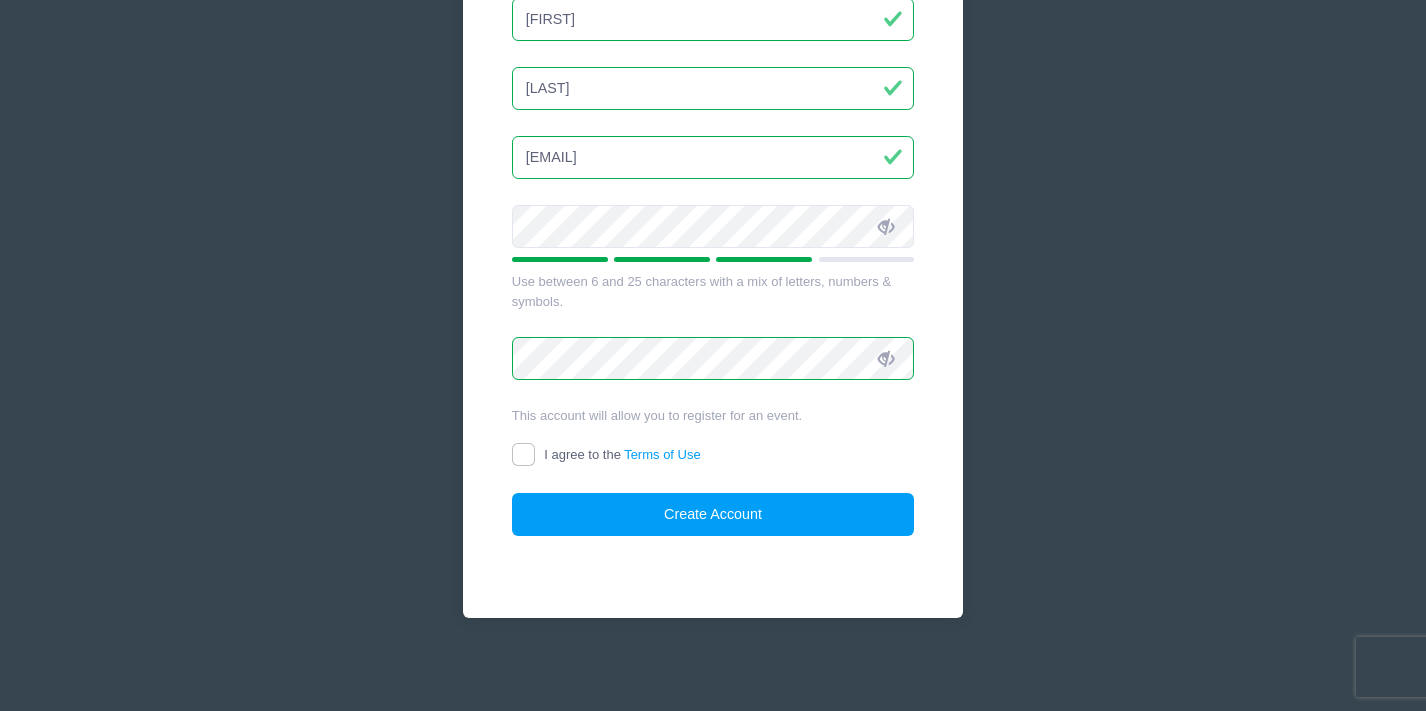 click on "I agree to the
Terms of Use" at bounding box center (523, 454) 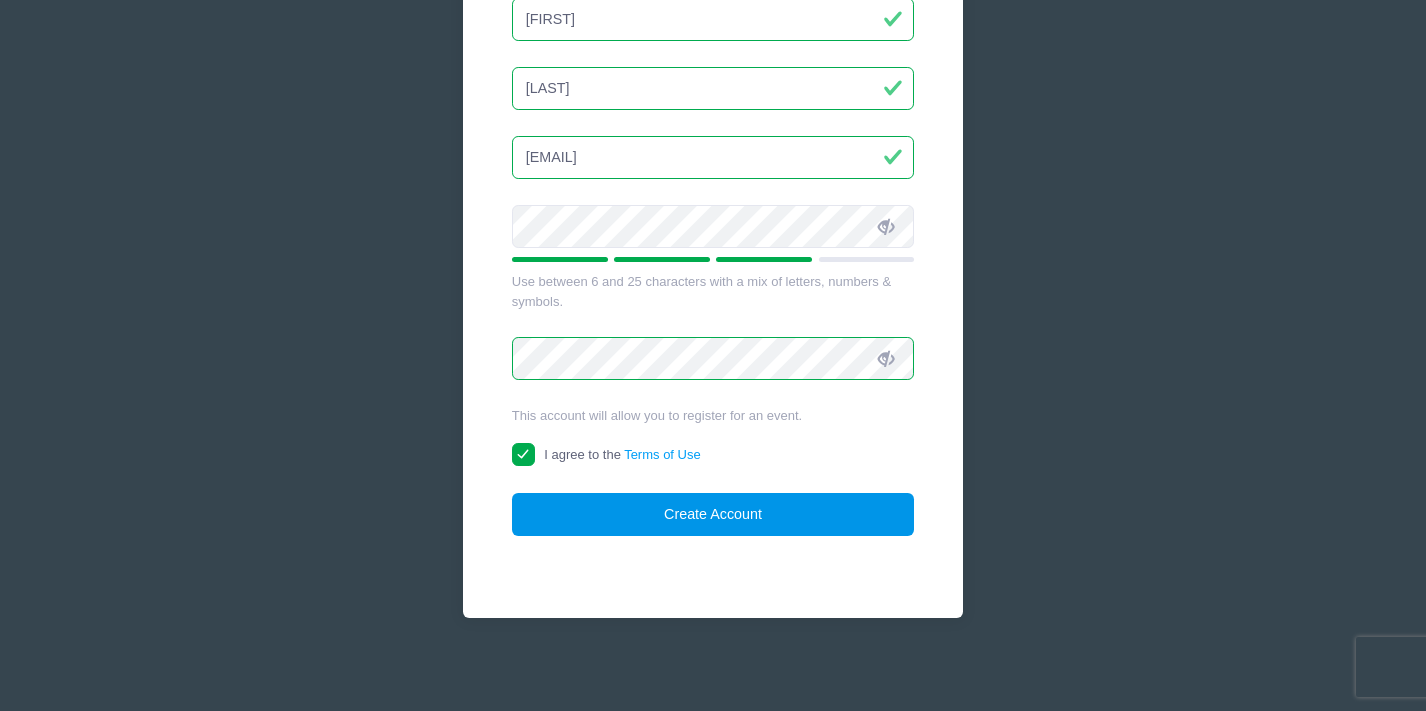 click on "Create Account" at bounding box center (713, 514) 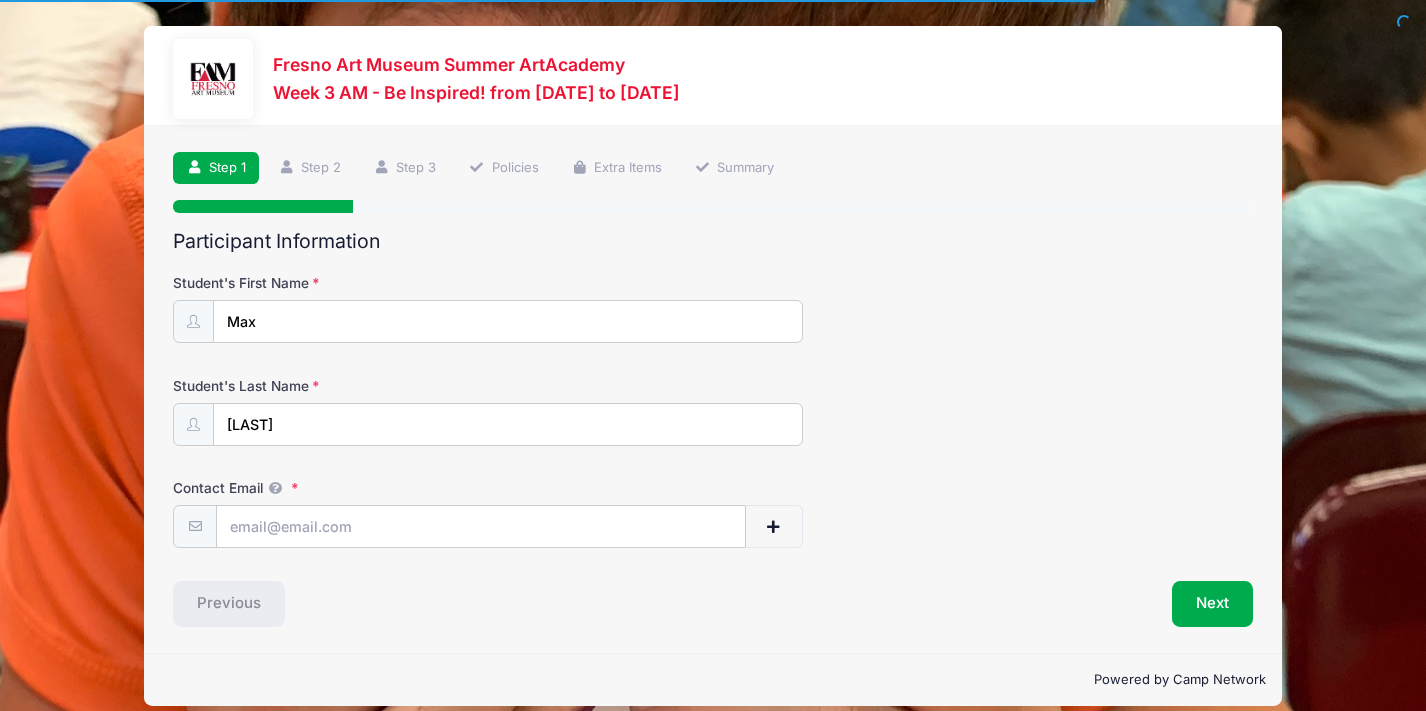 scroll, scrollTop: 0, scrollLeft: 0, axis: both 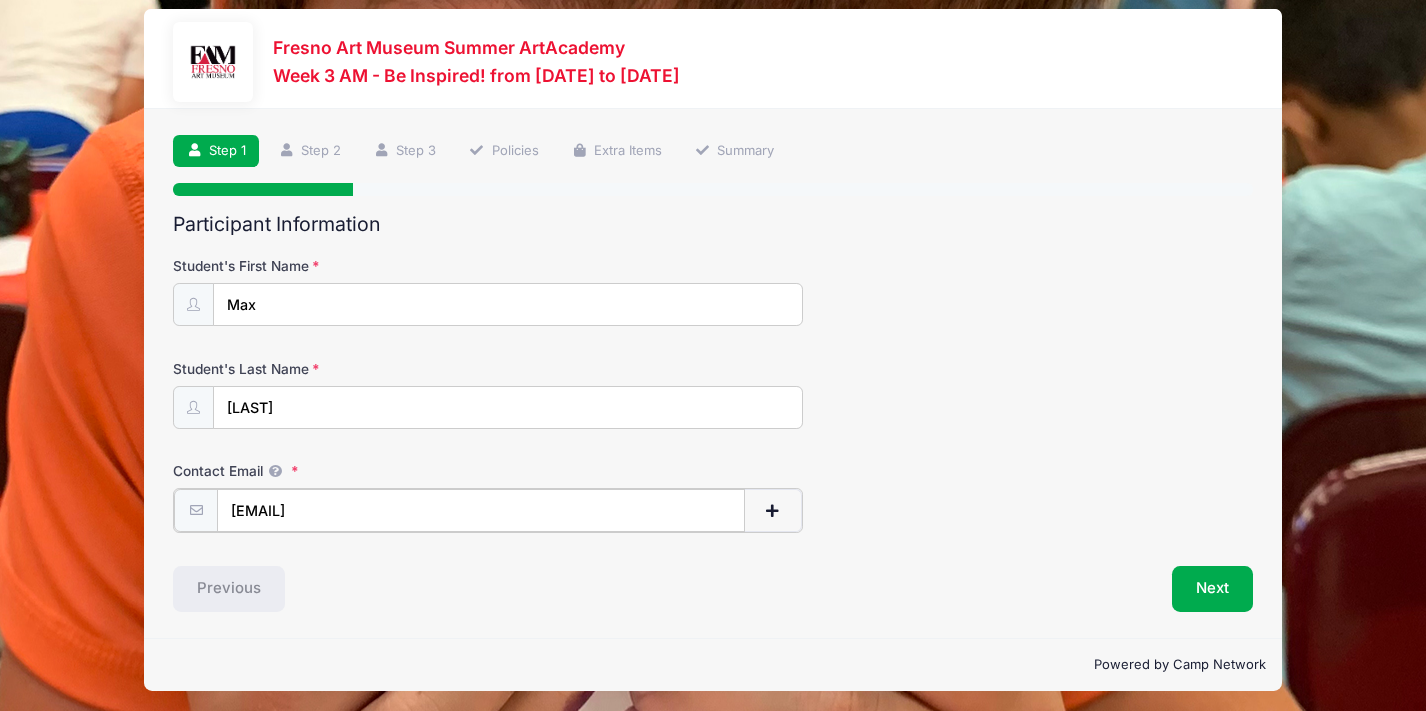 type on "[EMAIL]" 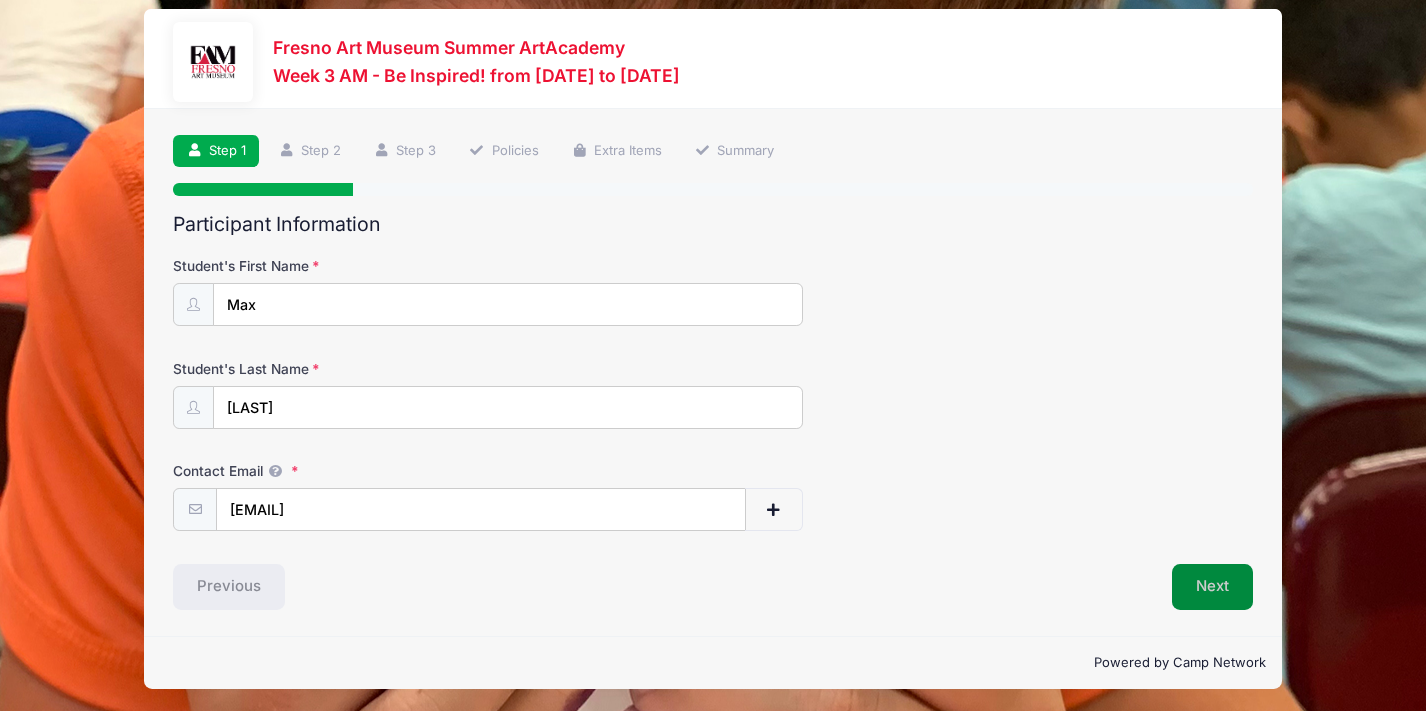 click on "Next" at bounding box center (1212, 587) 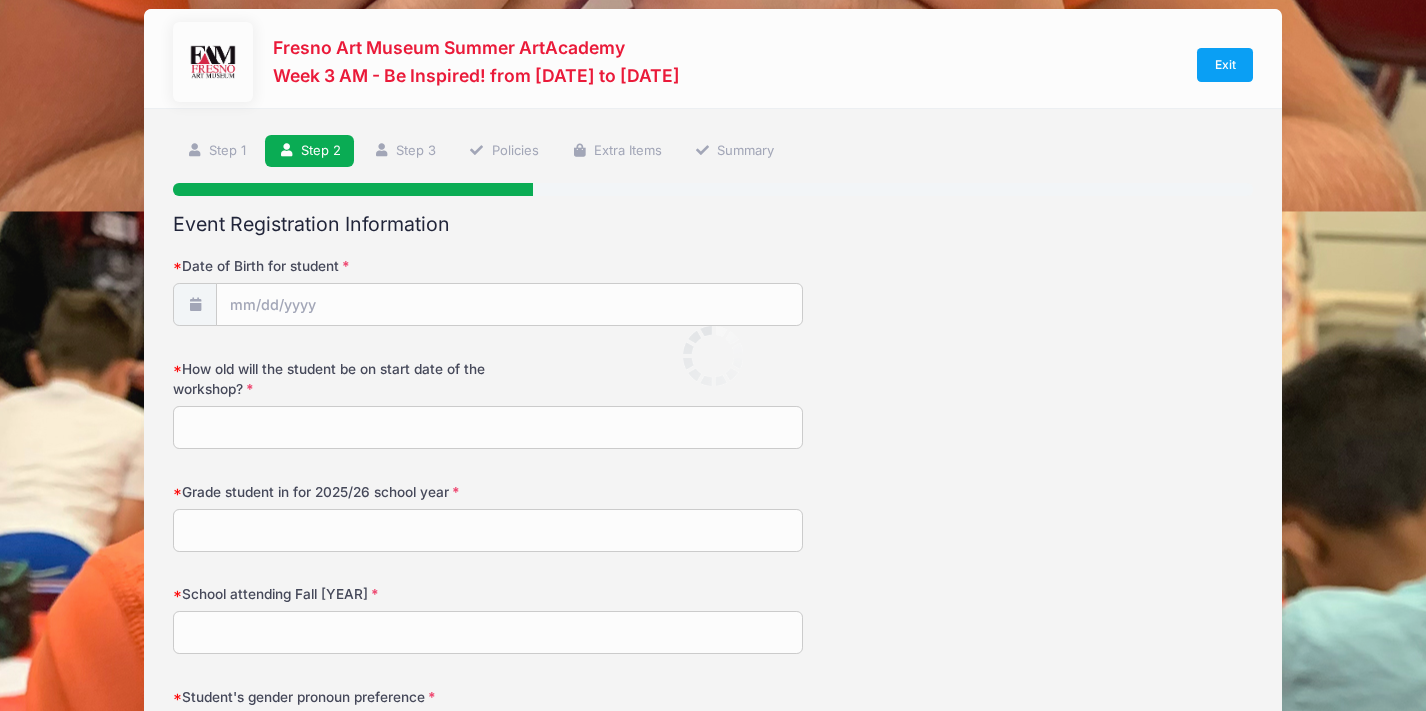 scroll, scrollTop: 0, scrollLeft: 0, axis: both 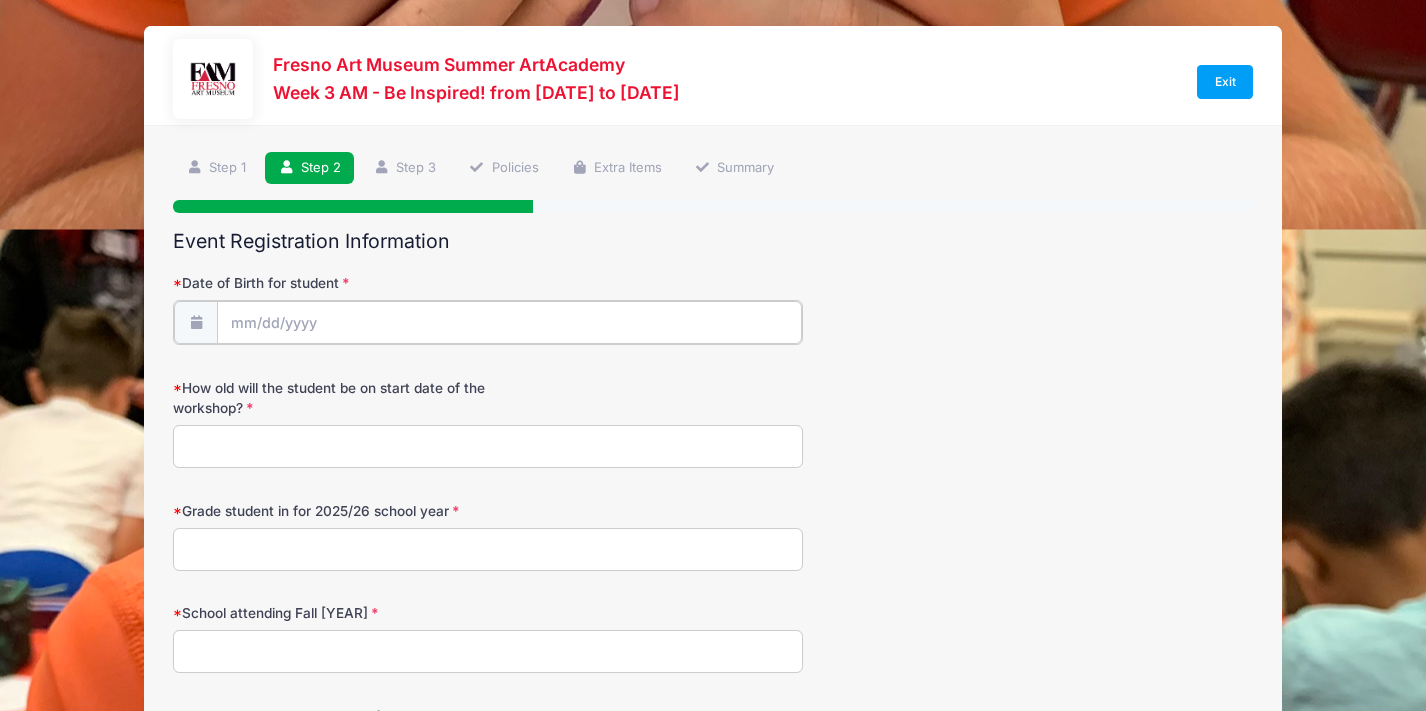 click on "Date of Birth for student" at bounding box center [509, 322] 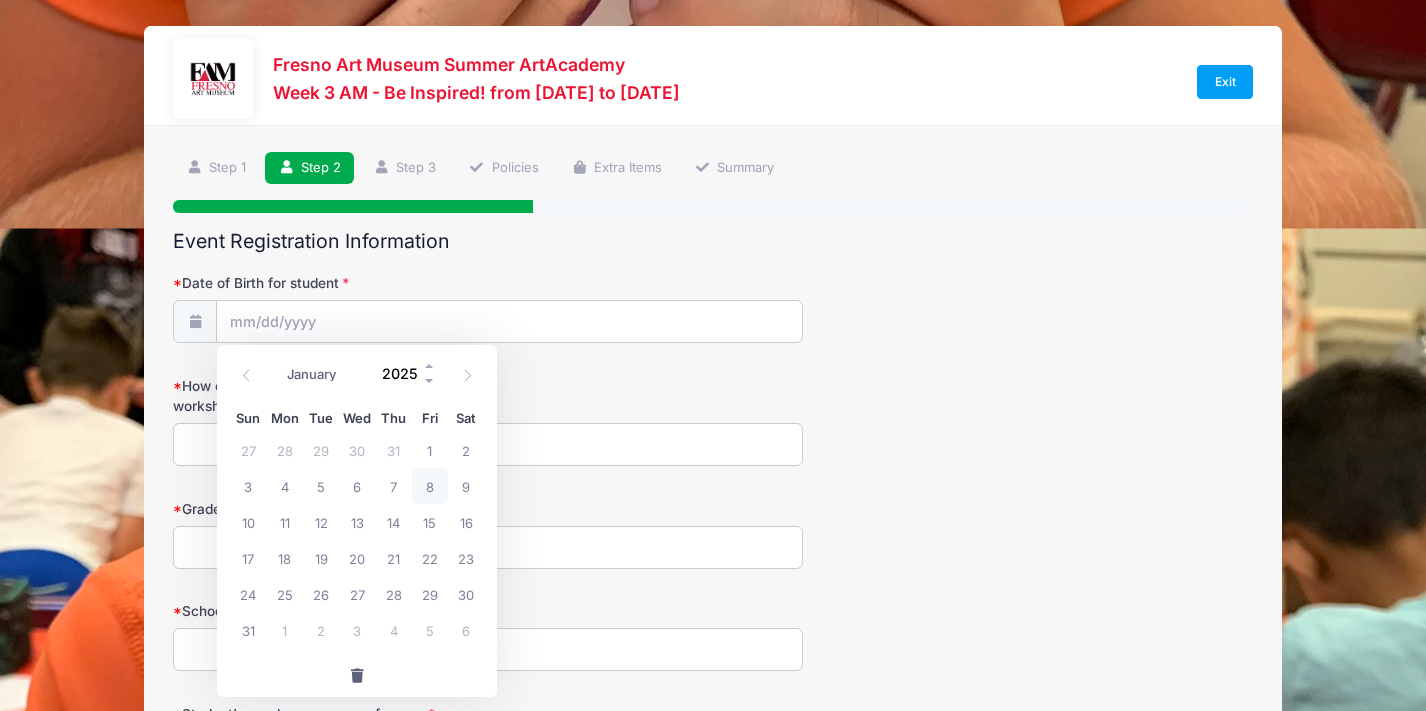 click on "2025" at bounding box center [404, 374] 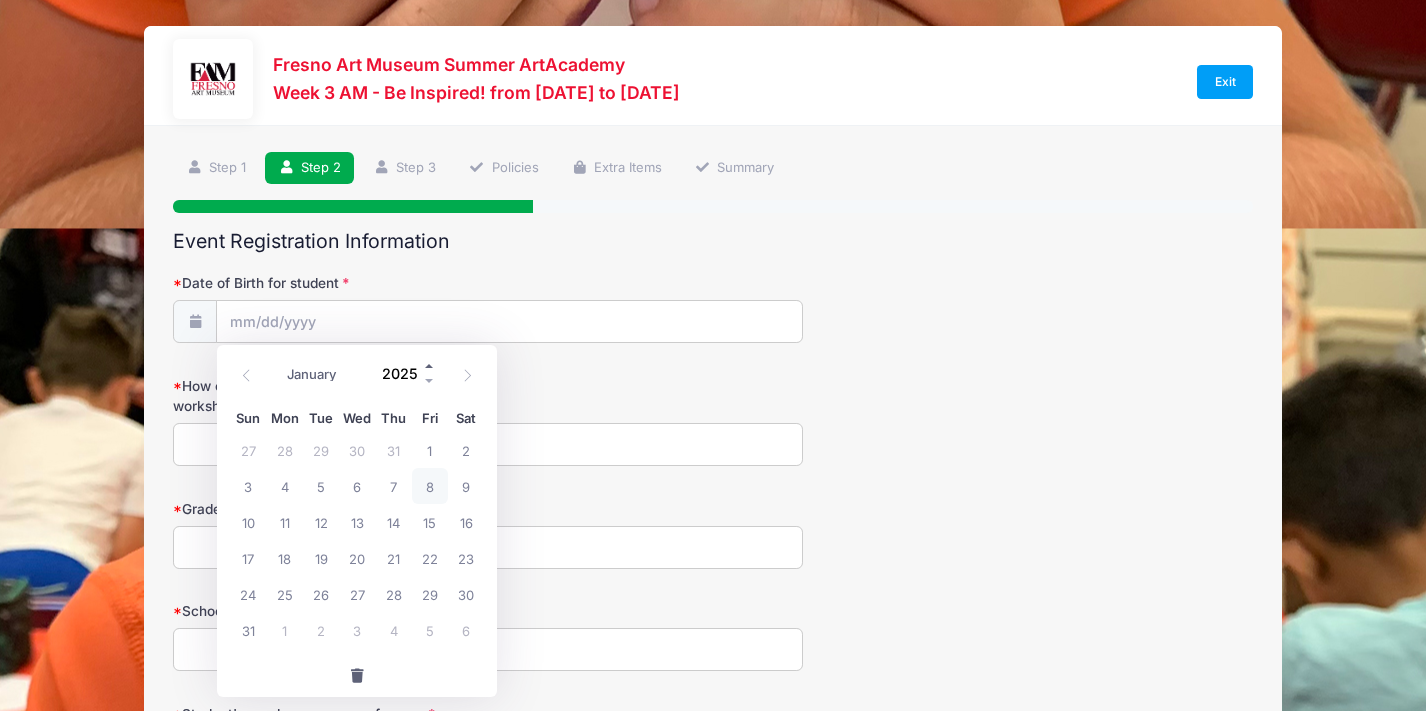 click at bounding box center (430, 366) 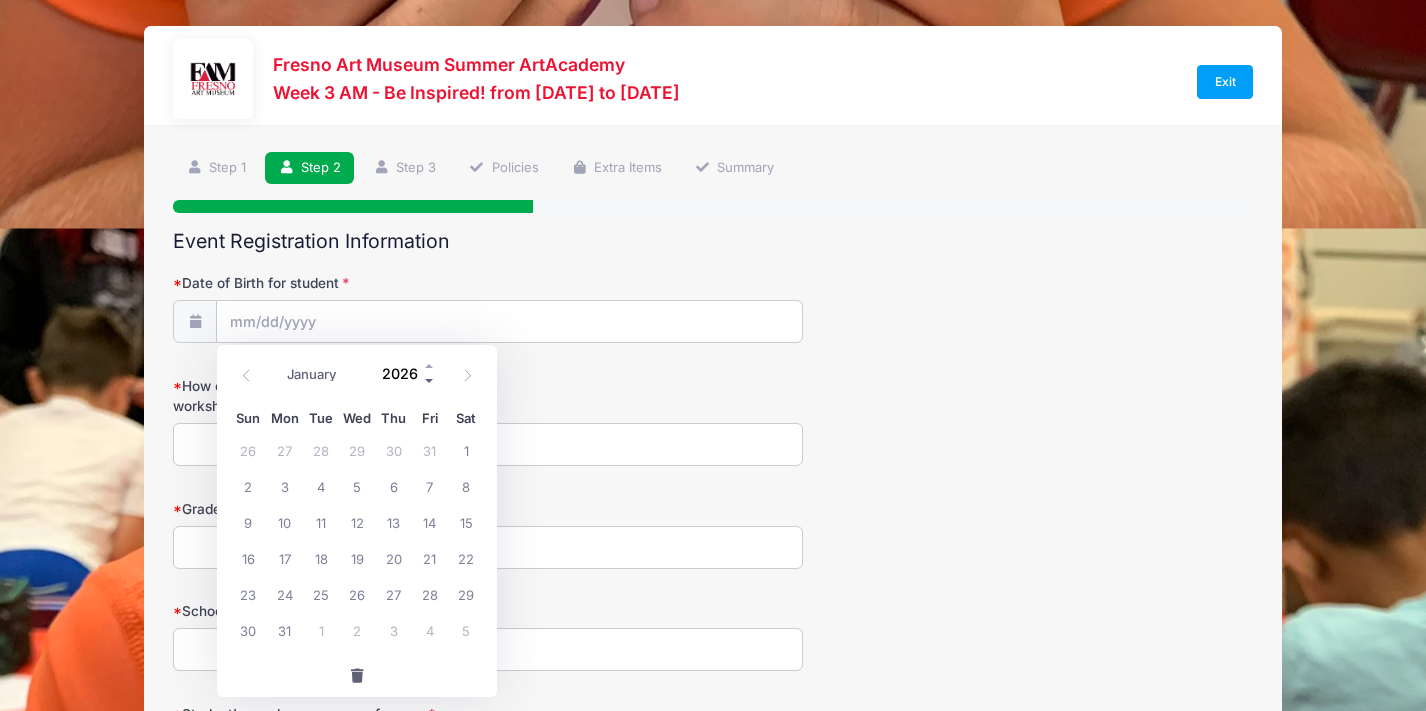 click at bounding box center (430, 381) 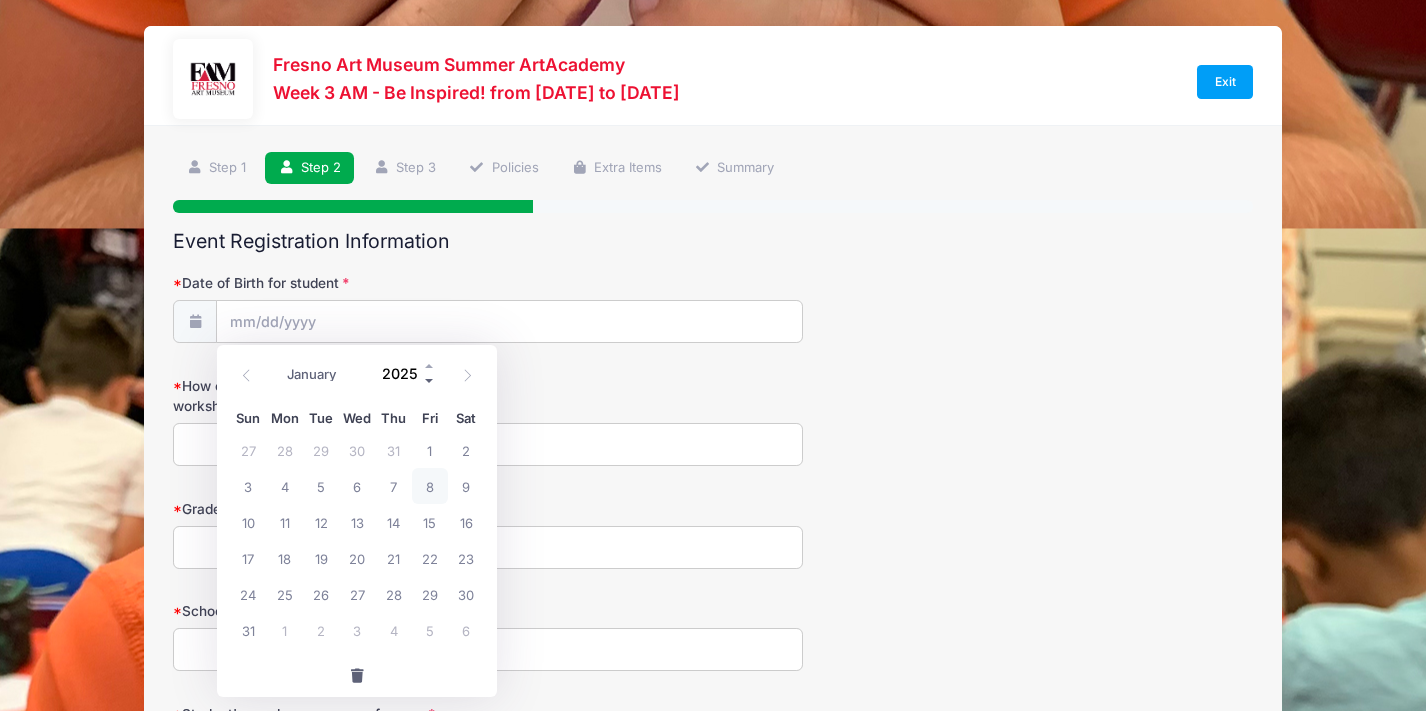 click at bounding box center (430, 381) 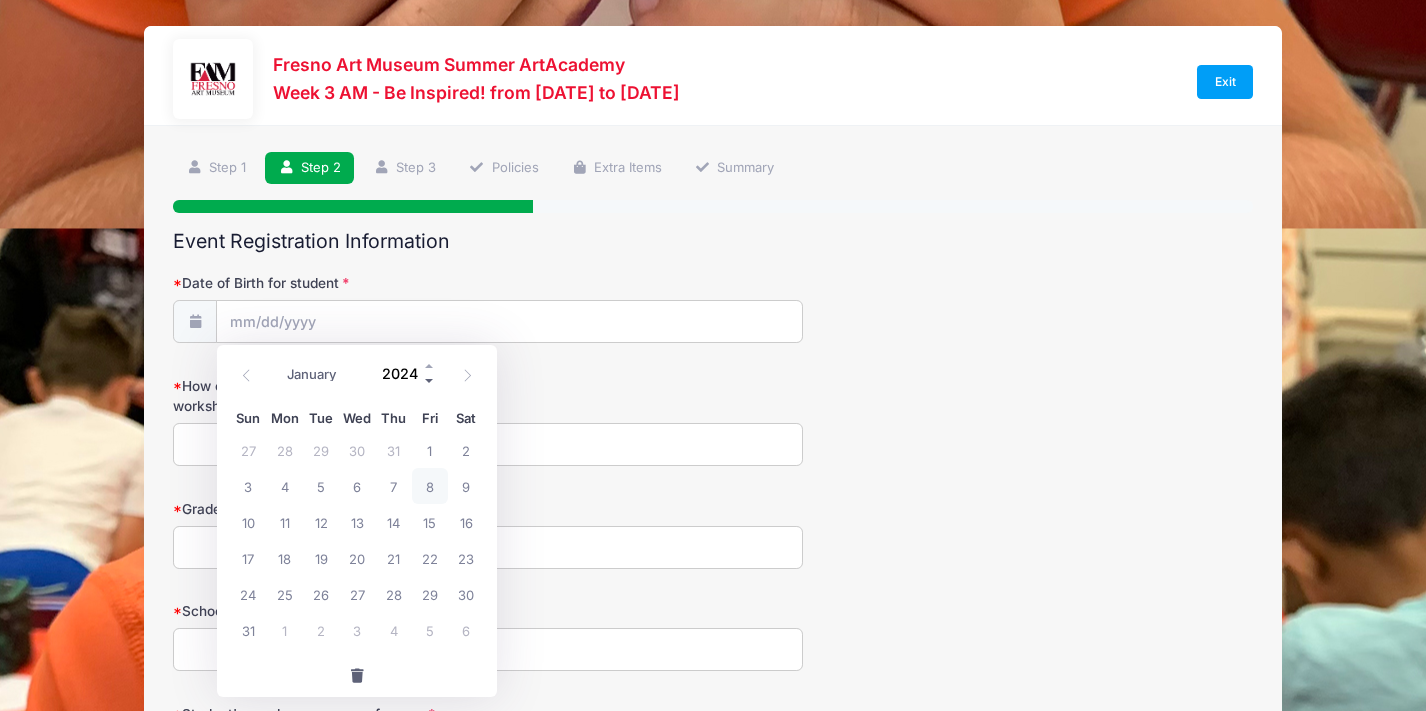 click at bounding box center [430, 381] 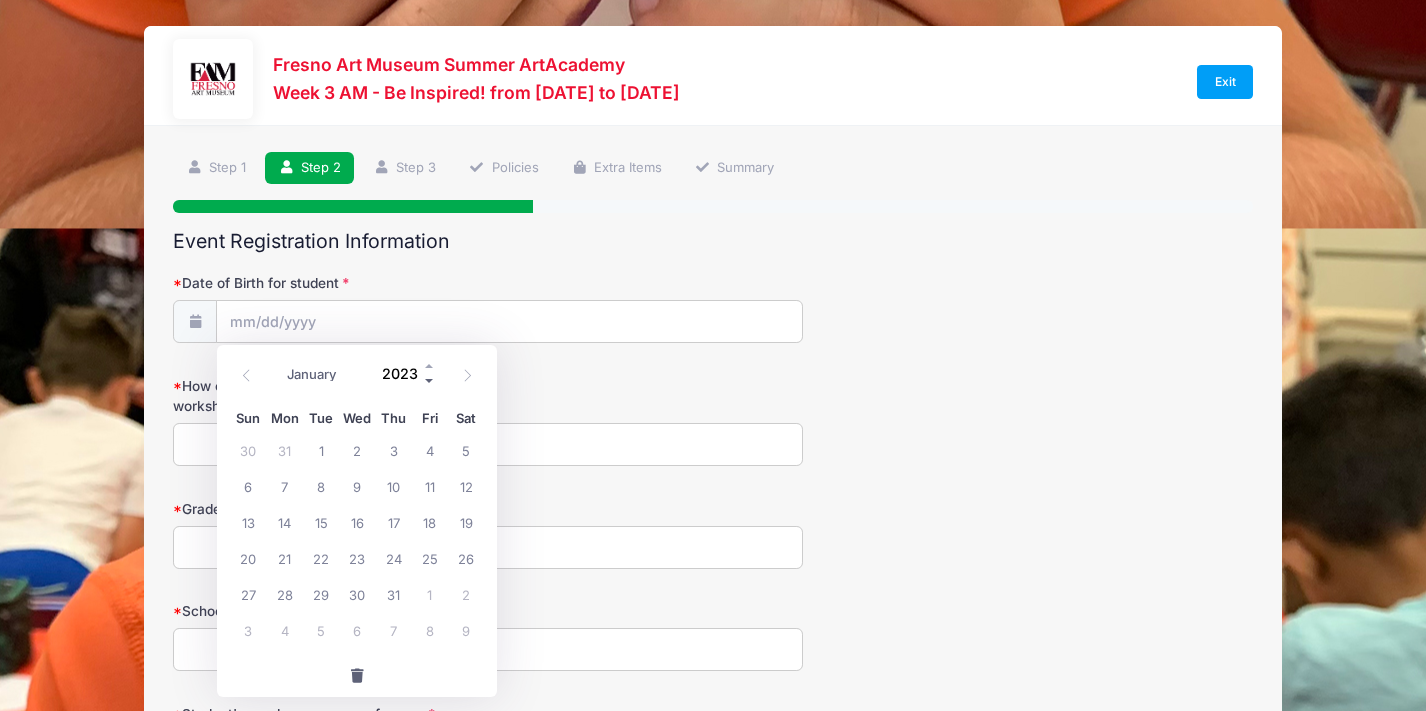 click at bounding box center (430, 381) 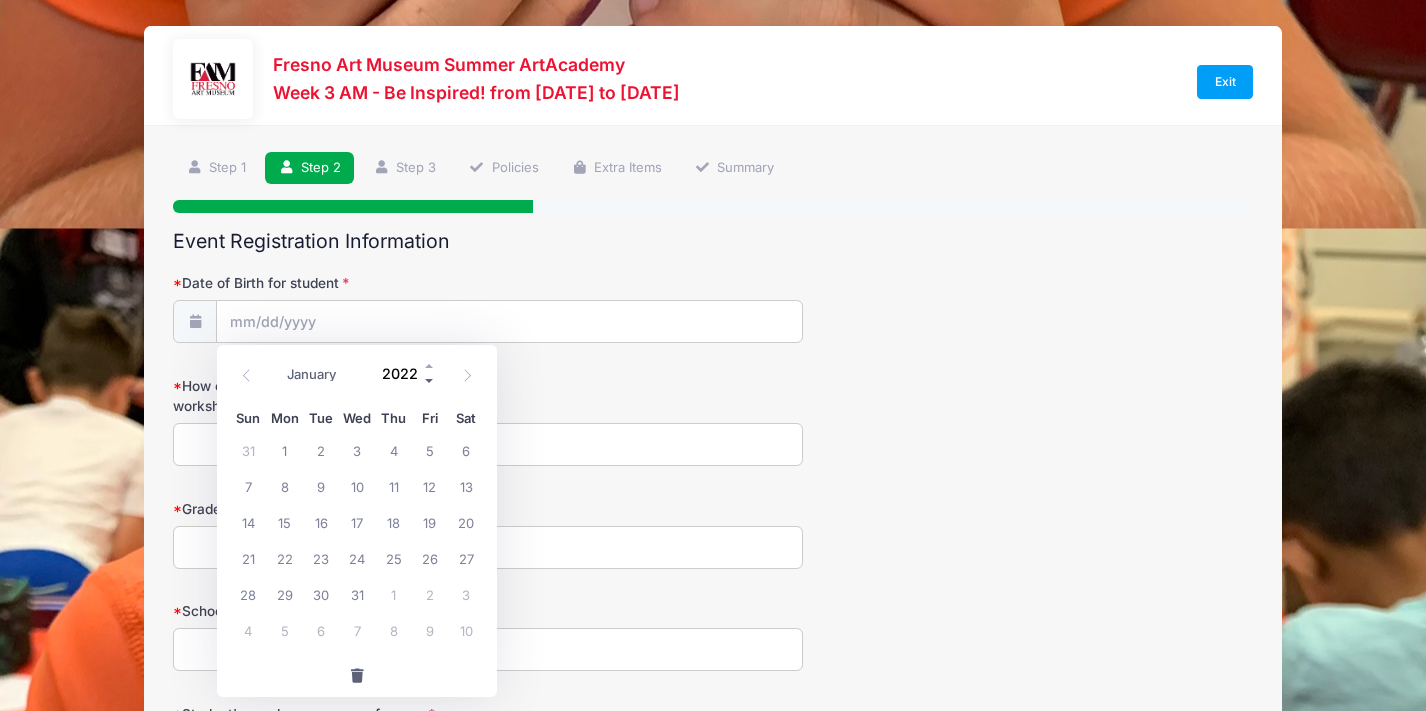 click at bounding box center (430, 381) 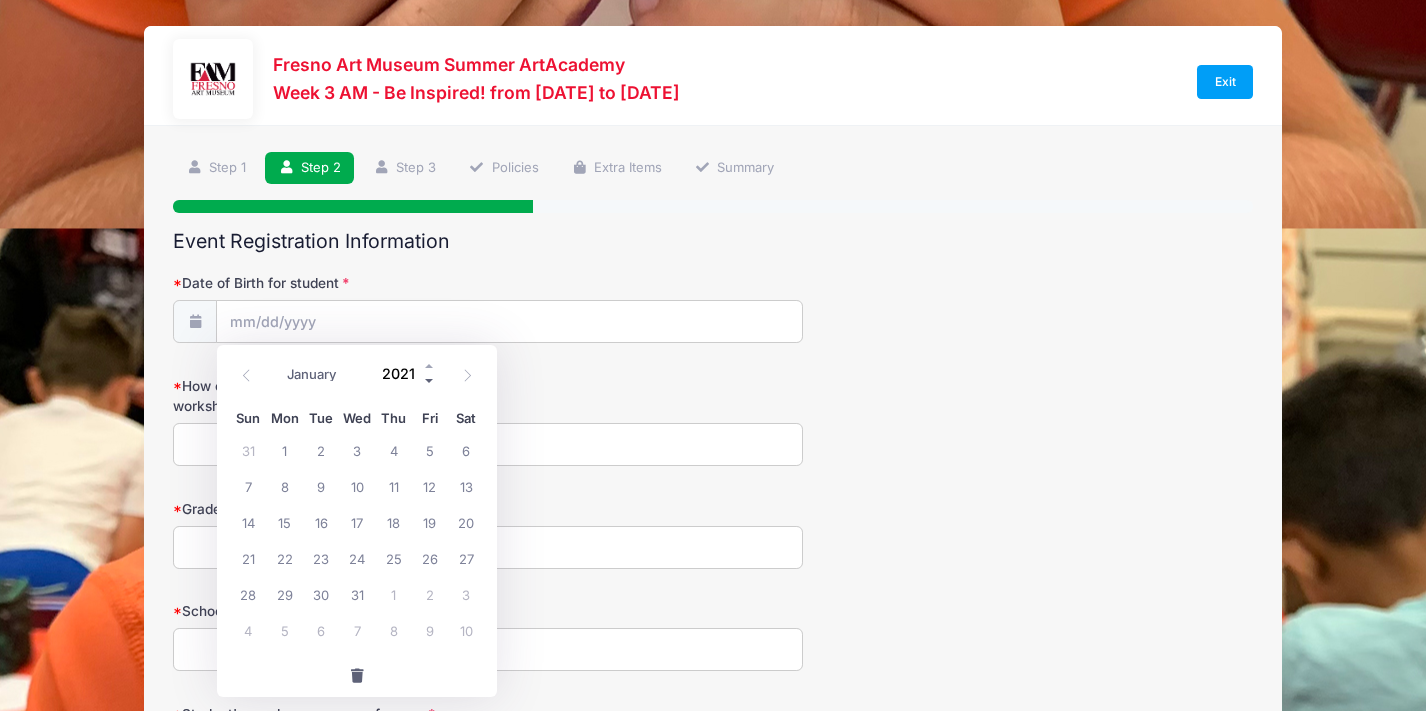 click at bounding box center (430, 381) 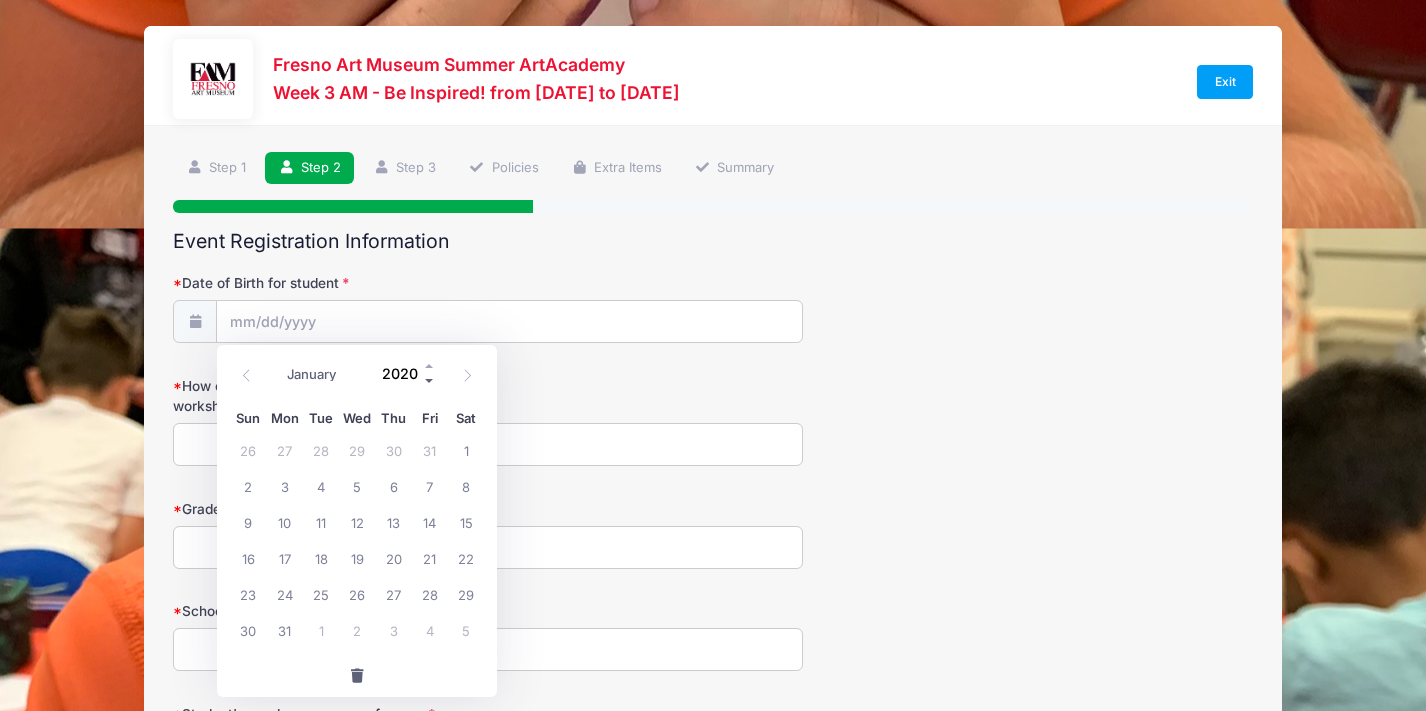 click at bounding box center (430, 381) 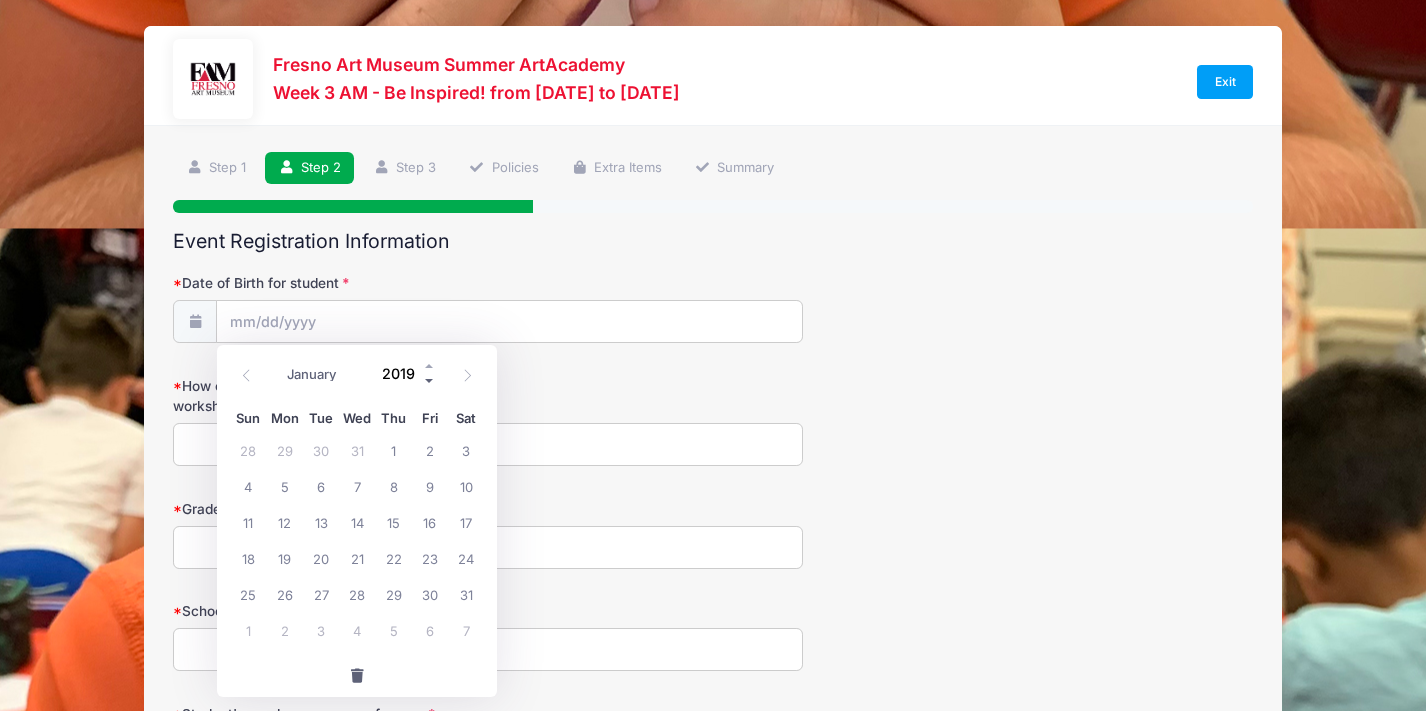 click at bounding box center [430, 381] 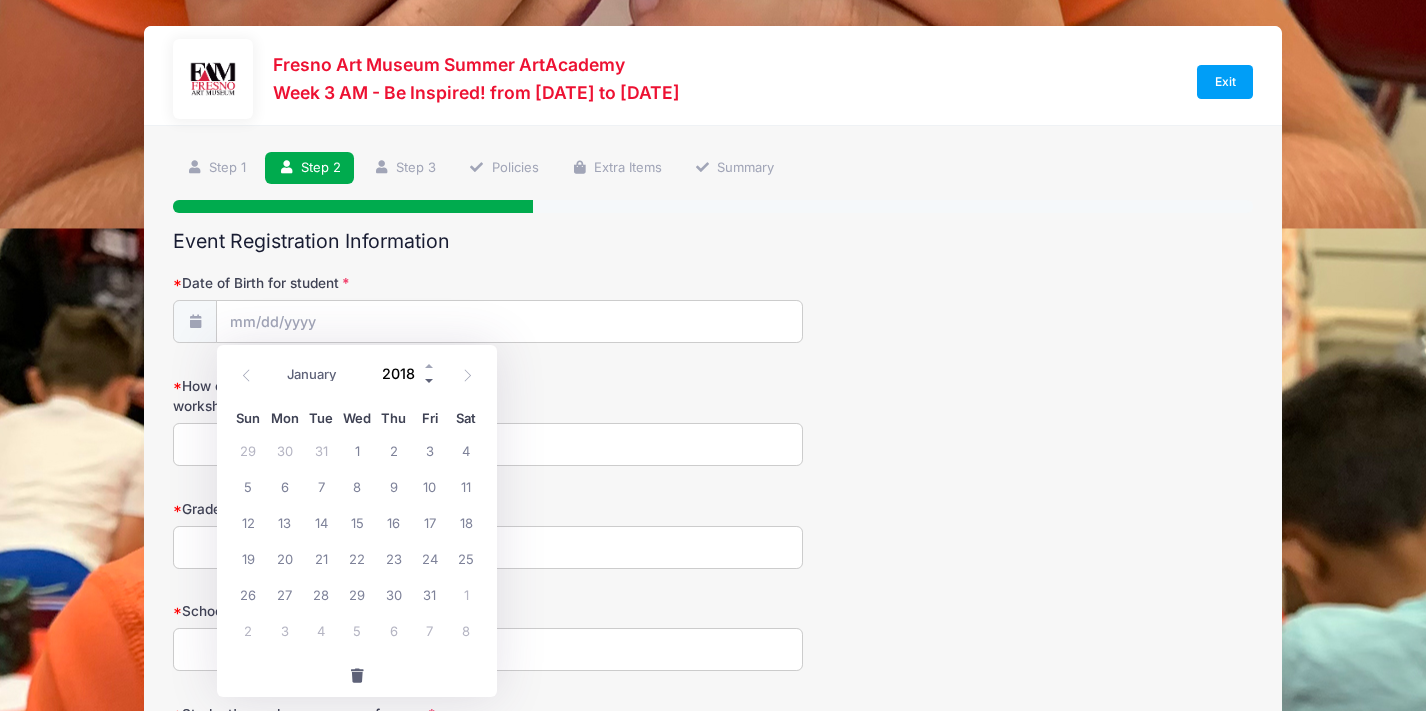 click at bounding box center [430, 381] 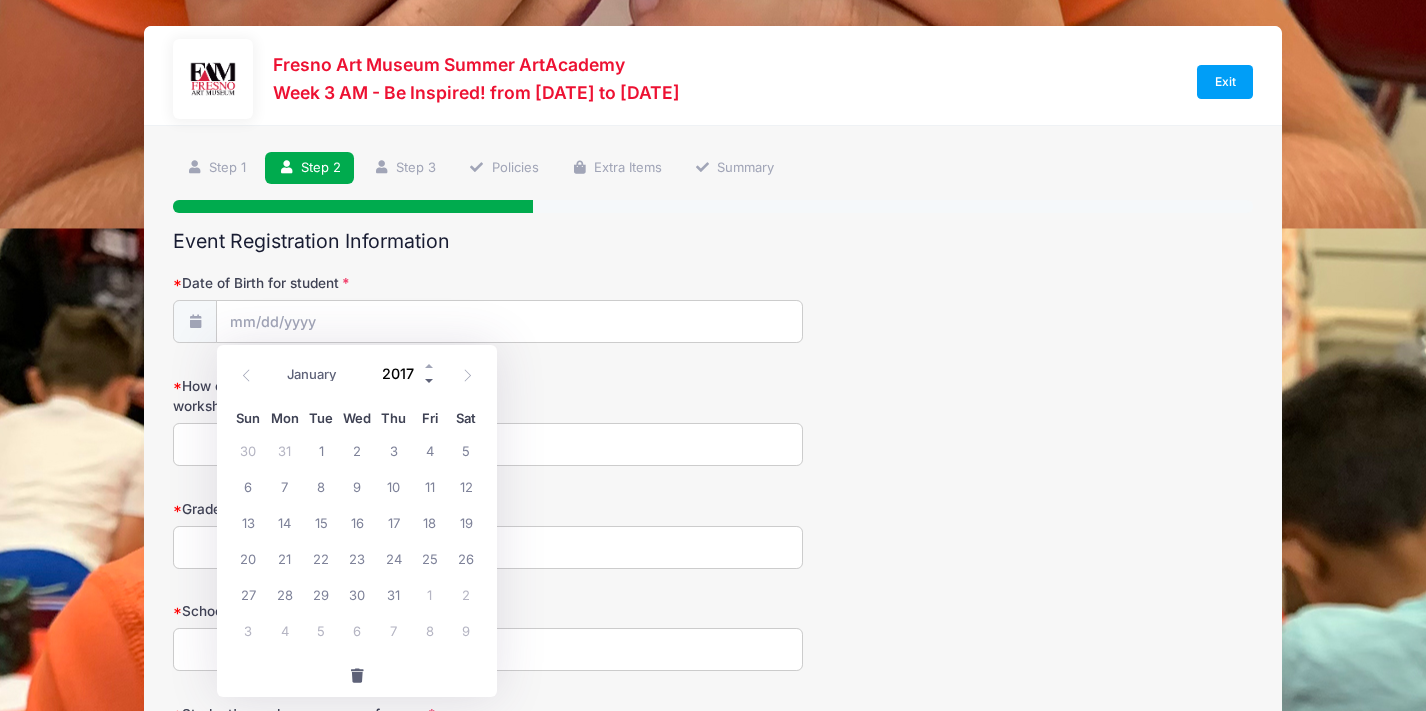 click at bounding box center [430, 381] 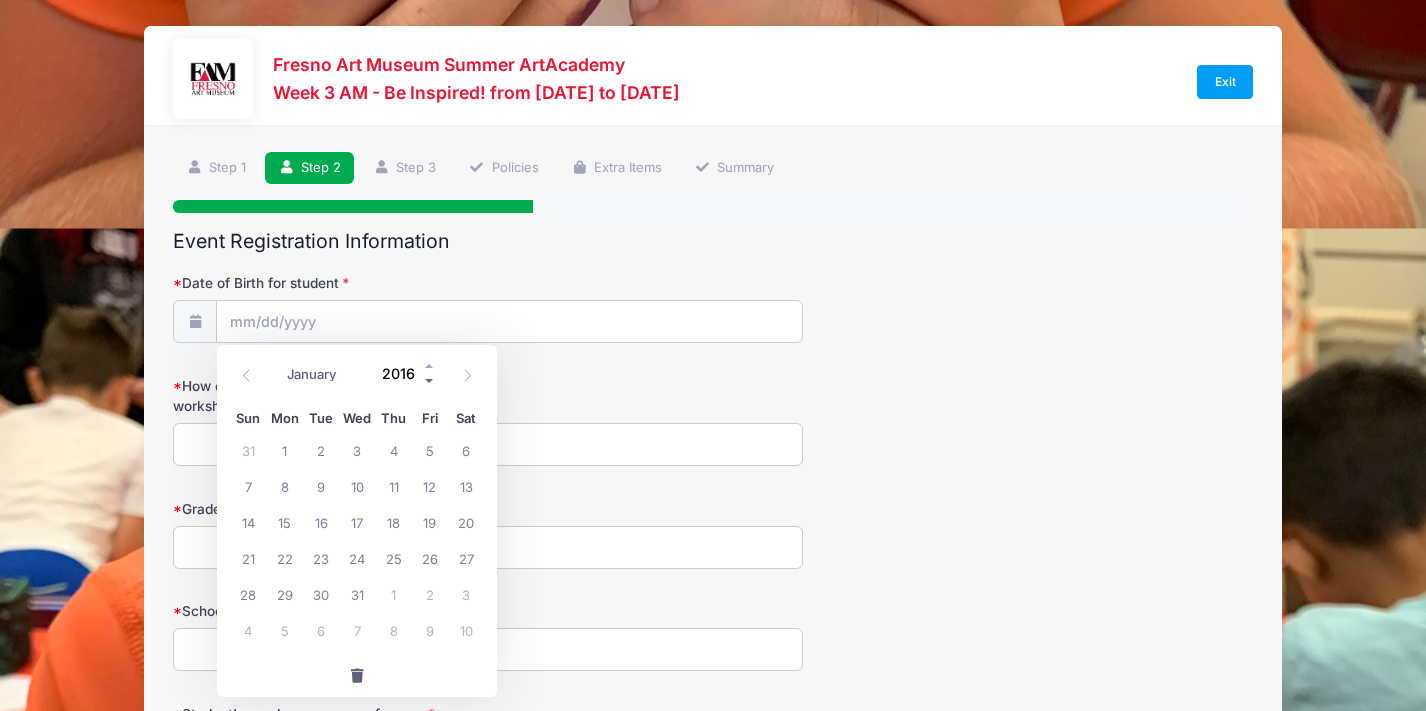 click at bounding box center [430, 381] 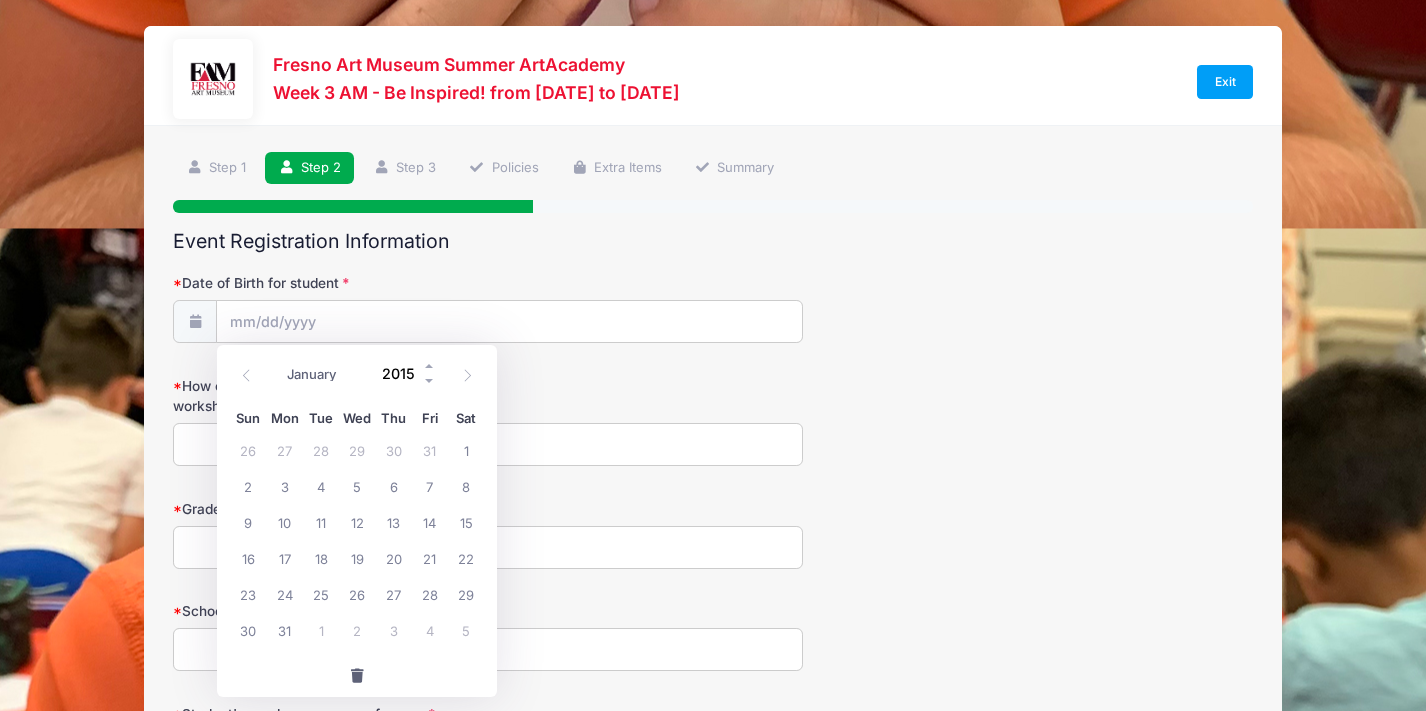 click on "2015" at bounding box center [404, 374] 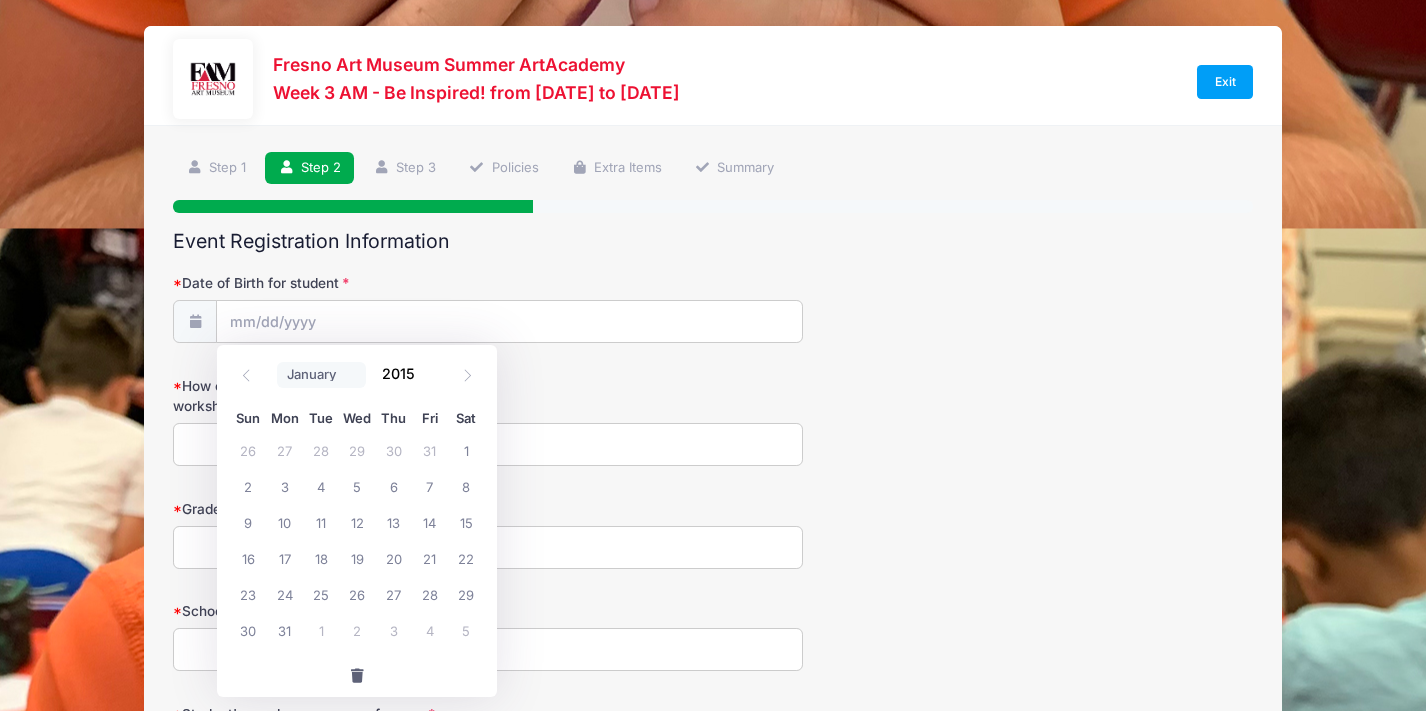 select on "11" 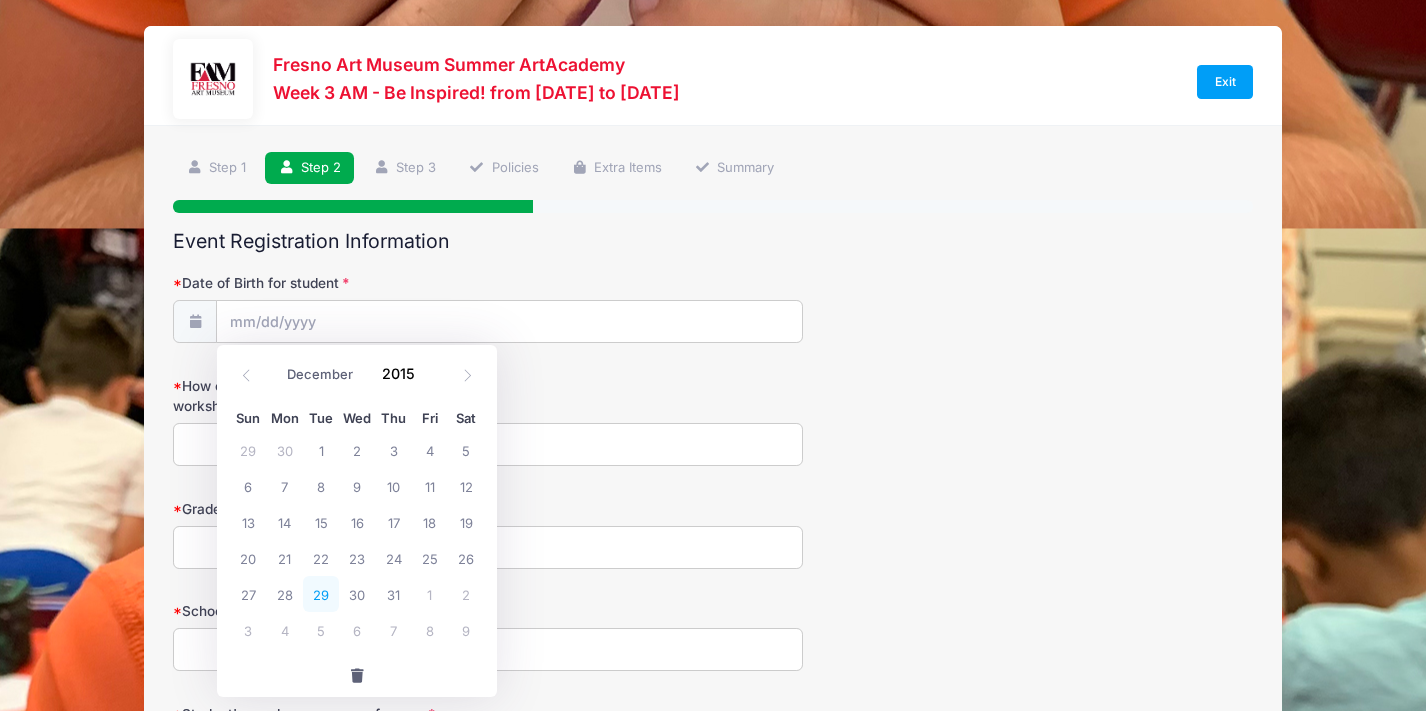 click on "29" at bounding box center (321, 594) 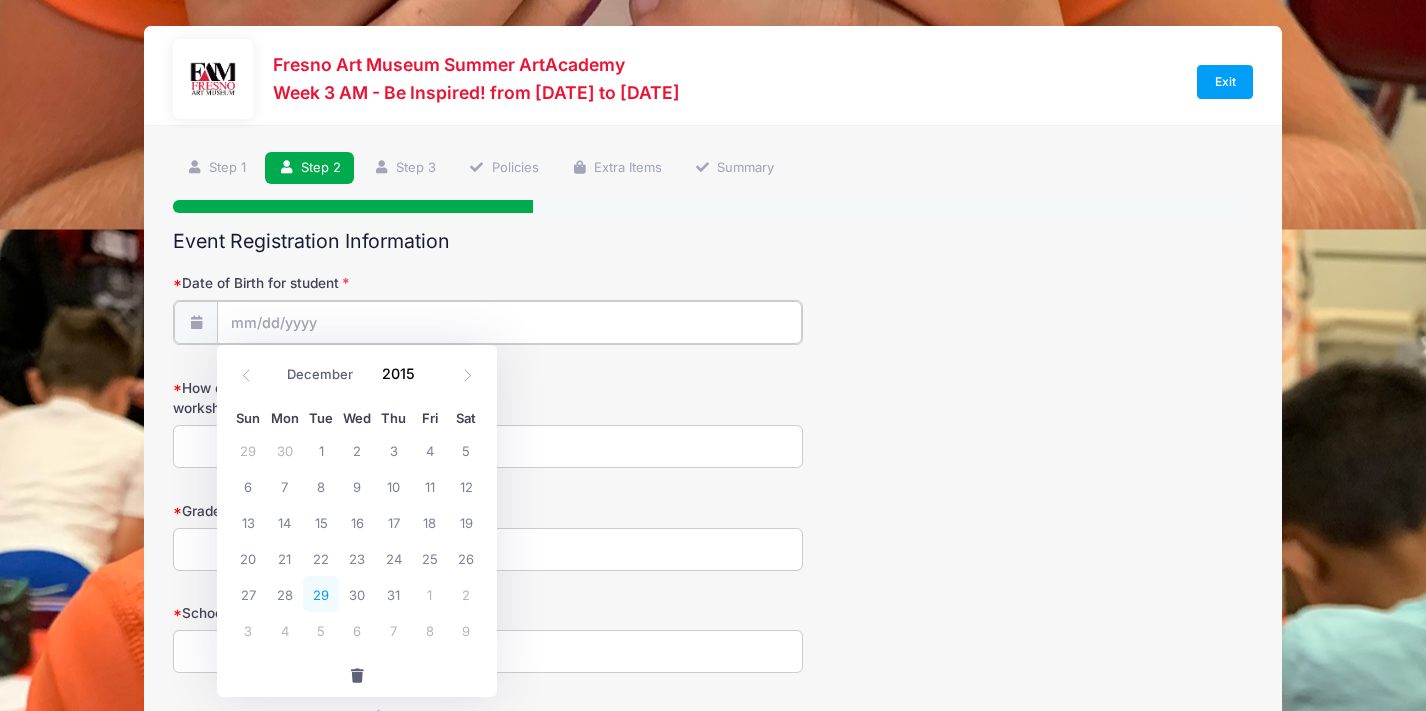 type on "12/29/2015" 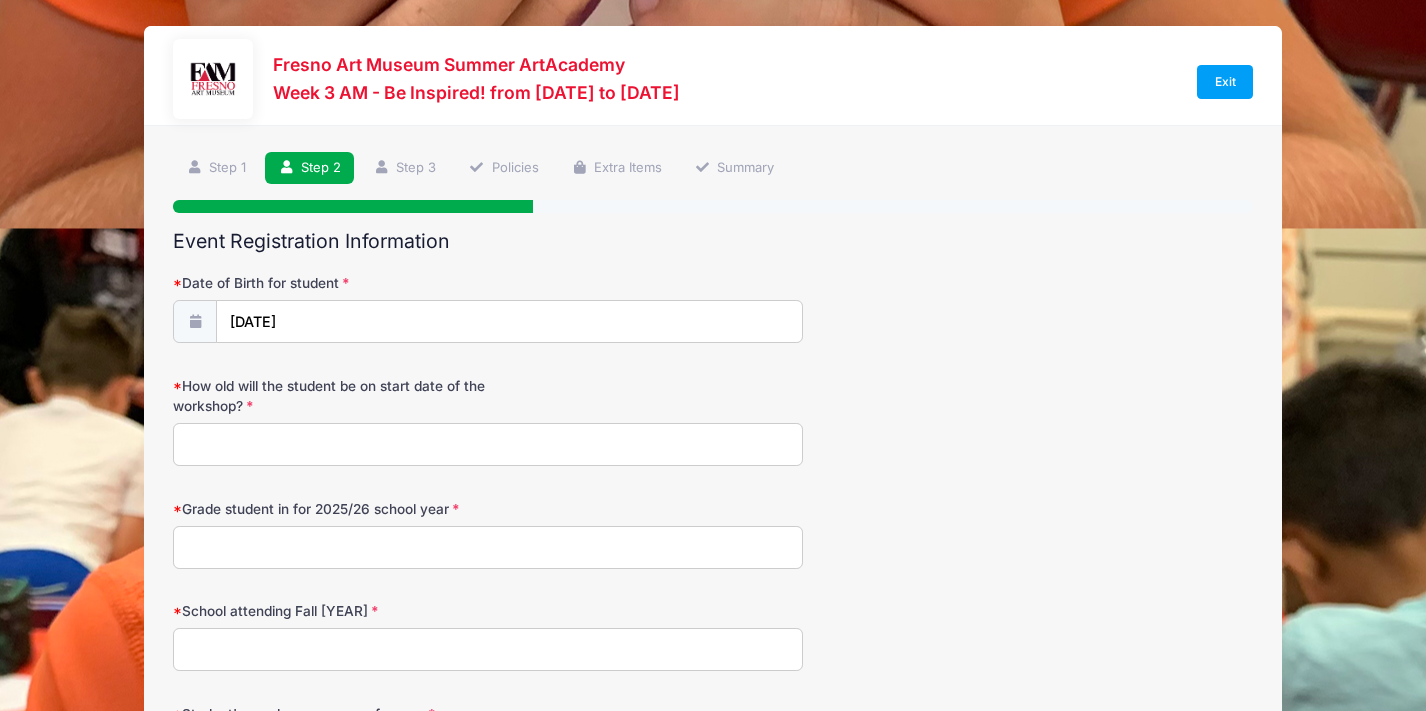 click on "How old will the student be on start date of the workshop?" at bounding box center [488, 444] 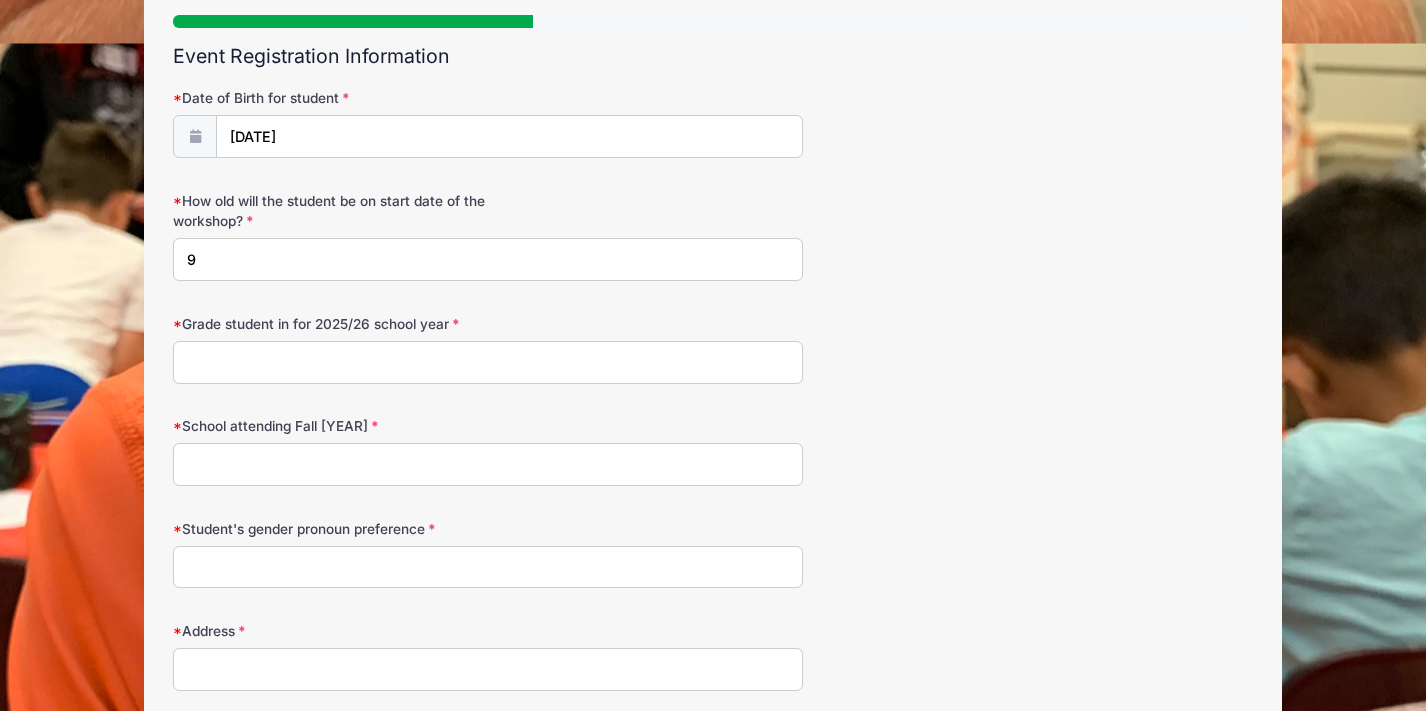 scroll, scrollTop: 238, scrollLeft: 0, axis: vertical 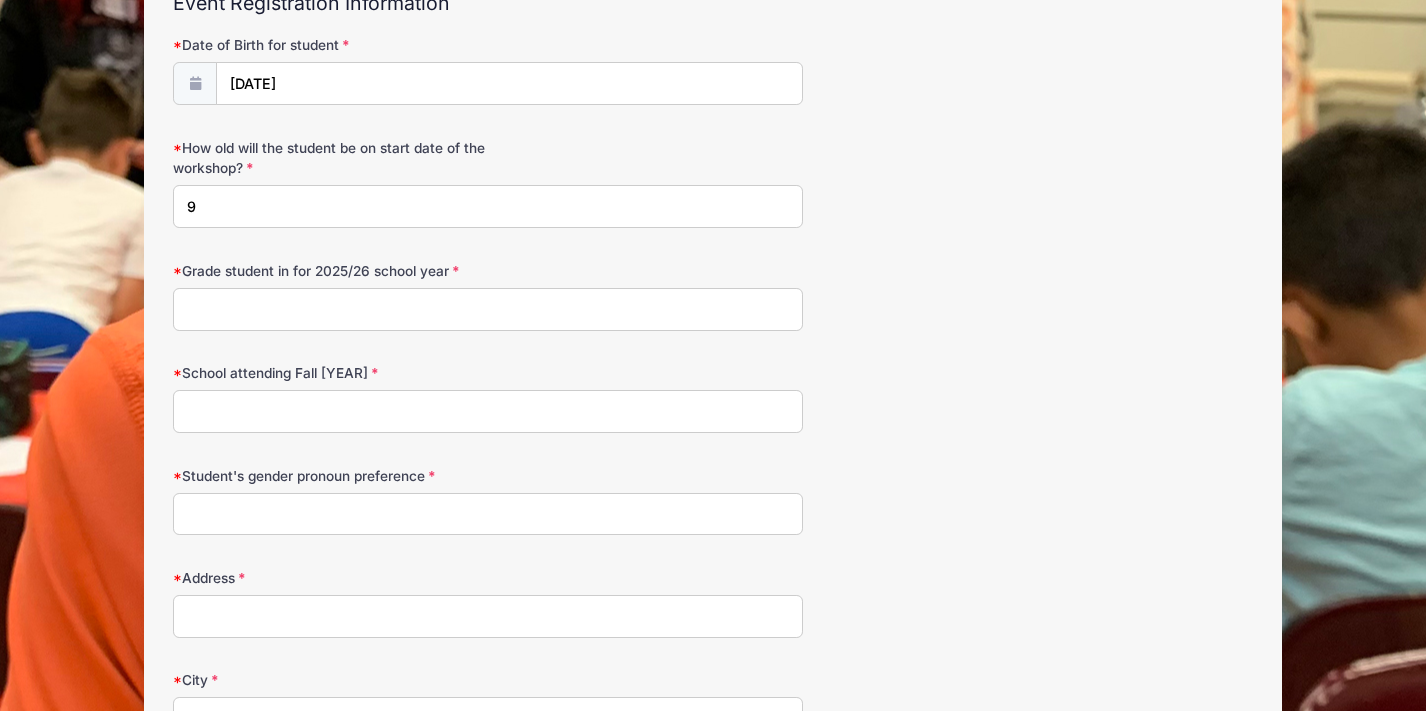 type on "9" 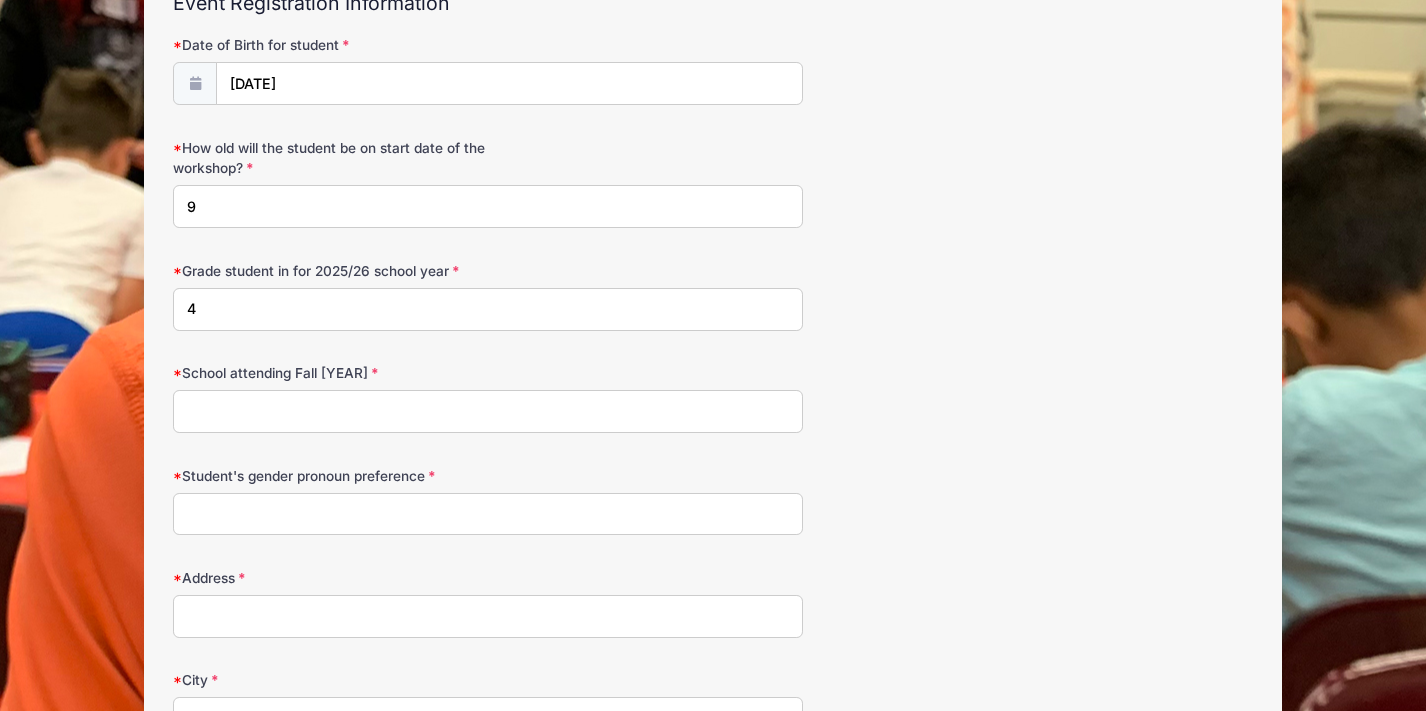 type on "4" 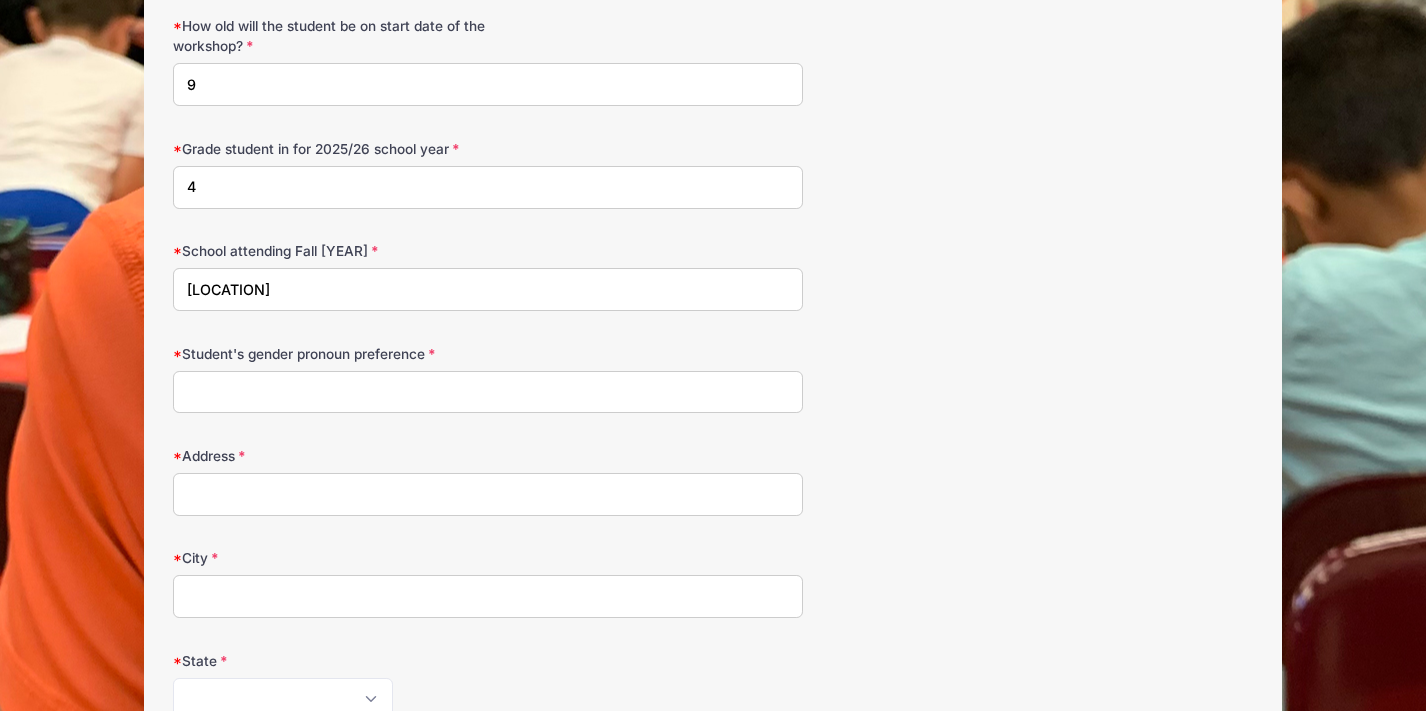 scroll, scrollTop: 399, scrollLeft: 0, axis: vertical 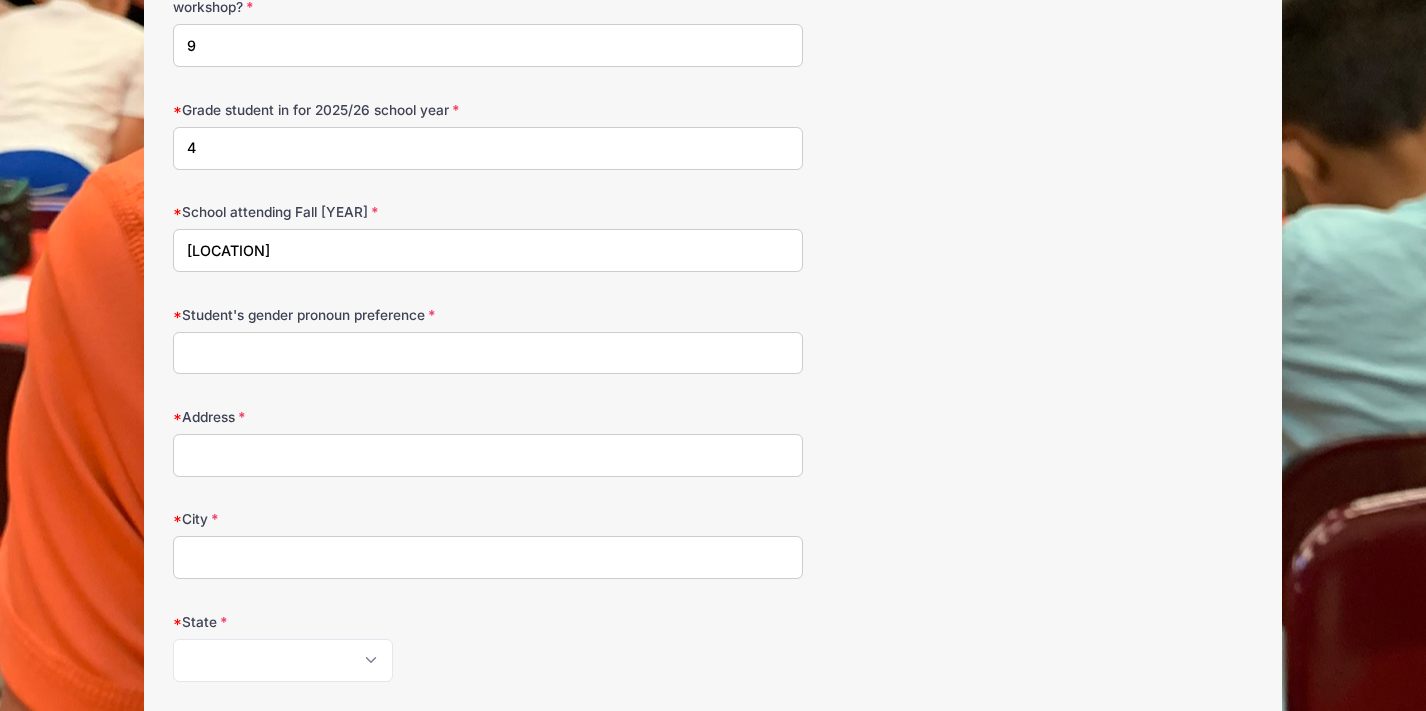 type on "Fairmont Elementary" 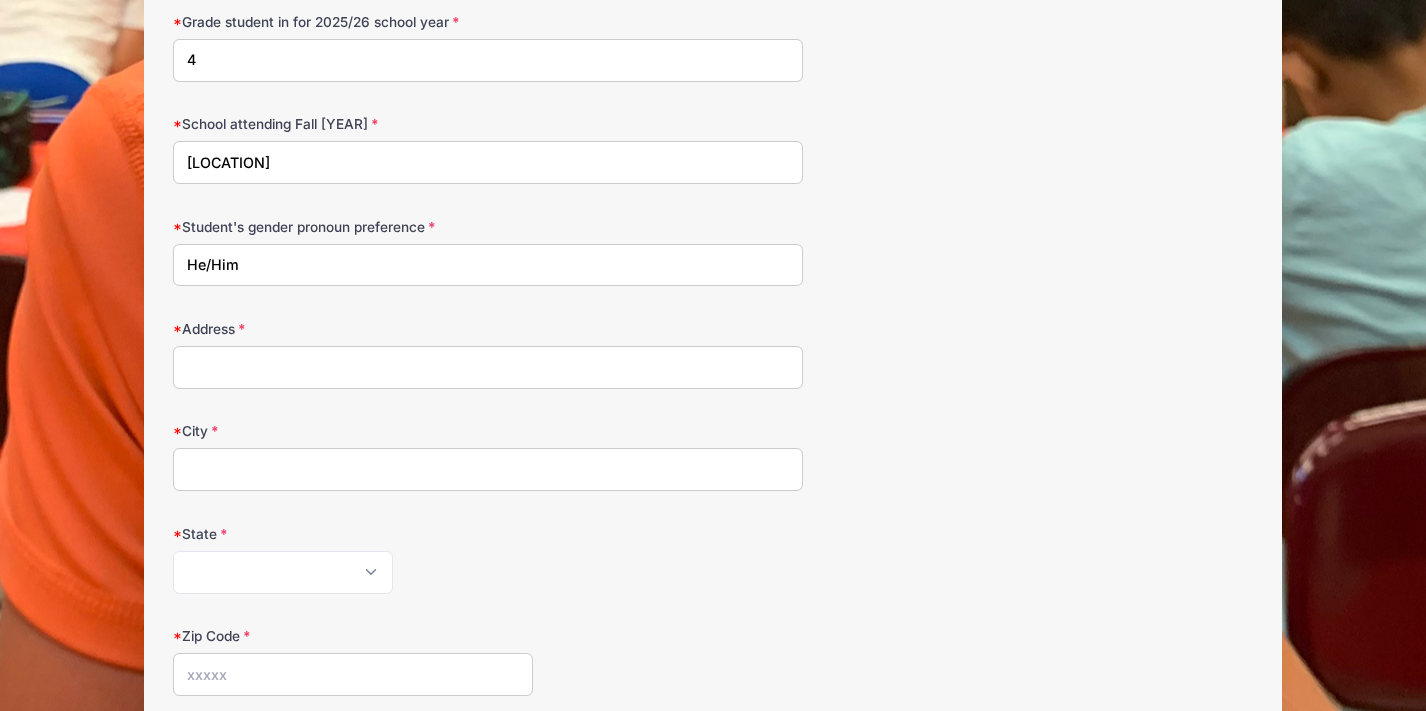 scroll, scrollTop: 493, scrollLeft: 0, axis: vertical 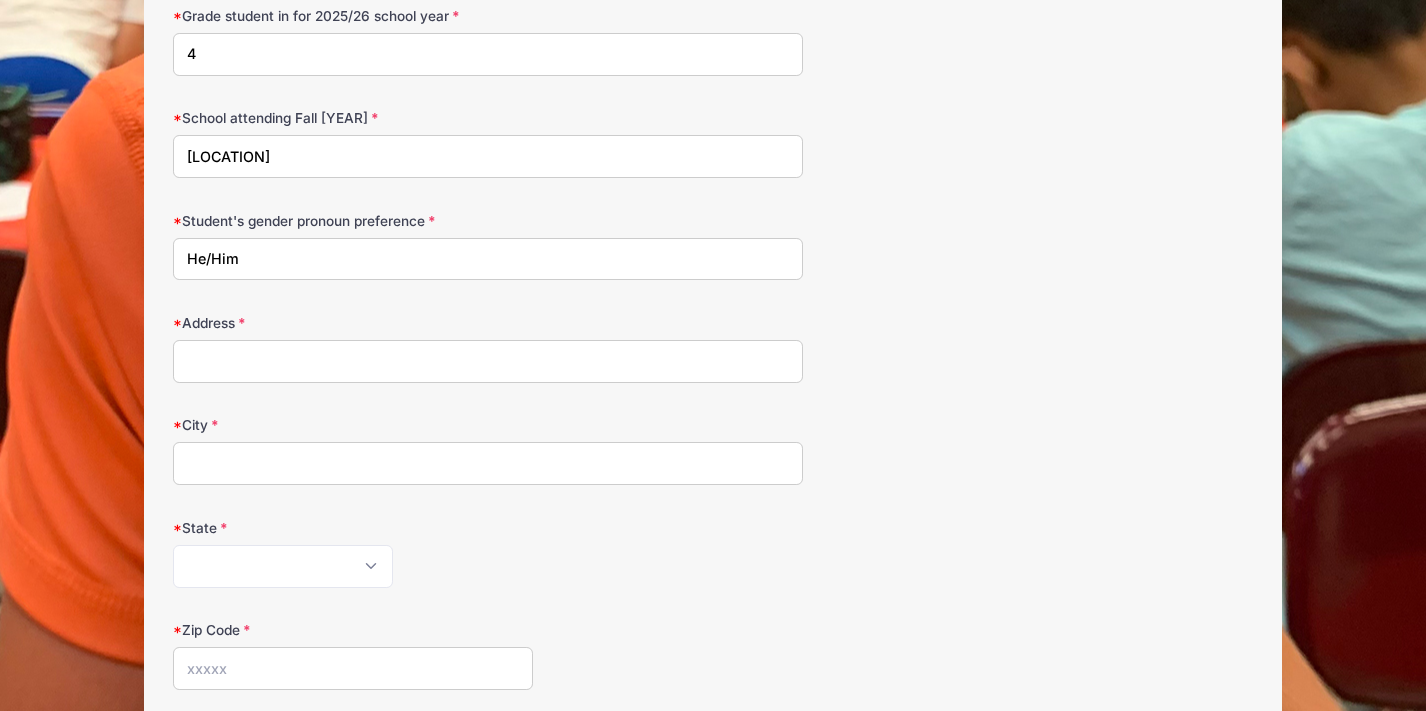 type on "He/Him" 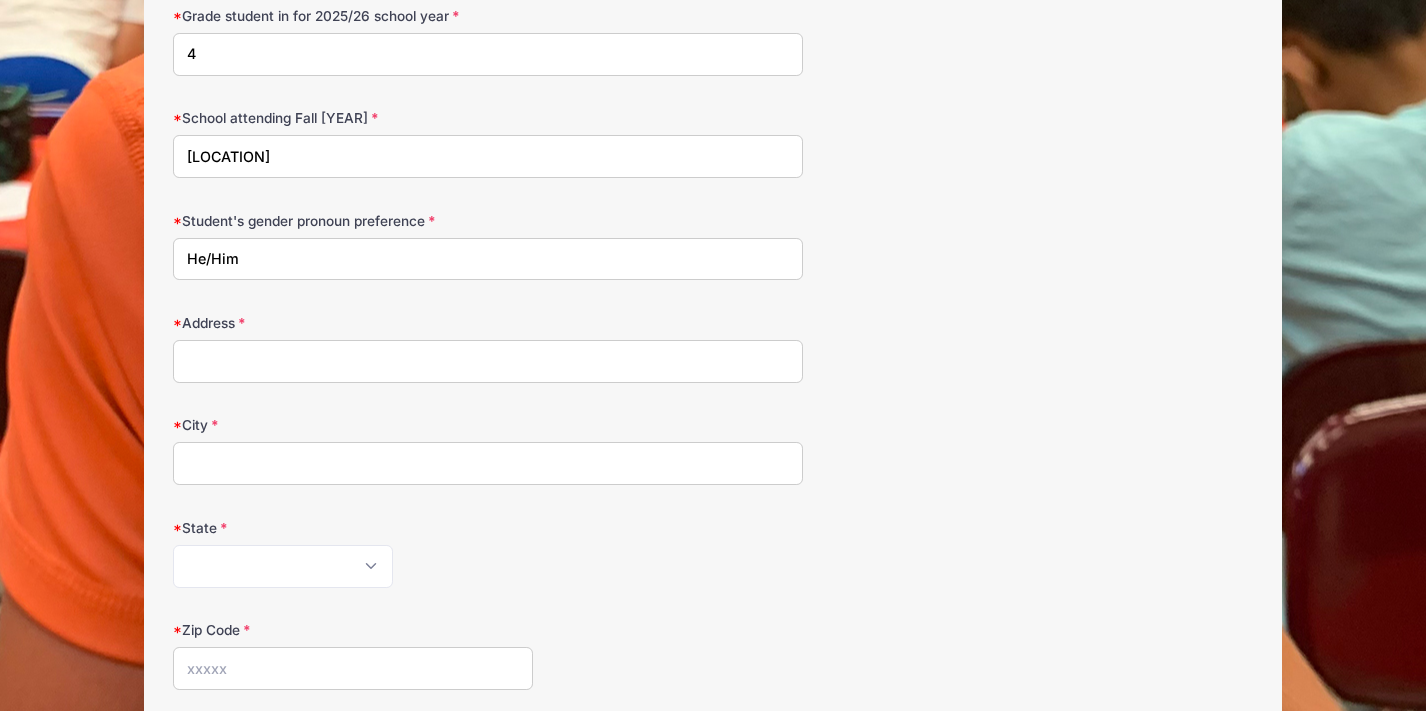 type on "Clovis" 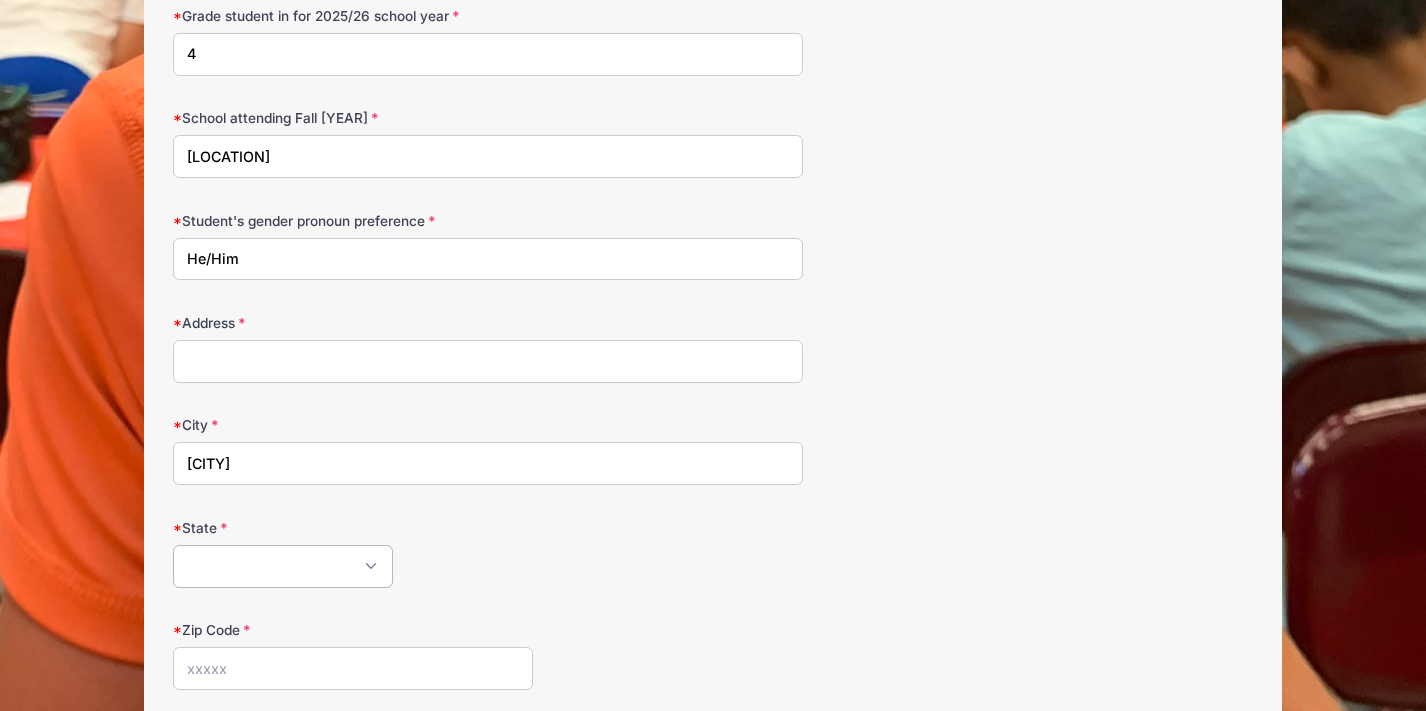 select on "CA" 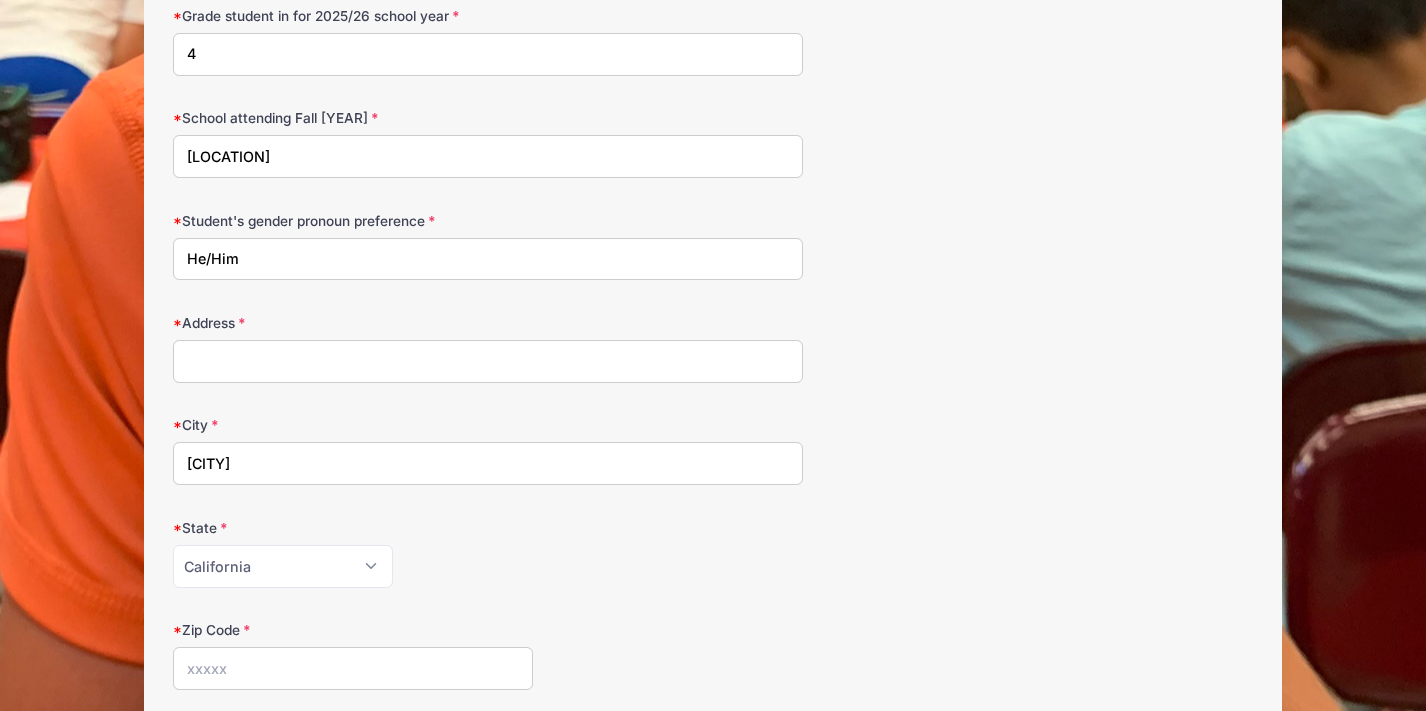 type on "93619" 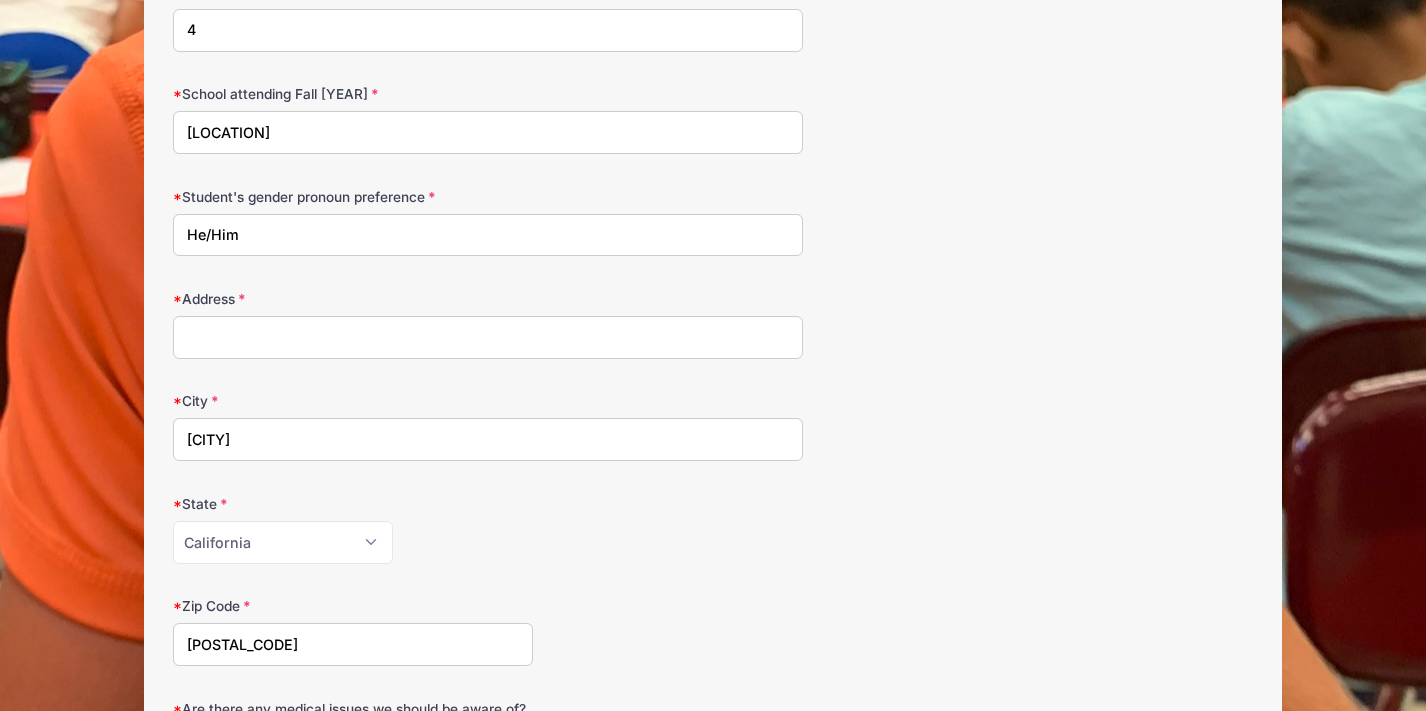 scroll, scrollTop: 519, scrollLeft: 0, axis: vertical 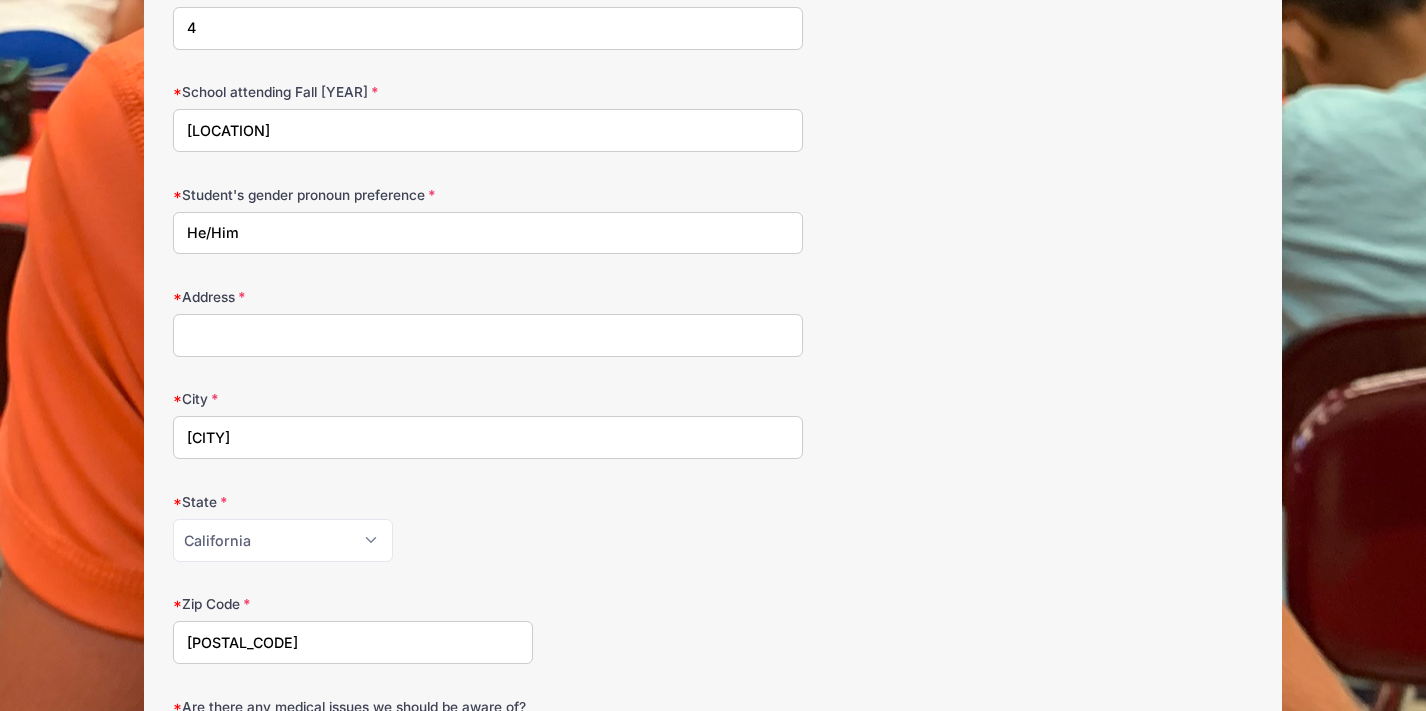 click on "Address" at bounding box center [488, 335] 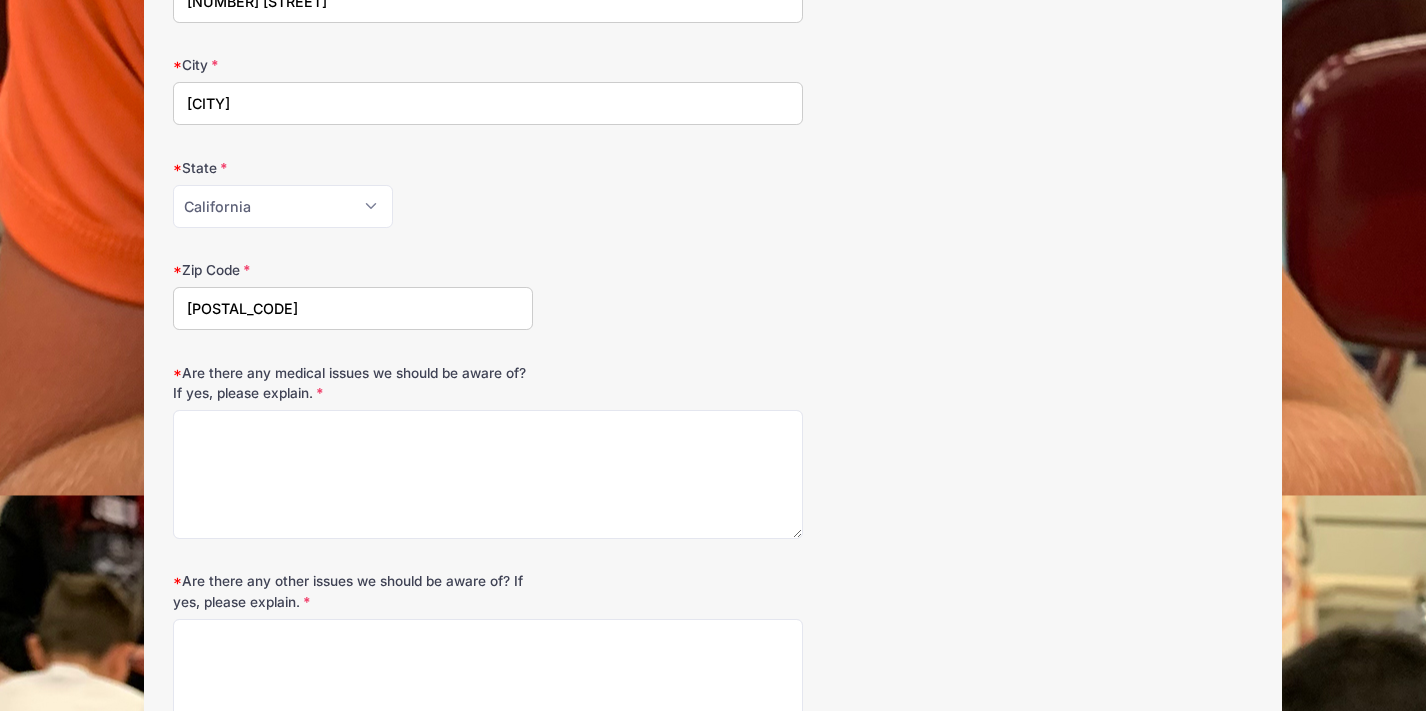 scroll, scrollTop: 858, scrollLeft: 0, axis: vertical 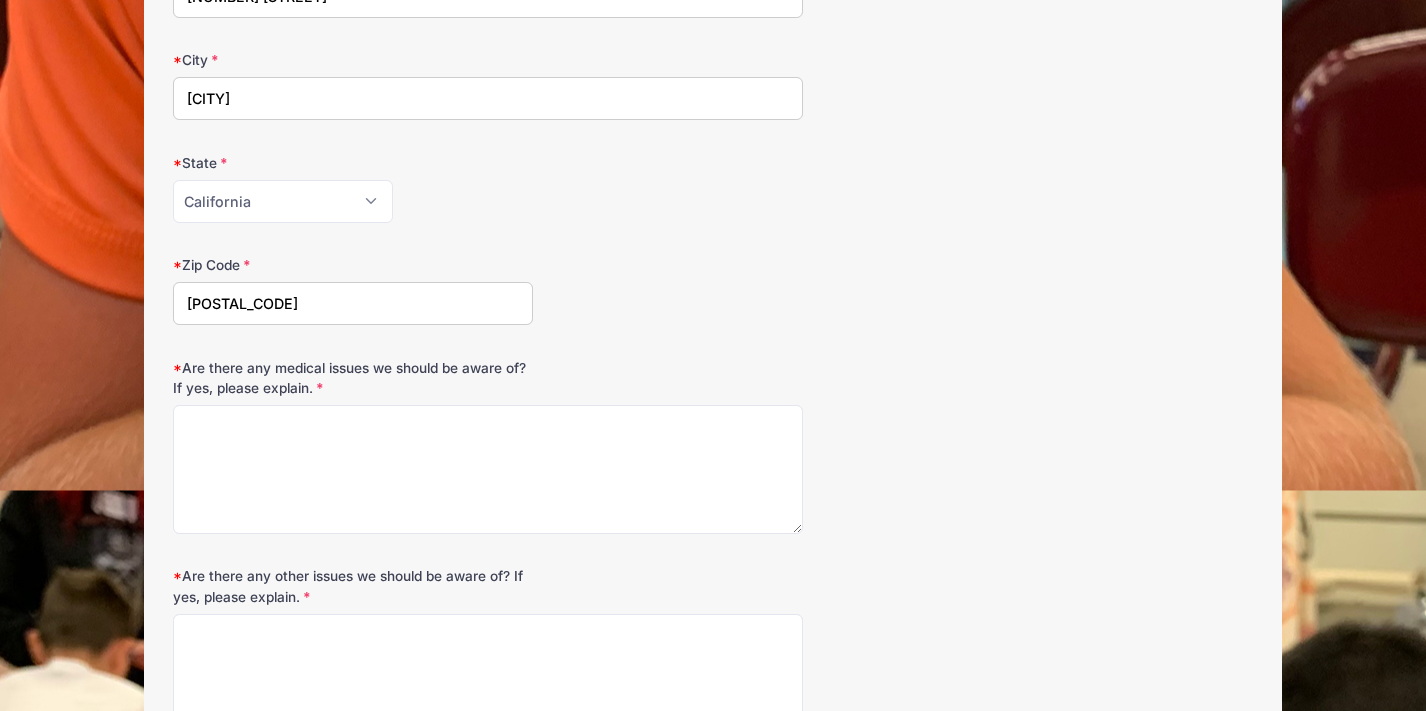 type on "4468 Joaquin Ave." 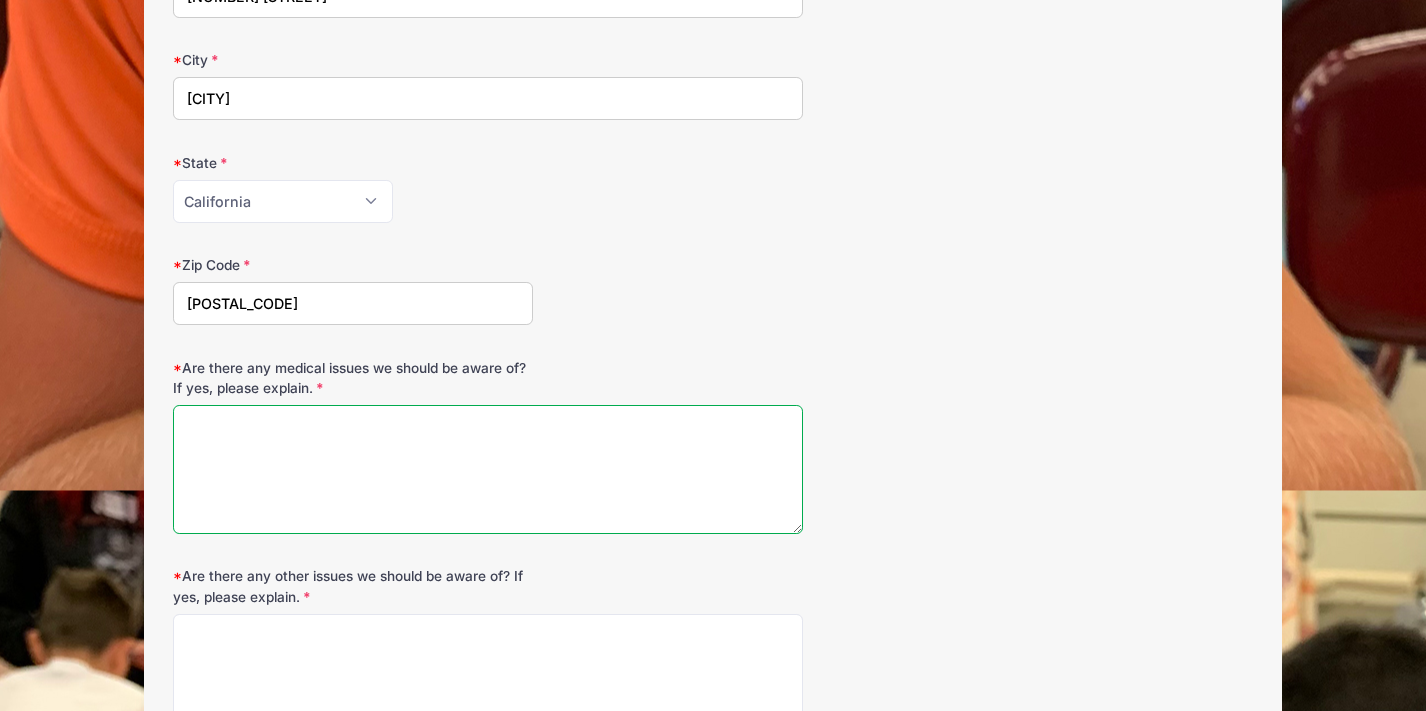 click on "Are there any medical issues we should be aware of? If yes, please explain." at bounding box center [488, 469] 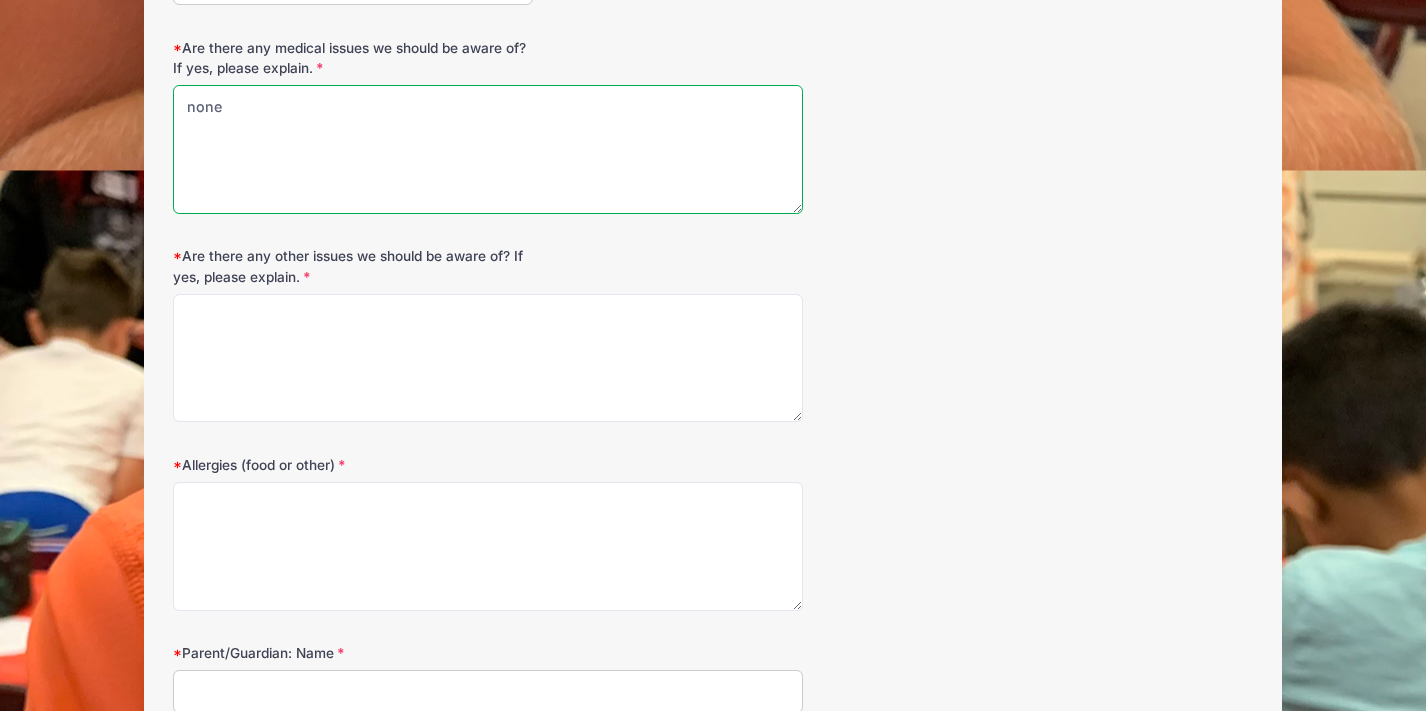 scroll, scrollTop: 1192, scrollLeft: 0, axis: vertical 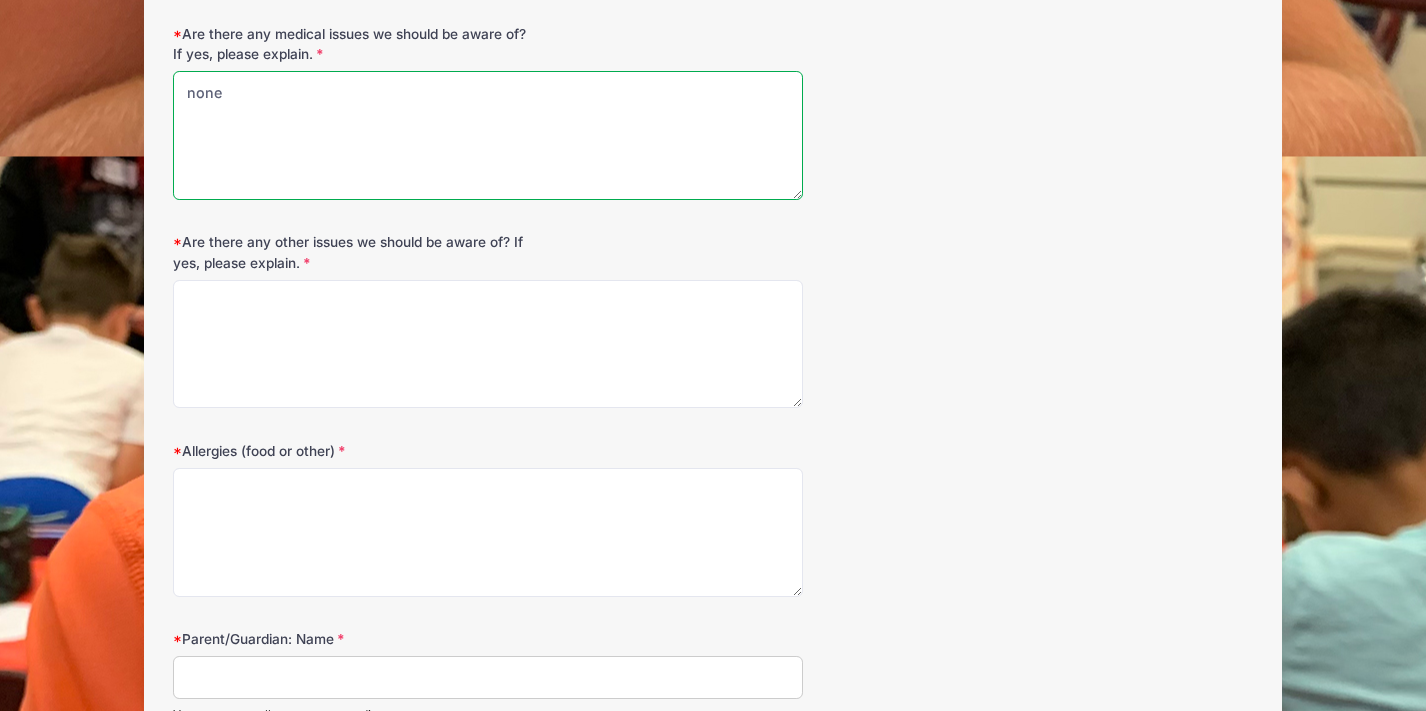 type on "none" 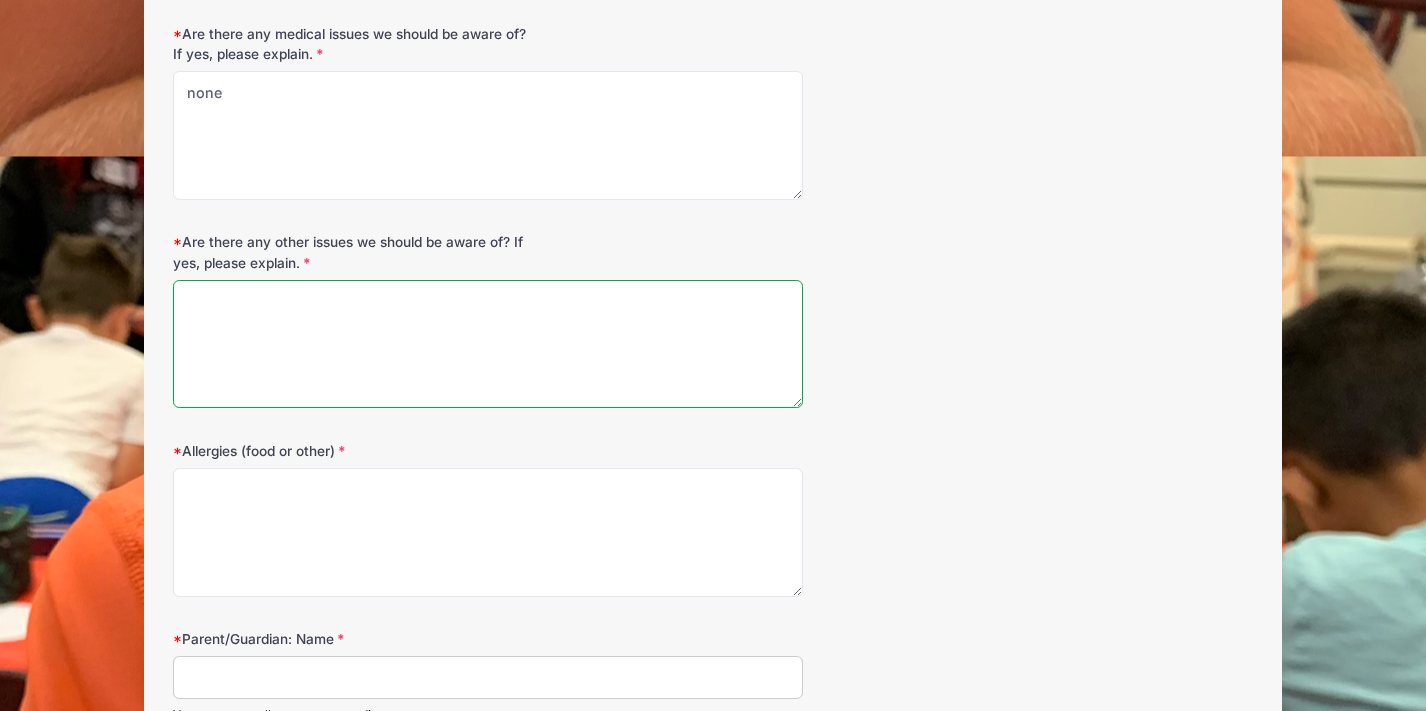 click on "Are there any other issues we should be aware of? If yes, please explain." at bounding box center (488, 344) 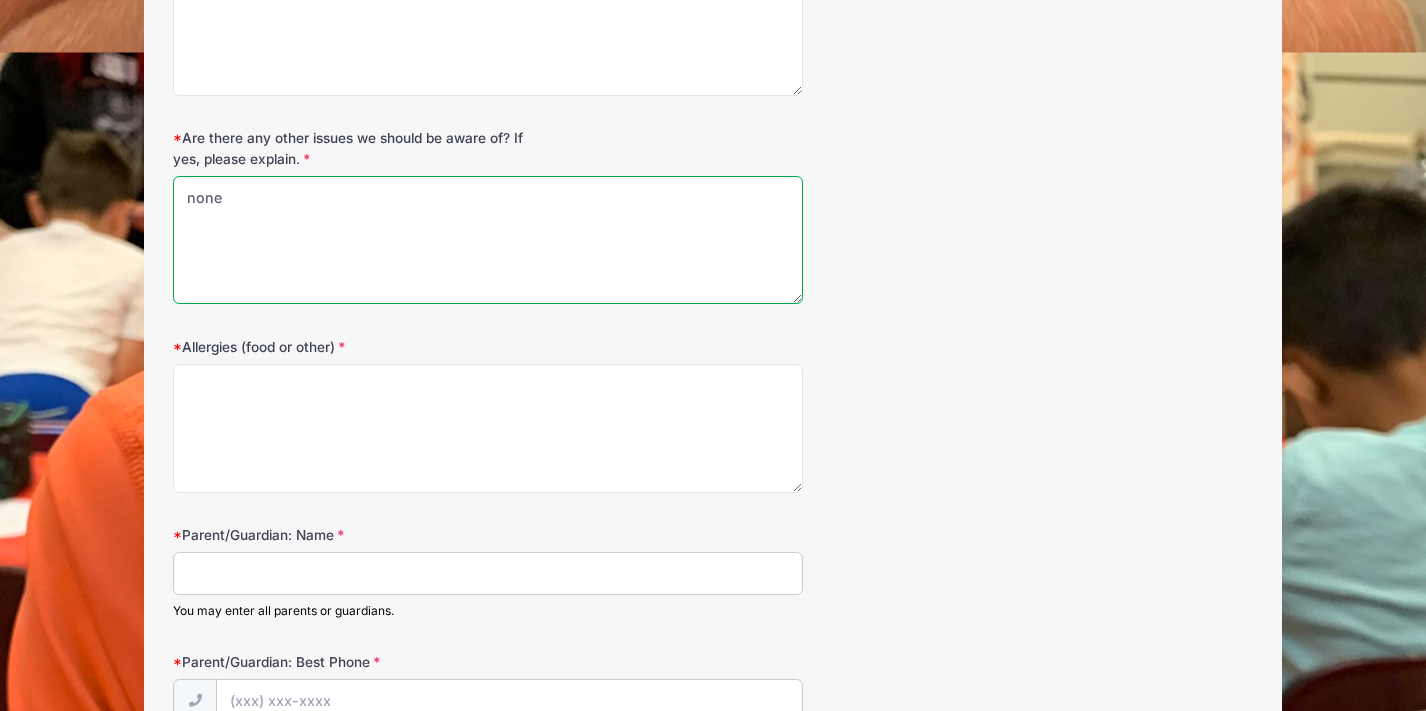 scroll, scrollTop: 1302, scrollLeft: 0, axis: vertical 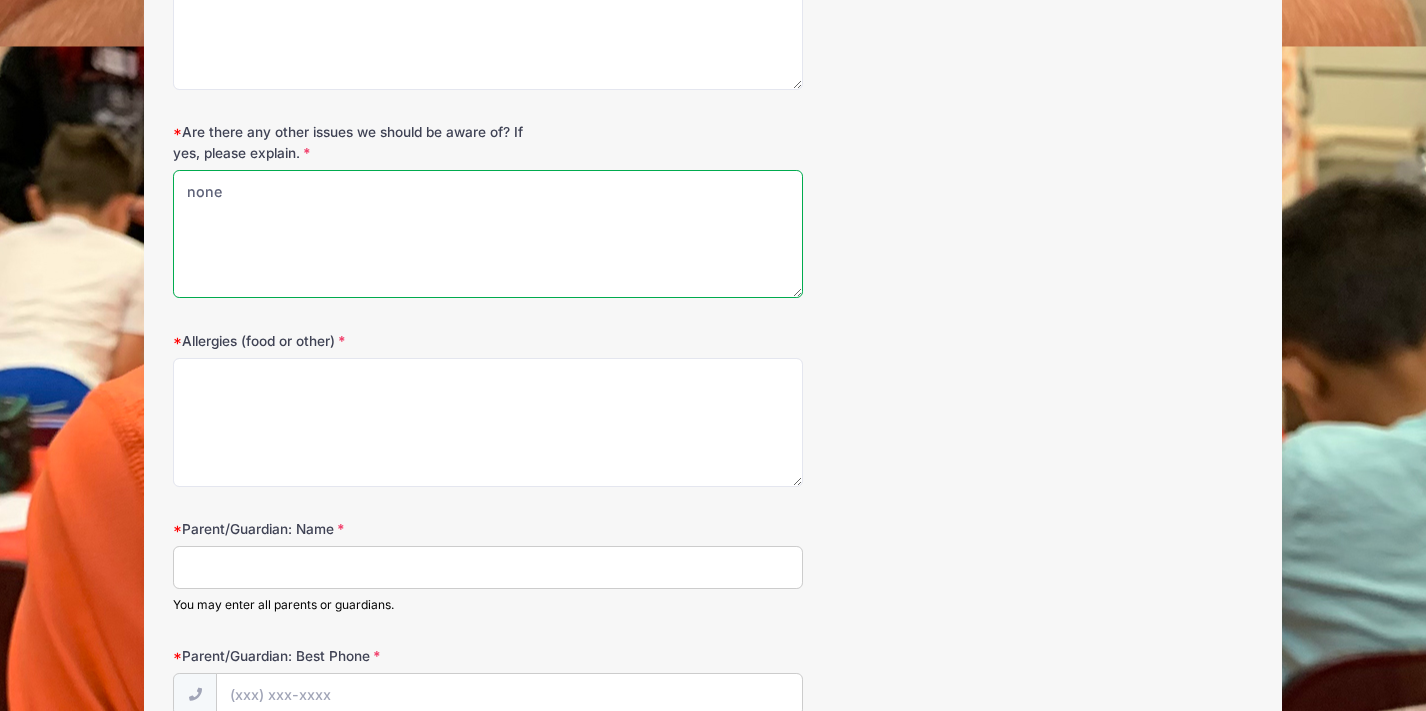 type on "none" 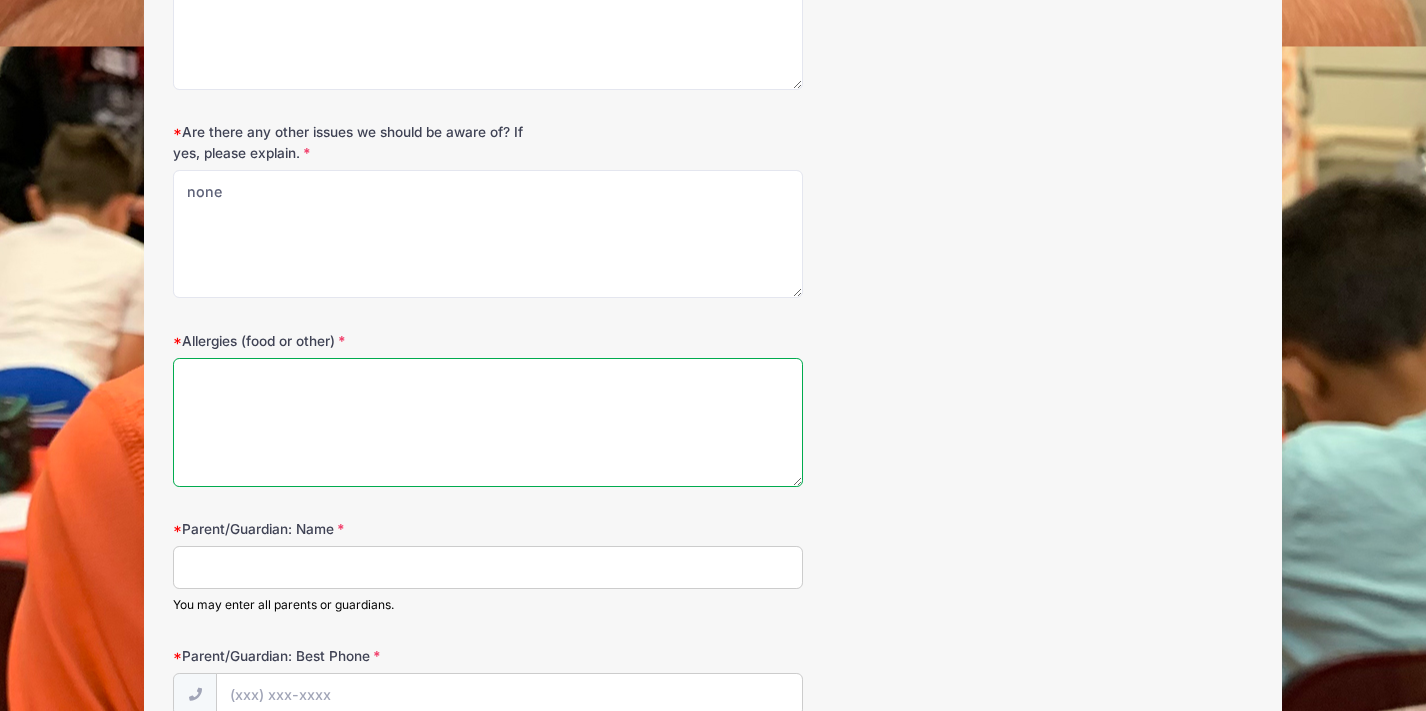 click on "Allergies (food or other)" at bounding box center [488, 422] 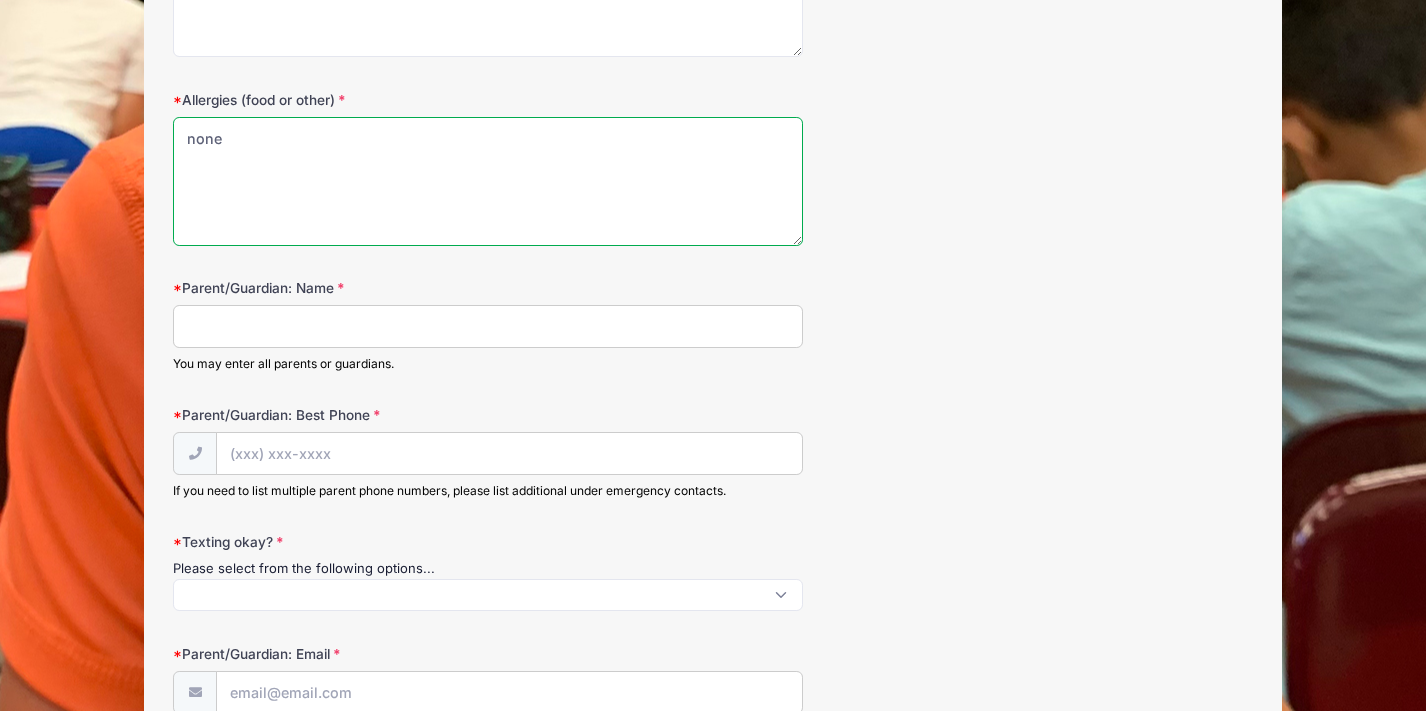 scroll, scrollTop: 1583, scrollLeft: 0, axis: vertical 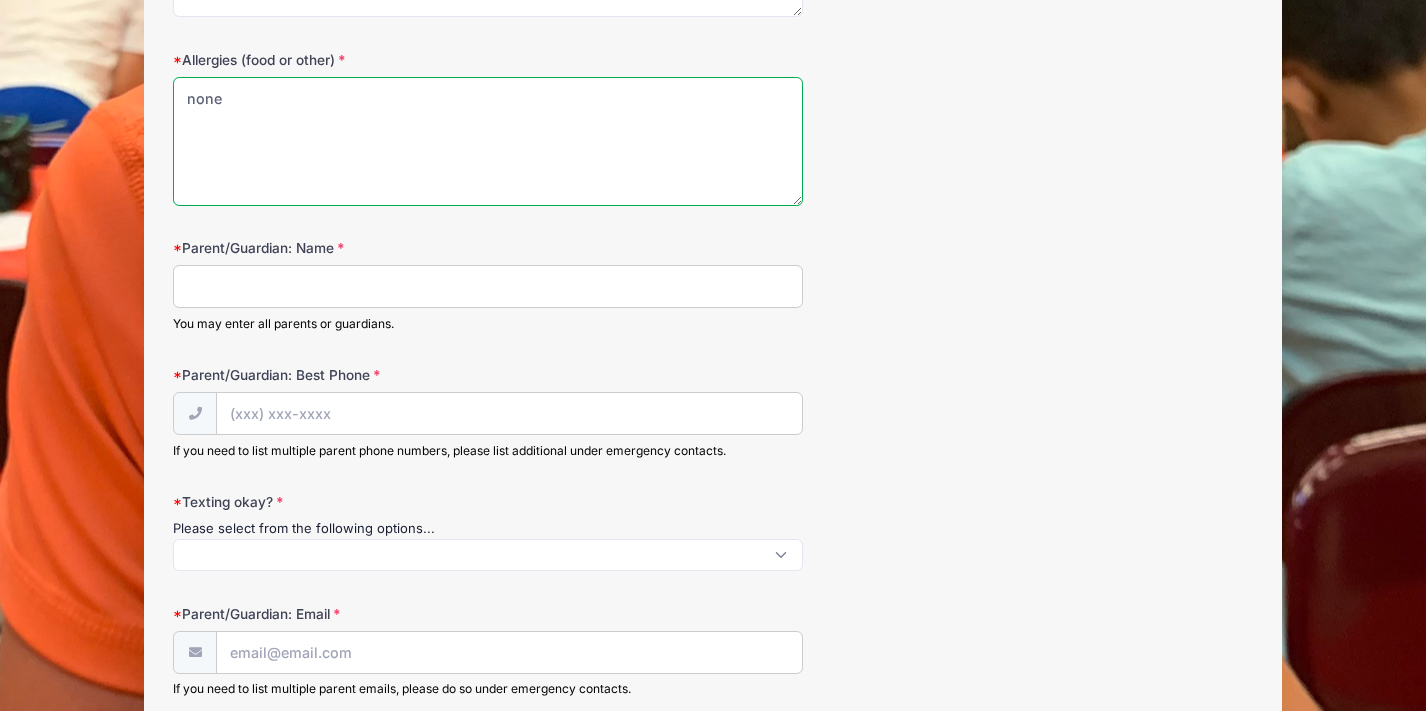 type on "none" 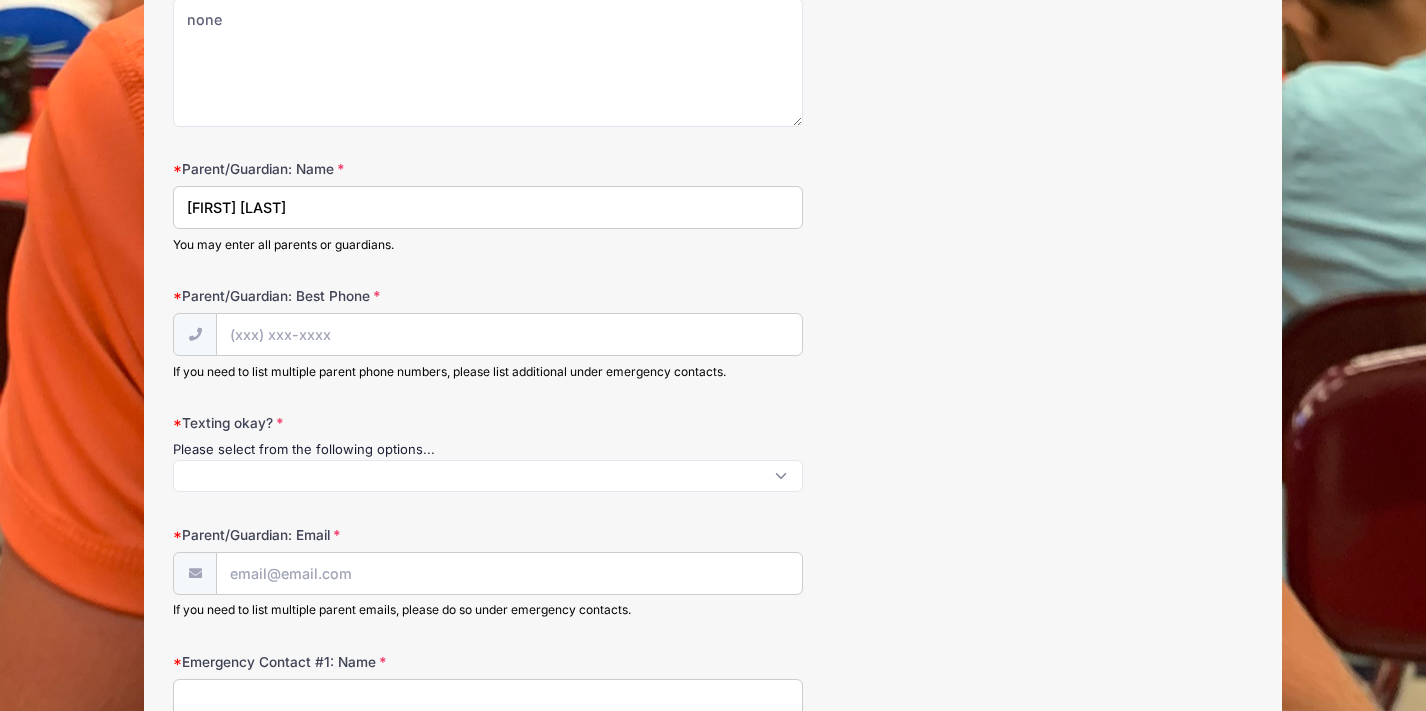 scroll, scrollTop: 1675, scrollLeft: 0, axis: vertical 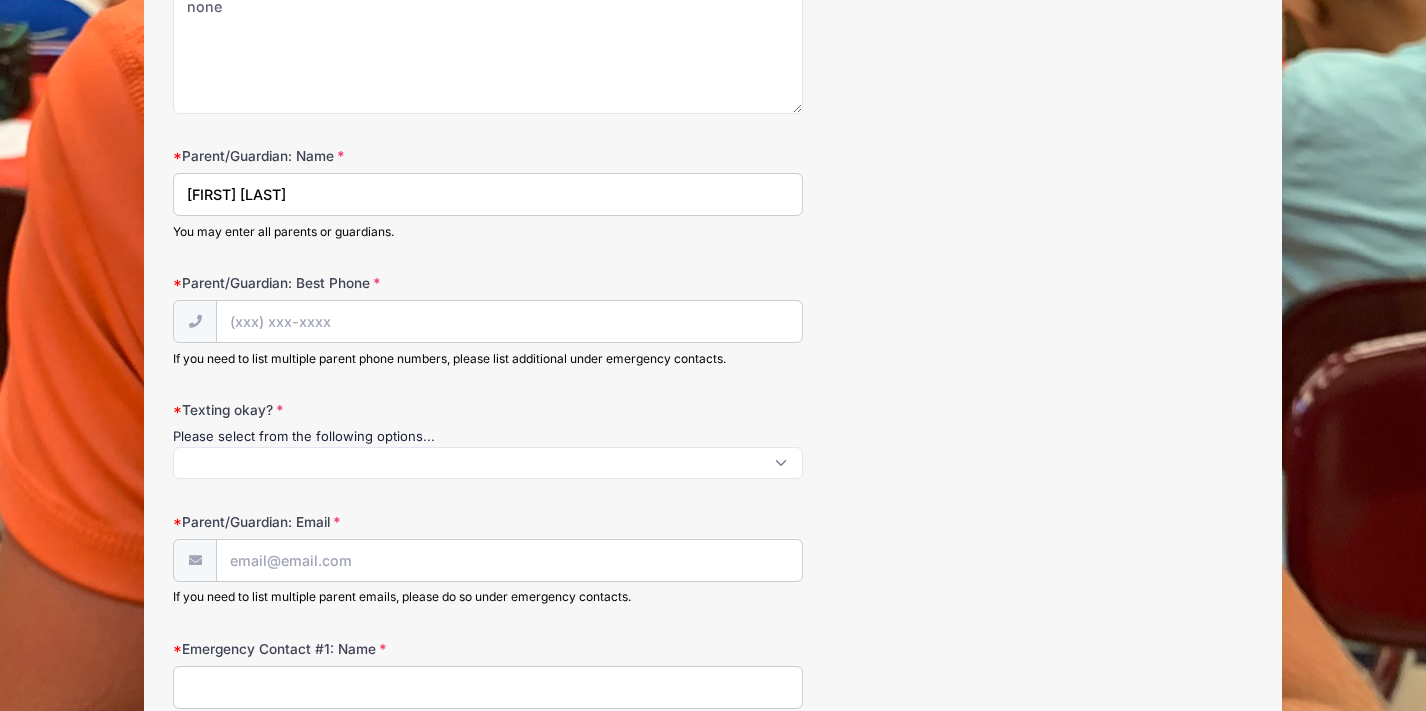 type on "[FIRST] [LAST]" 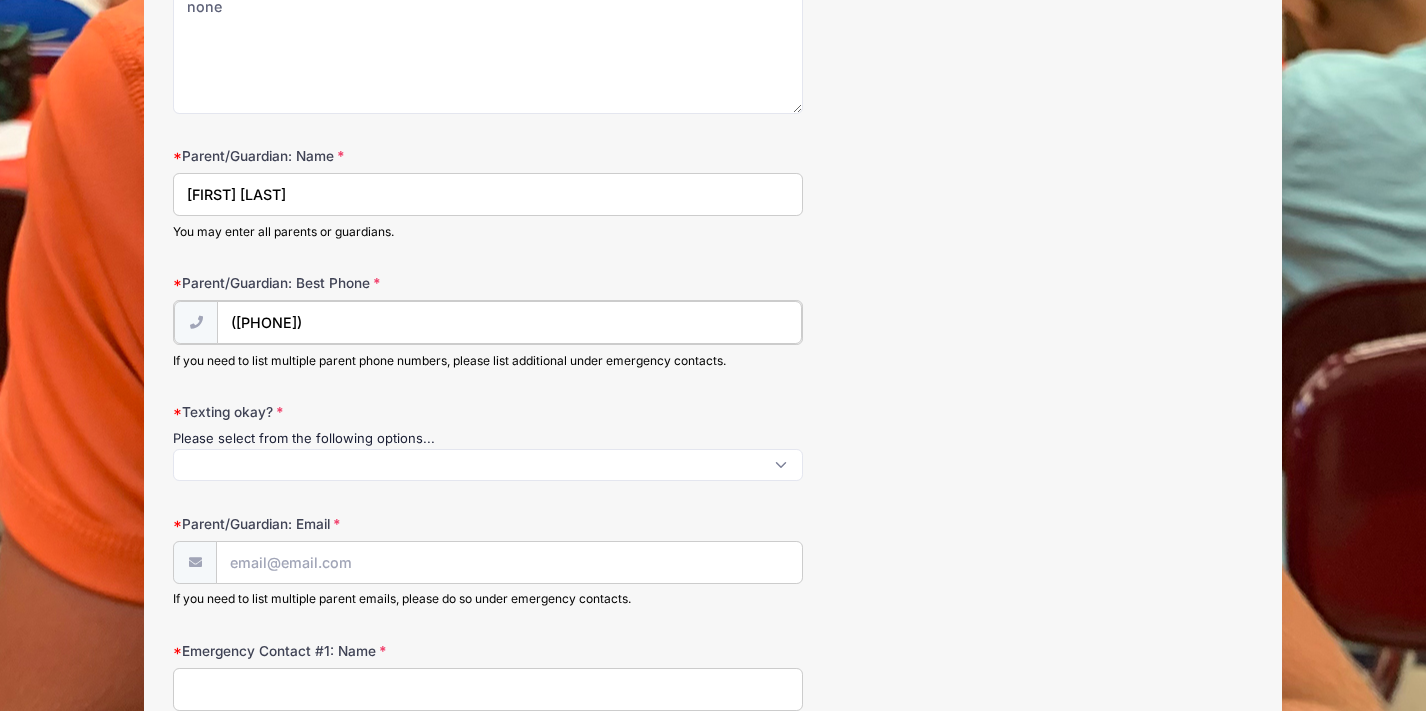 type on "(623) 703-5086" 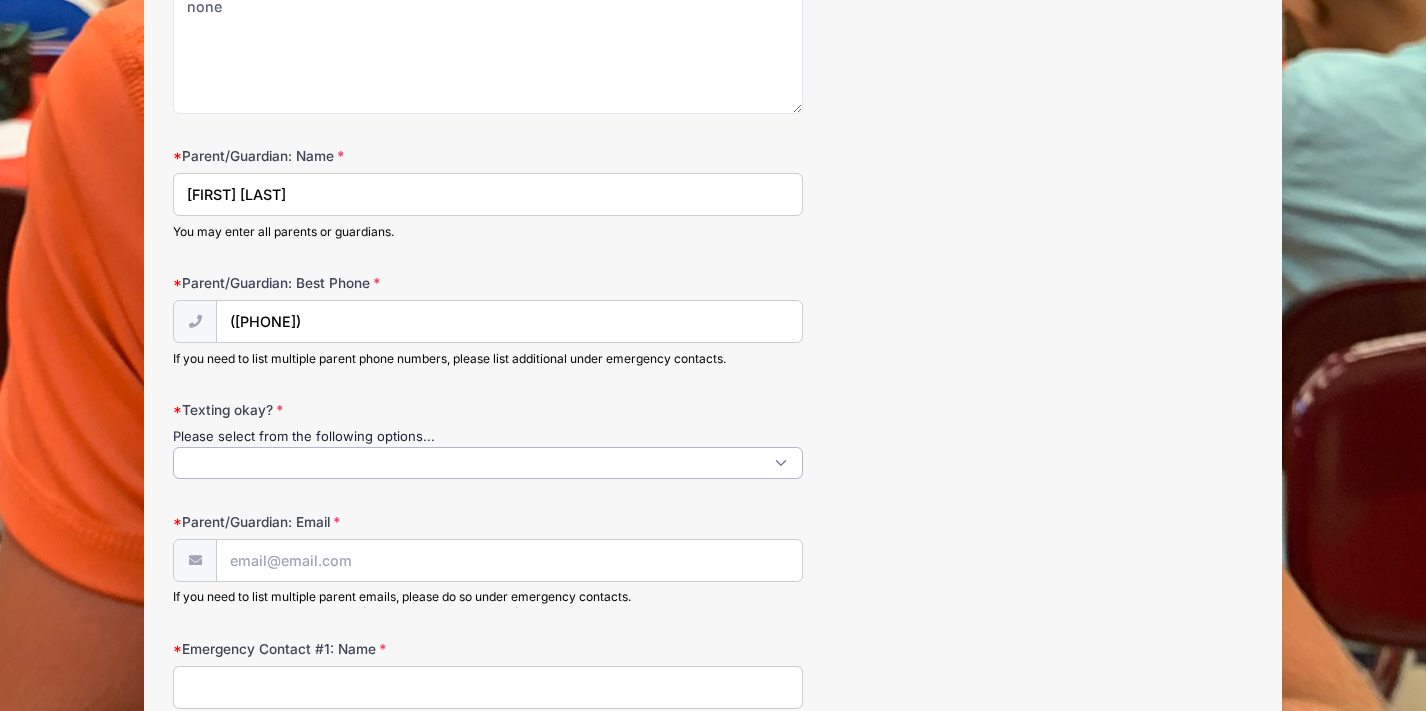 click at bounding box center [488, 463] 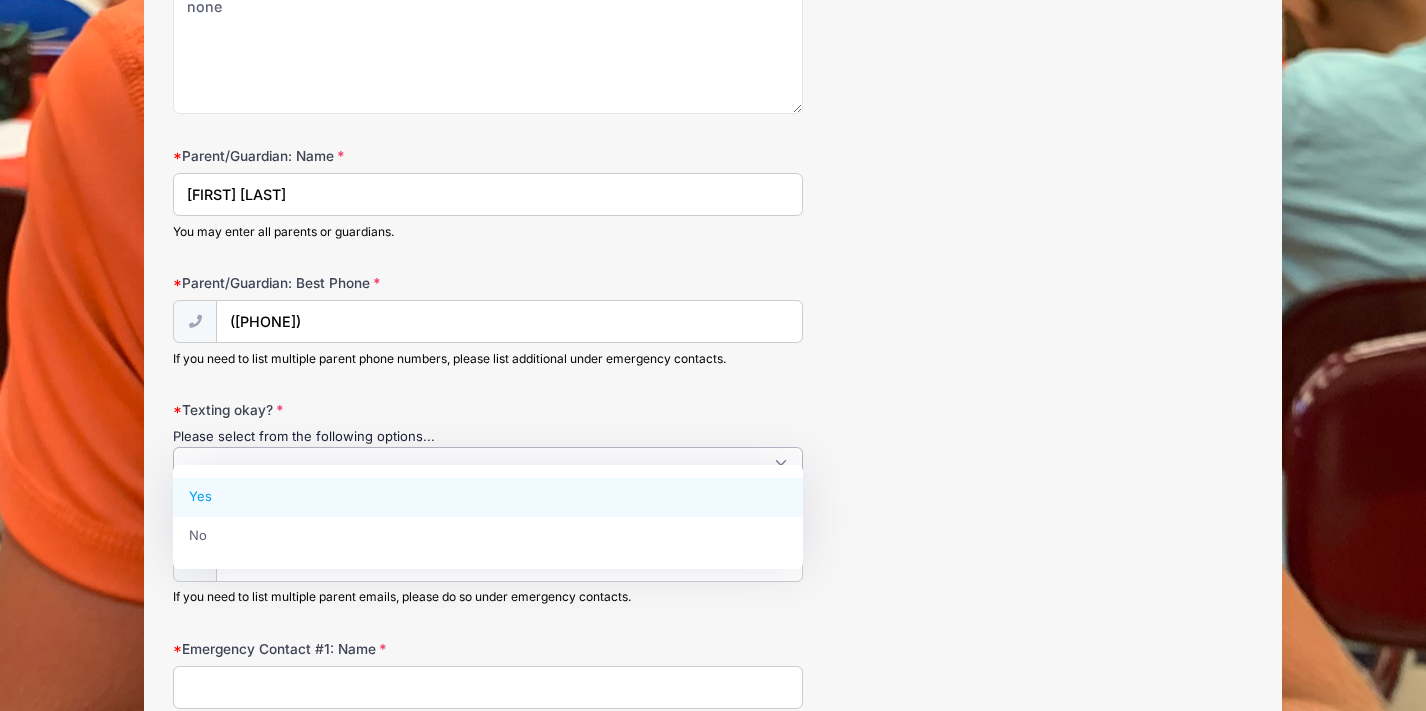 select on "Yes" 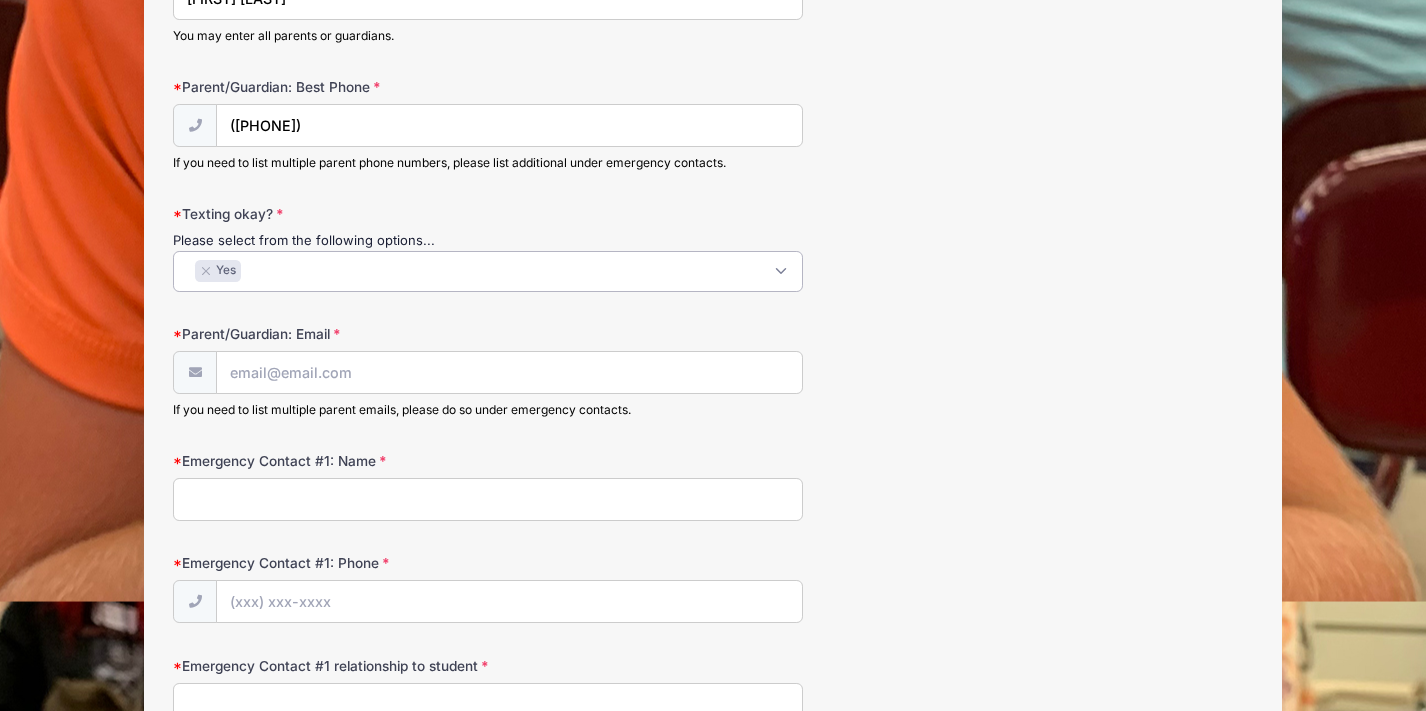 scroll, scrollTop: 1872, scrollLeft: 0, axis: vertical 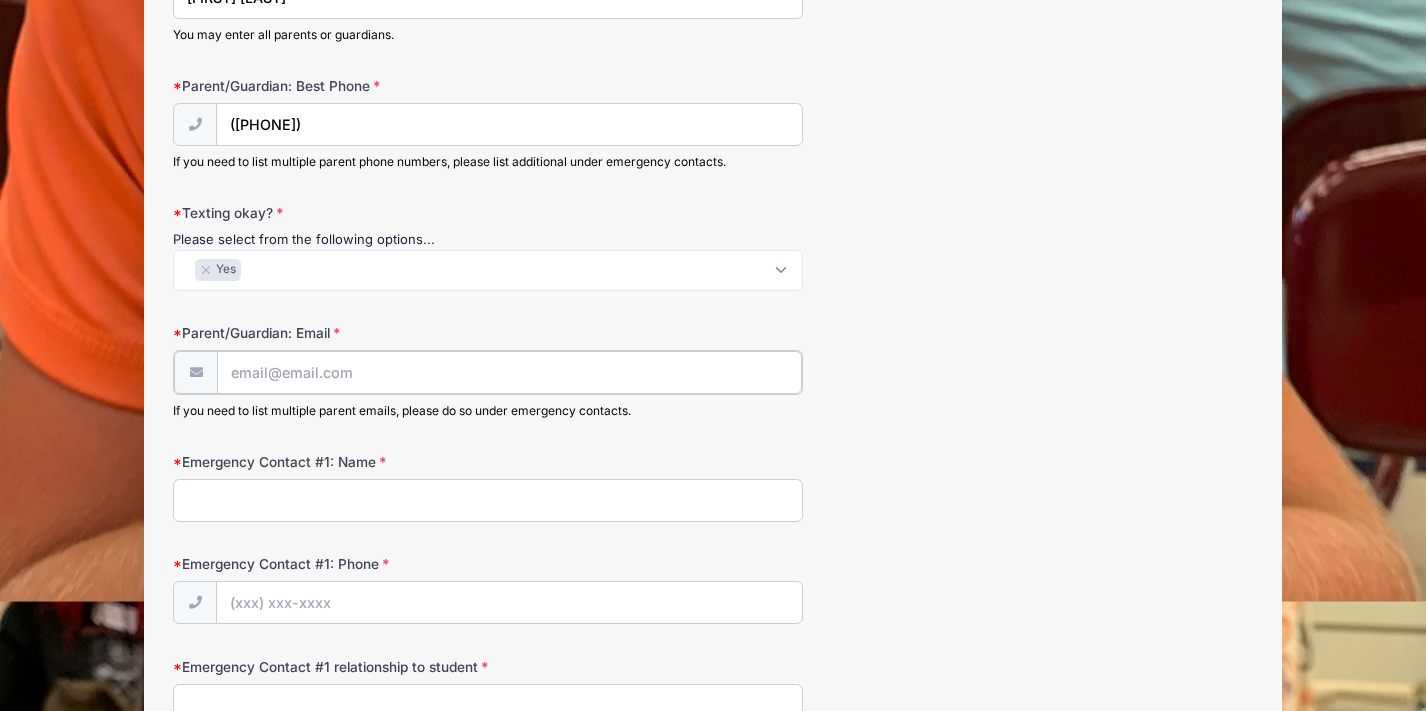 type on "jennyconcierge@gmail.com" 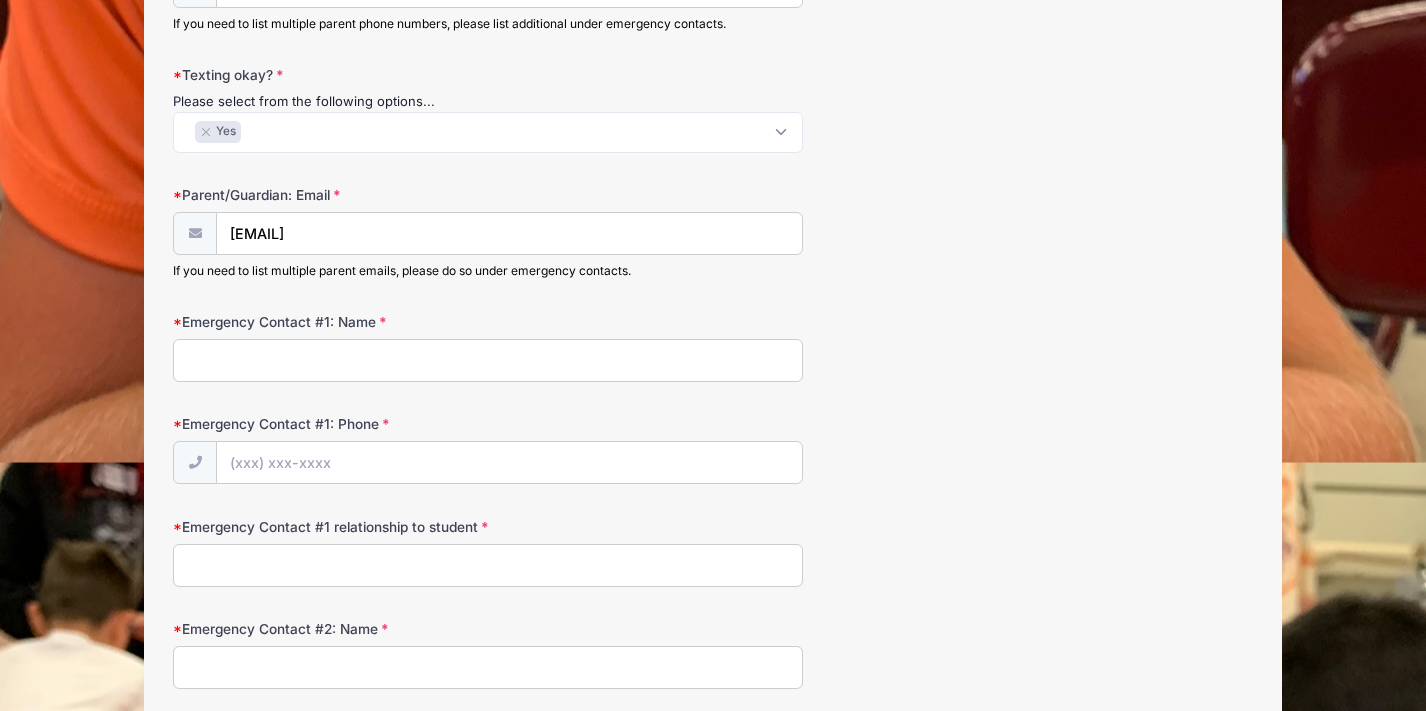 scroll, scrollTop: 2022, scrollLeft: 0, axis: vertical 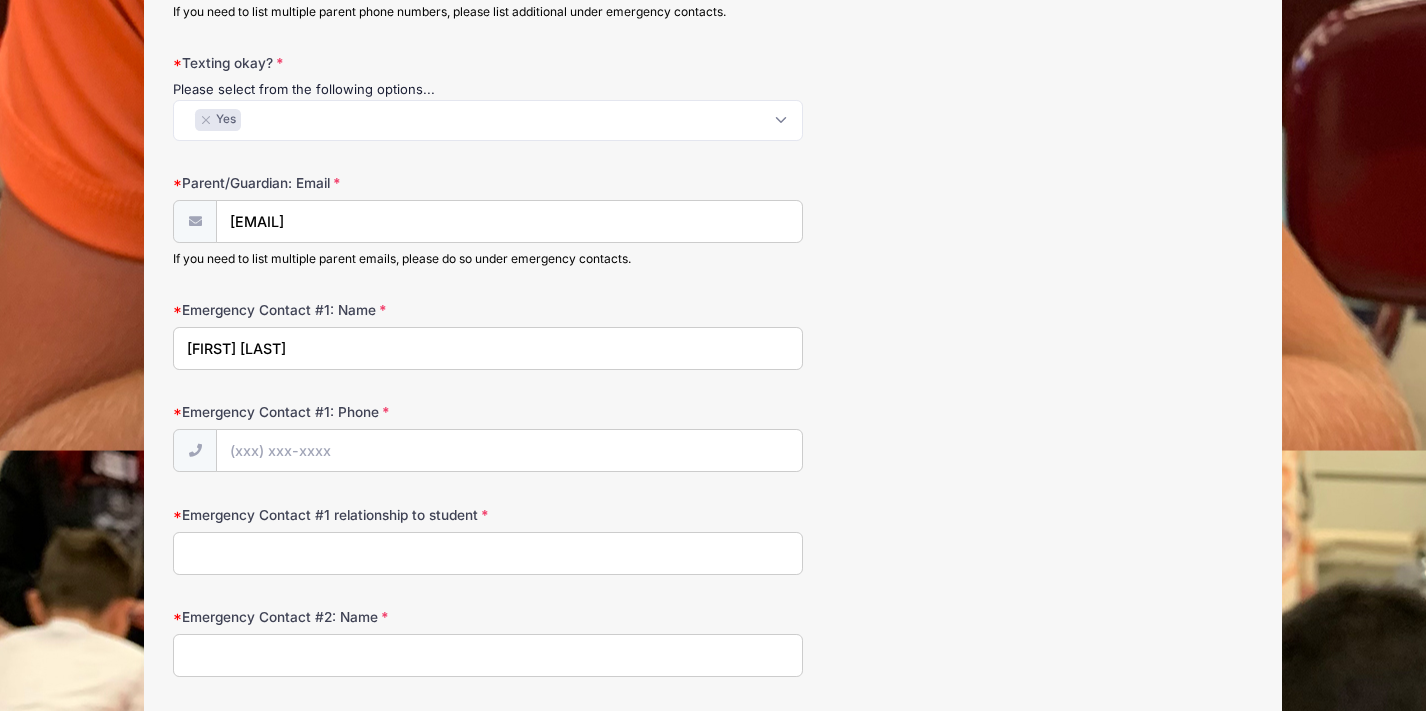 type on "Sam Dergunov" 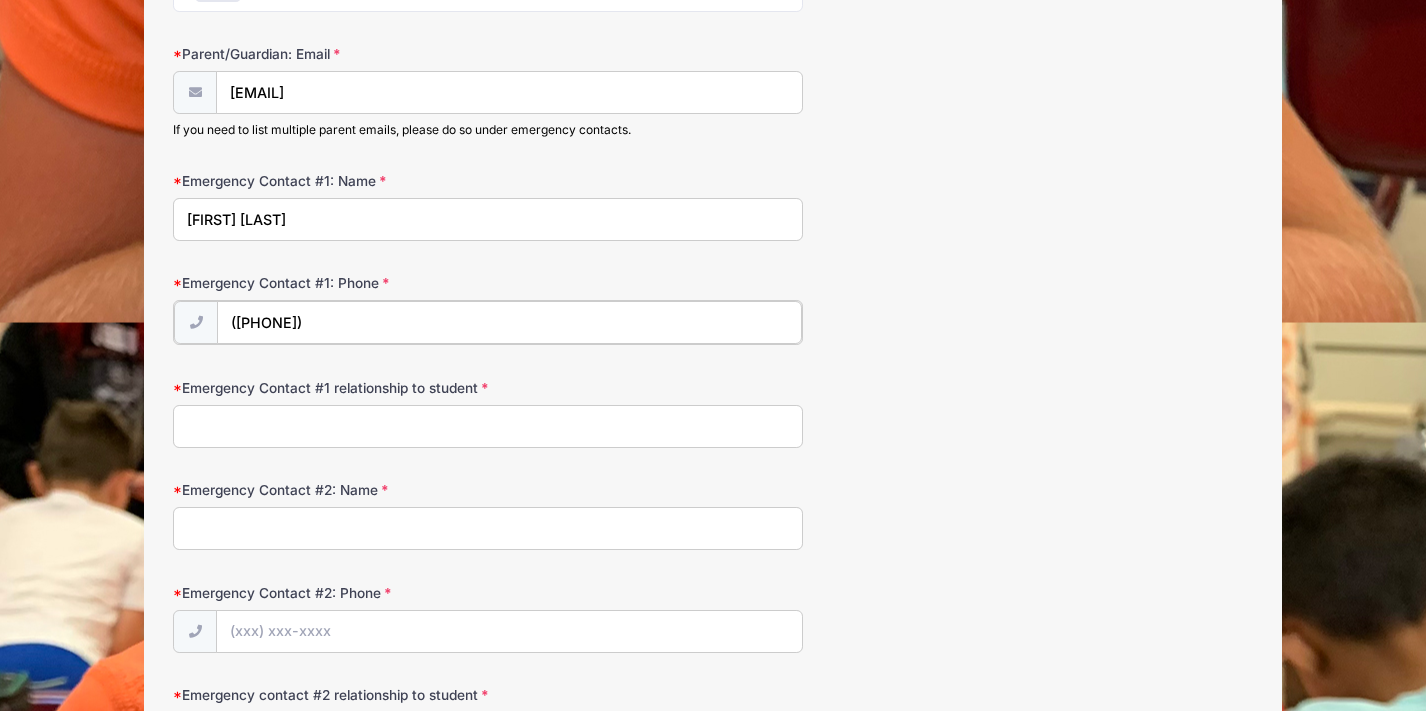 scroll, scrollTop: 2173, scrollLeft: 0, axis: vertical 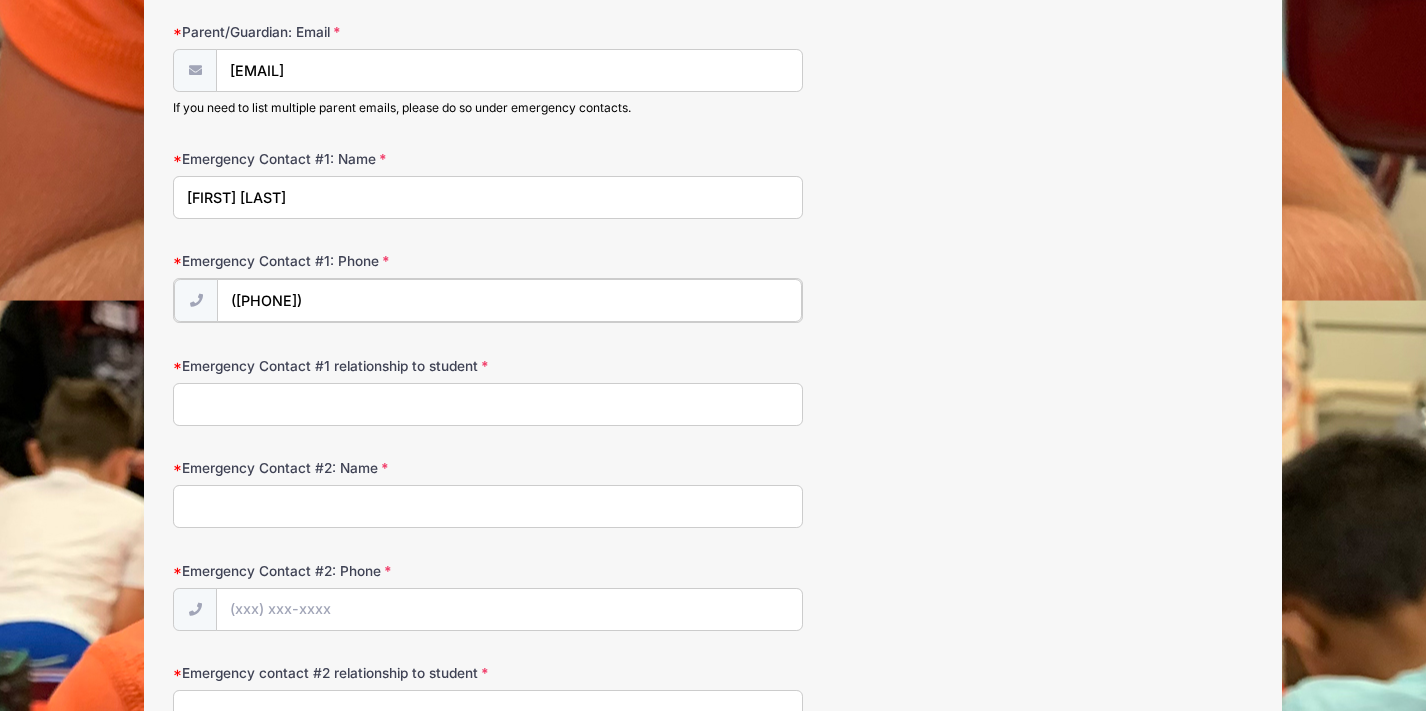 type on "(215) 630-9983" 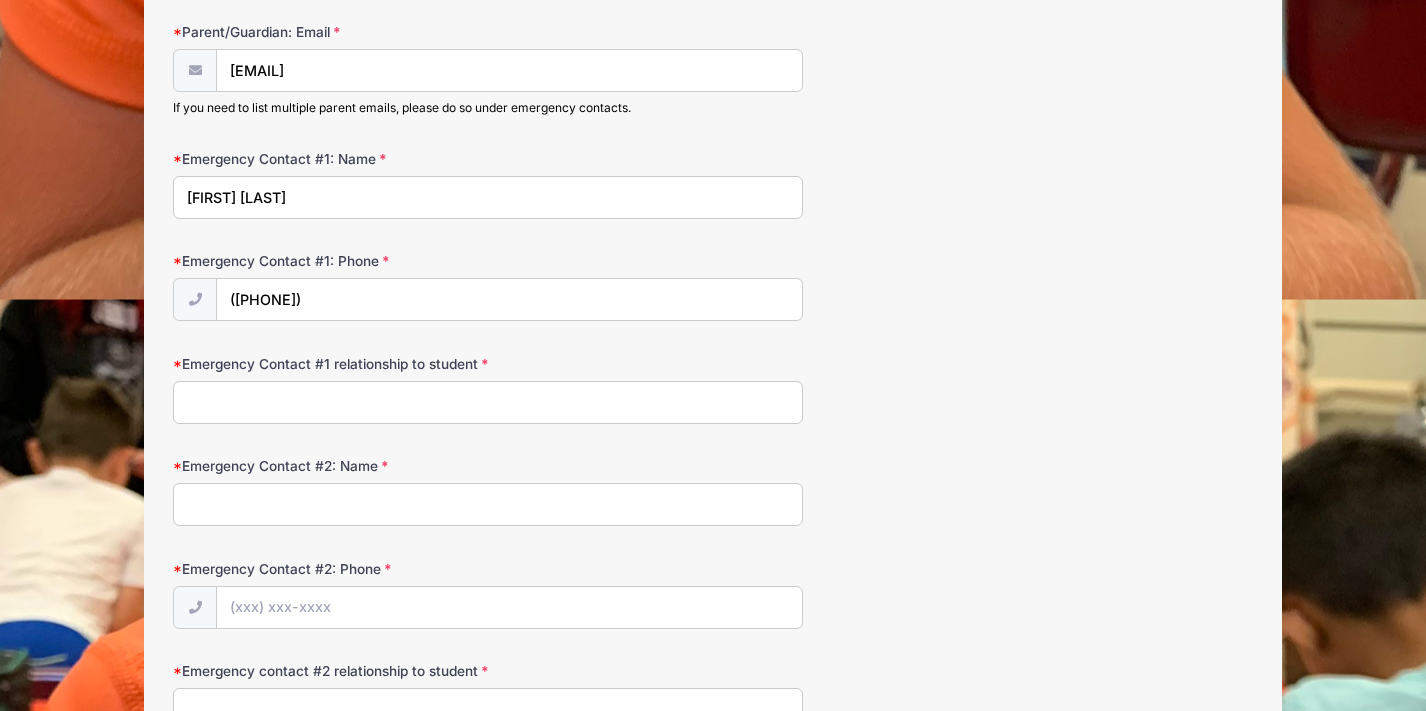click on "Emergency Contact #1 relationship to student" at bounding box center [488, 402] 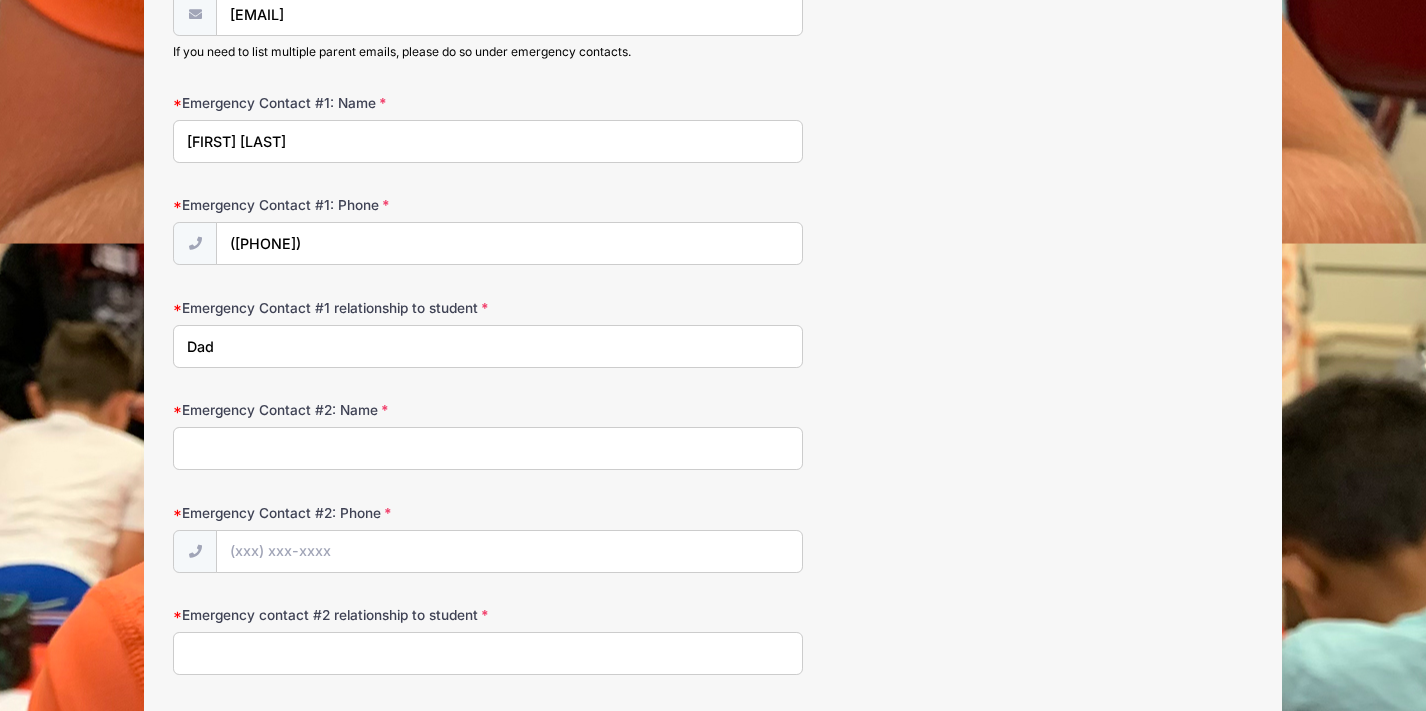 scroll, scrollTop: 2246, scrollLeft: 0, axis: vertical 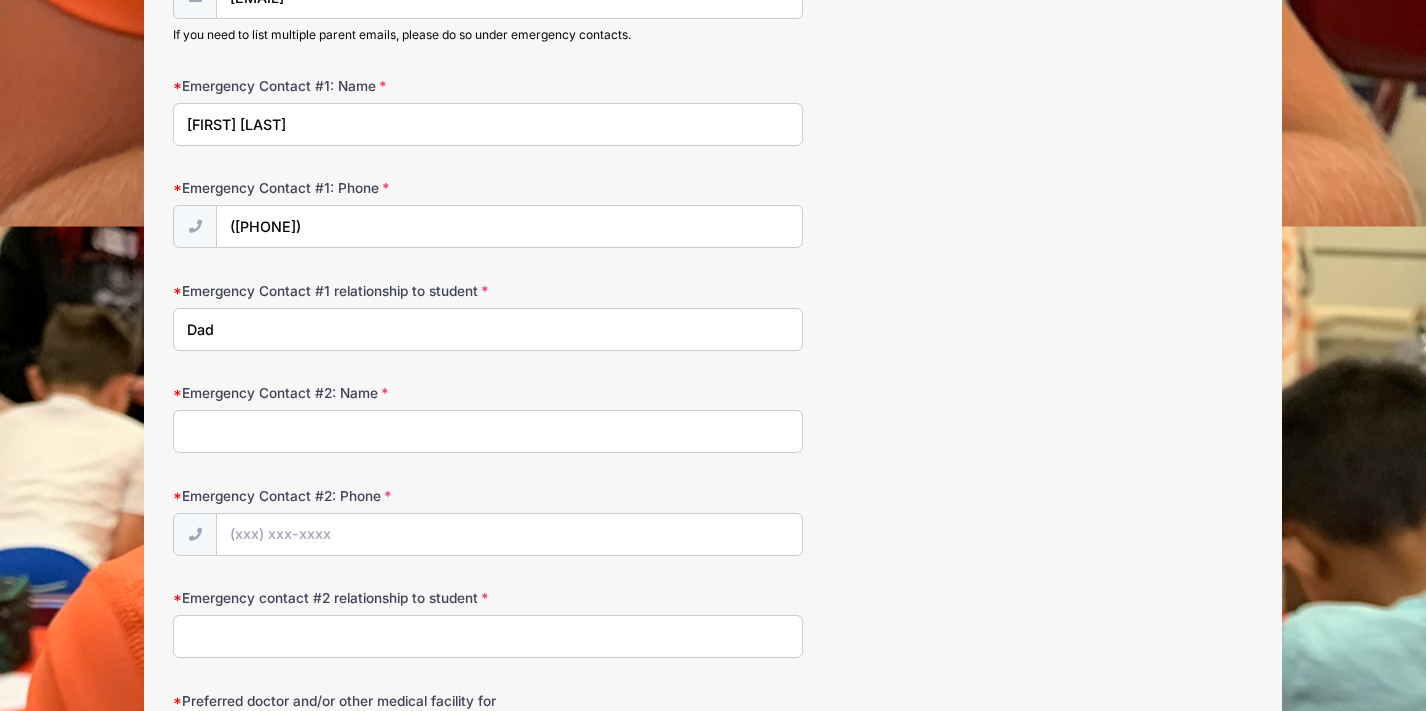 type on "Dad" 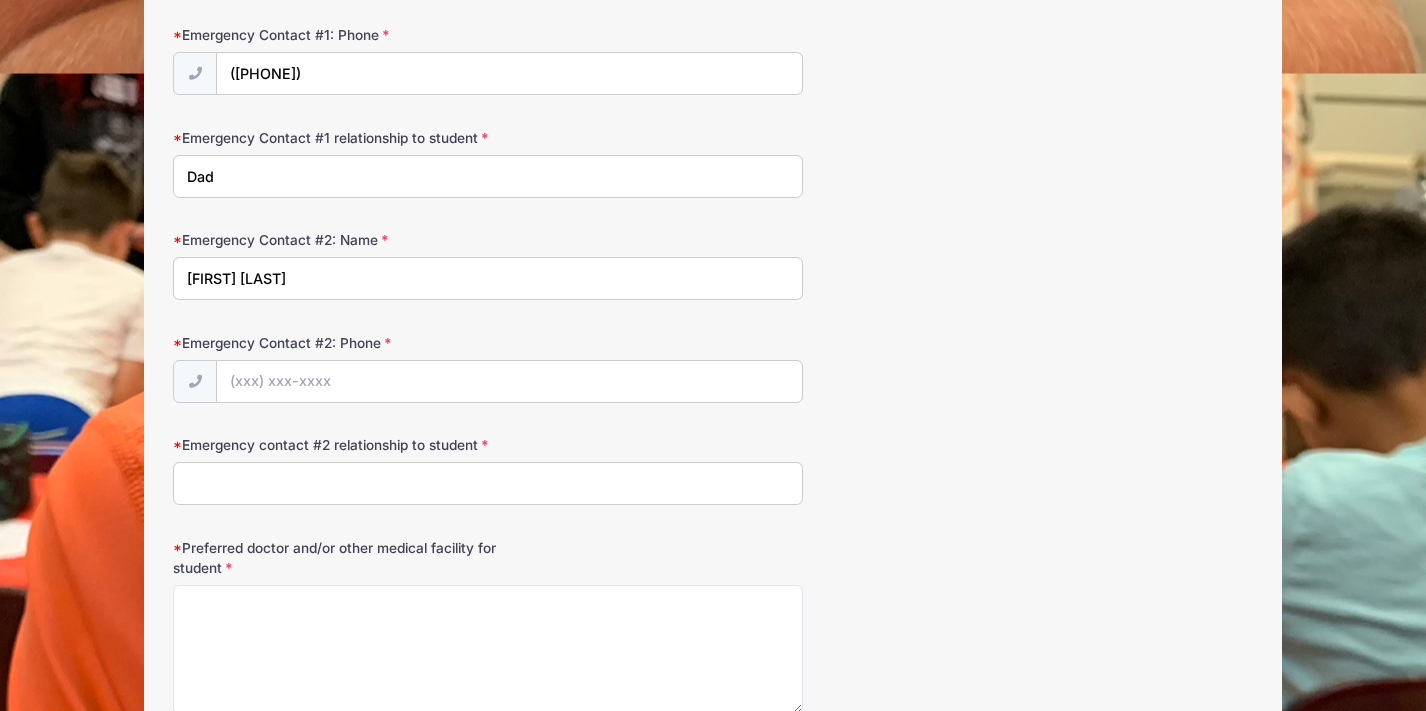 scroll, scrollTop: 2418, scrollLeft: 0, axis: vertical 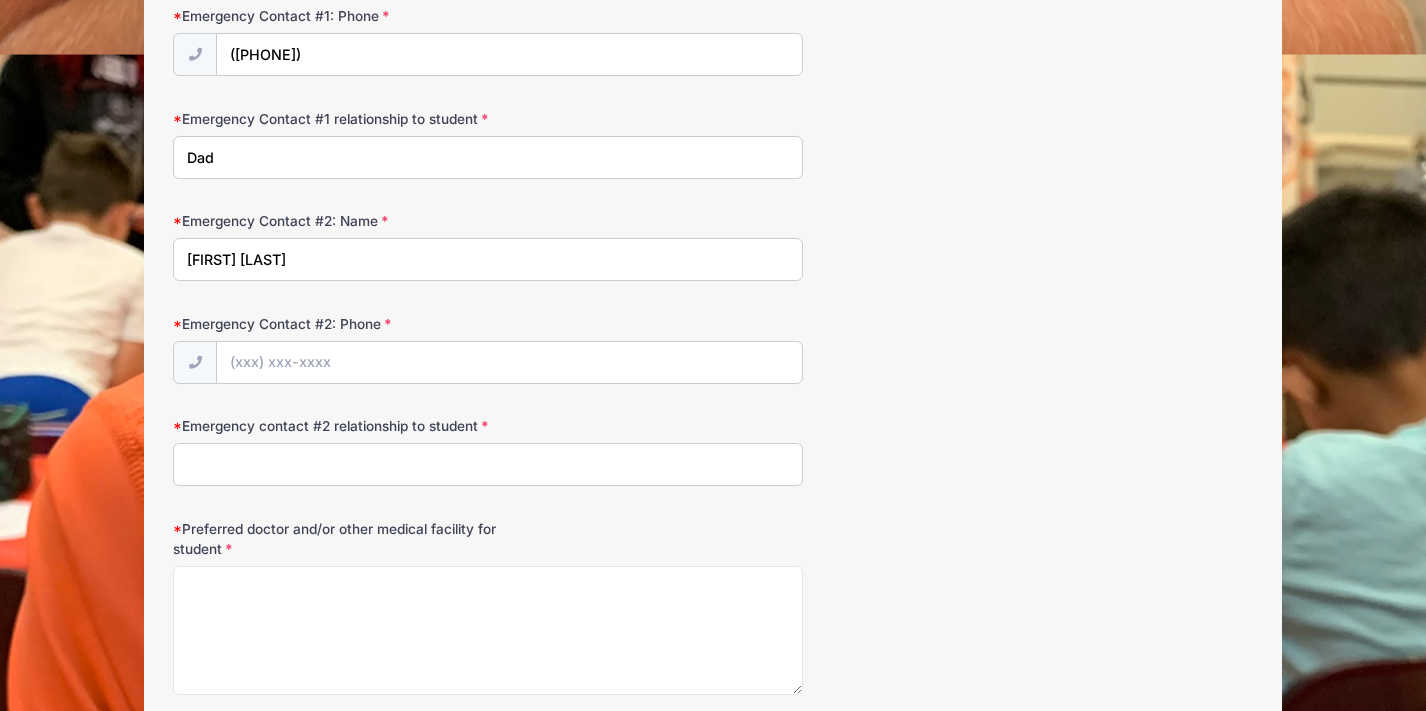 type on "Jenny Dergunov" 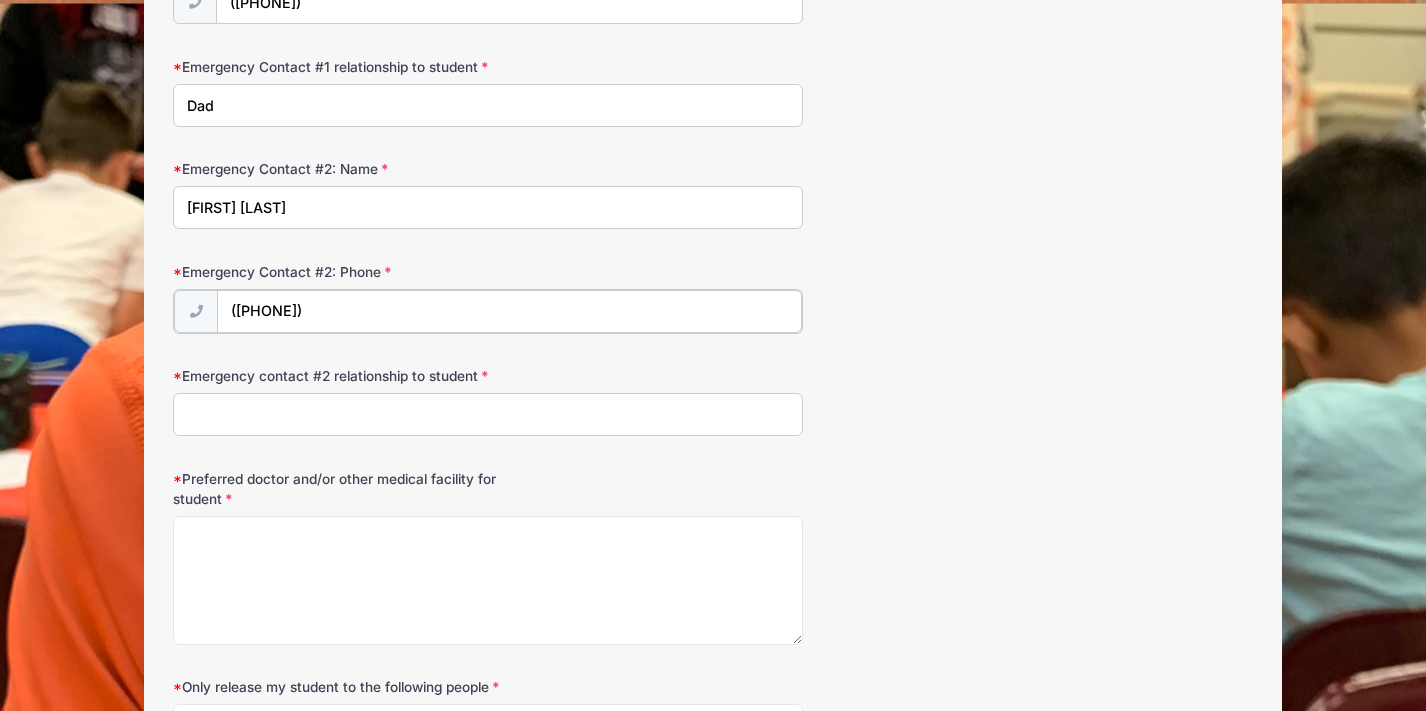 scroll, scrollTop: 2548, scrollLeft: 0, axis: vertical 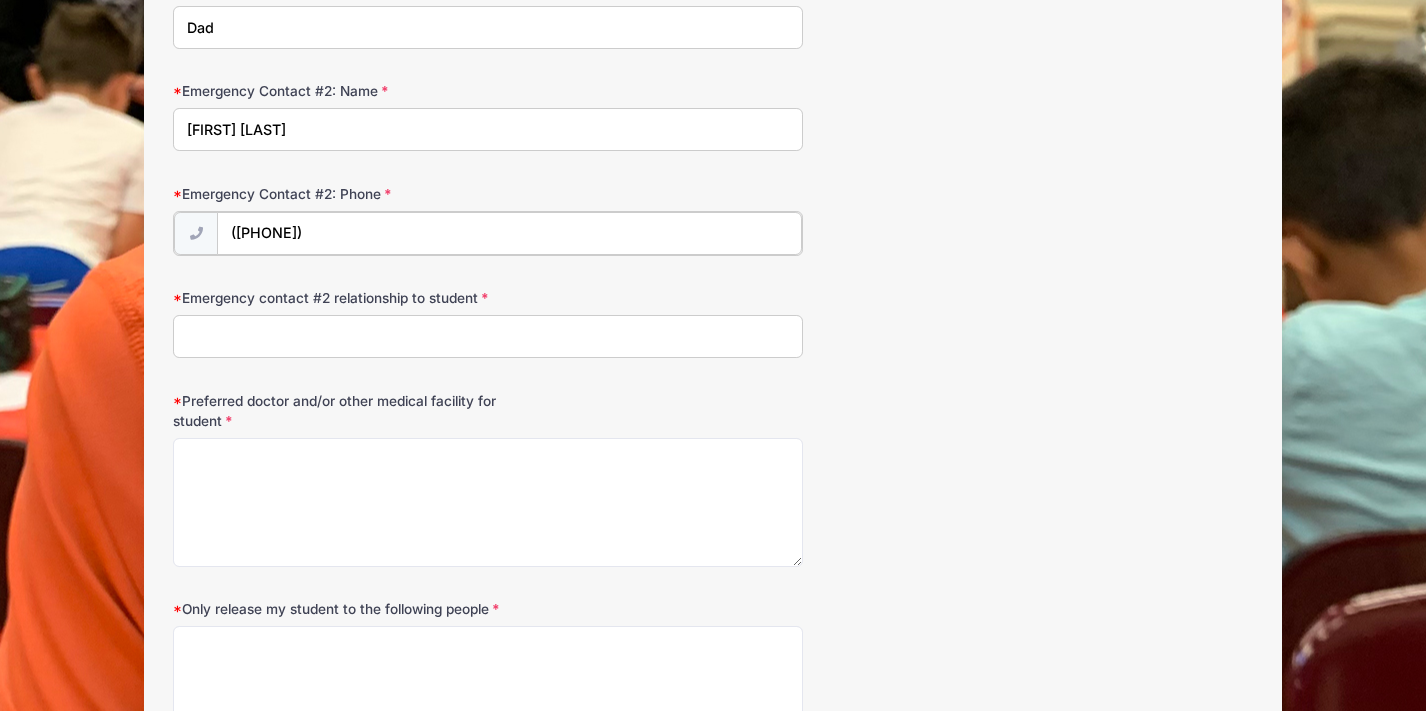 type on "(623) 703-5086" 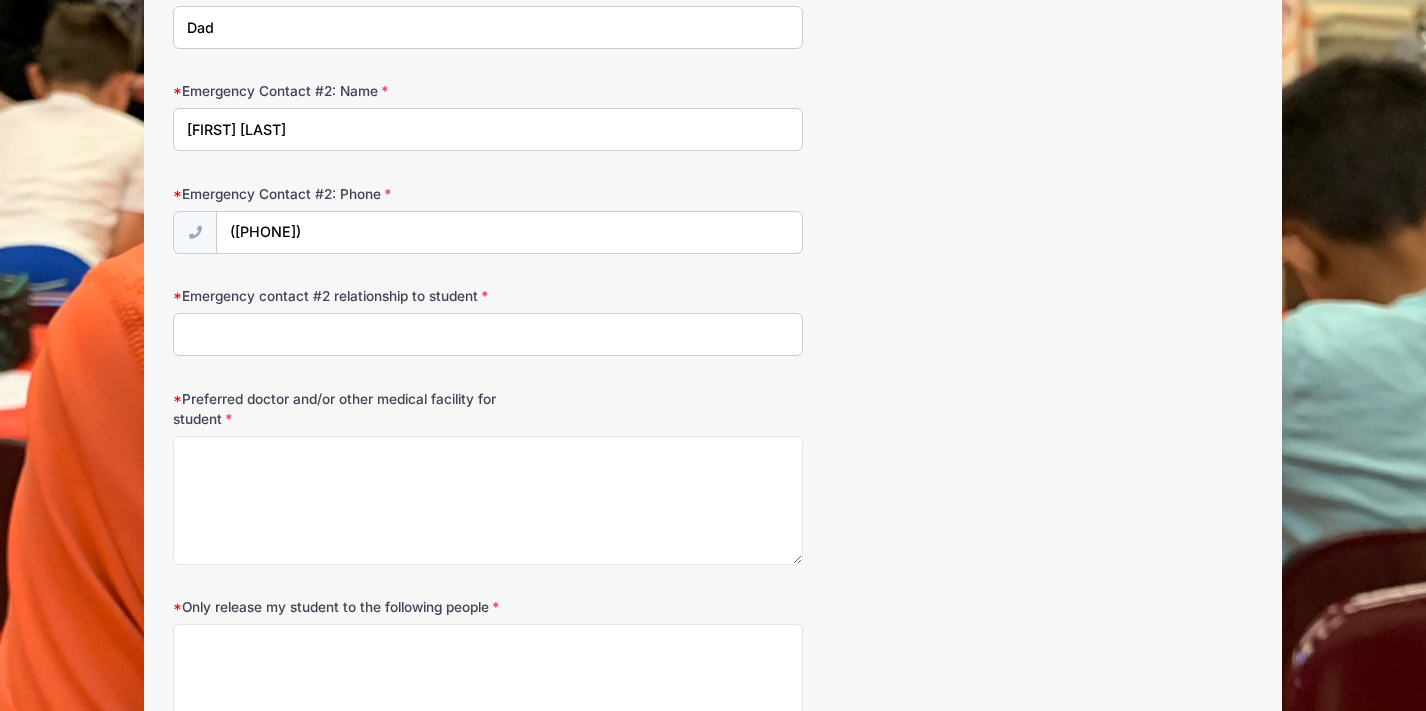 click on "Emergency contact #2 relationship to student" at bounding box center [488, 334] 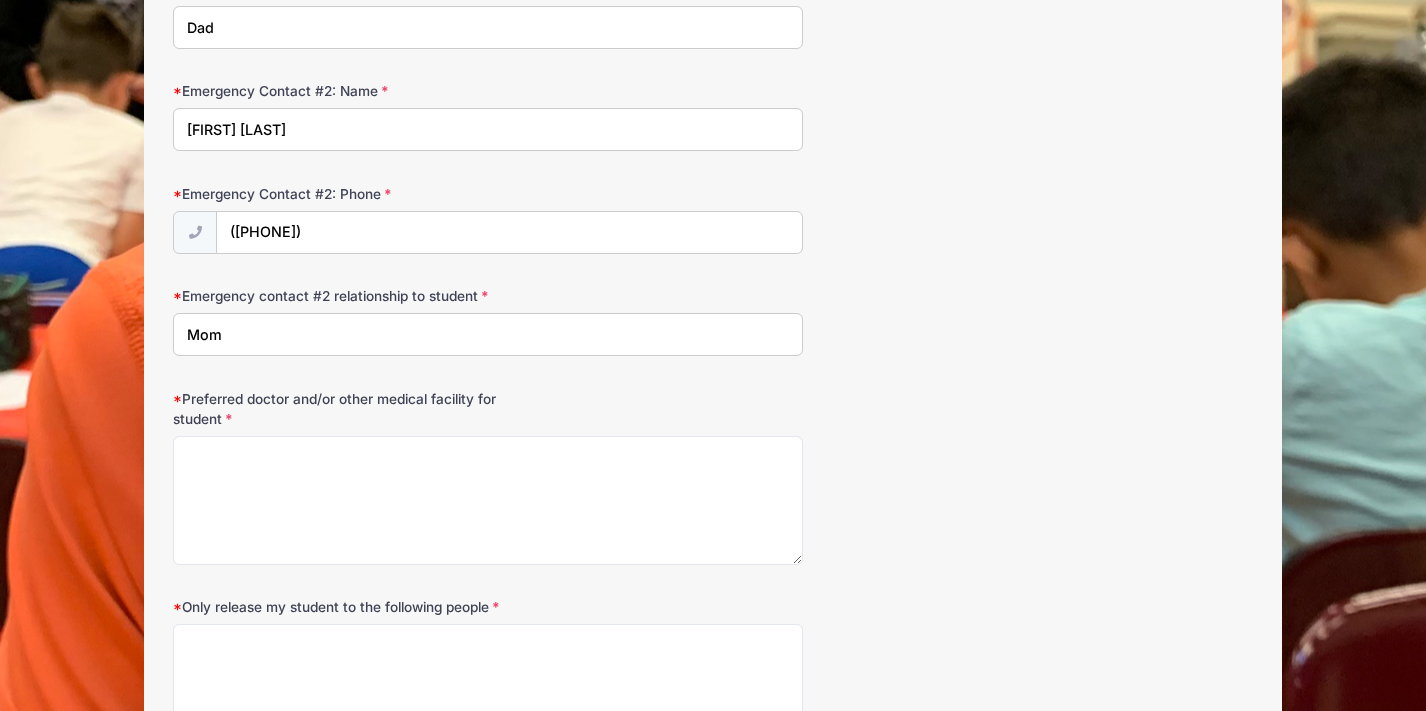 type on "Mom" 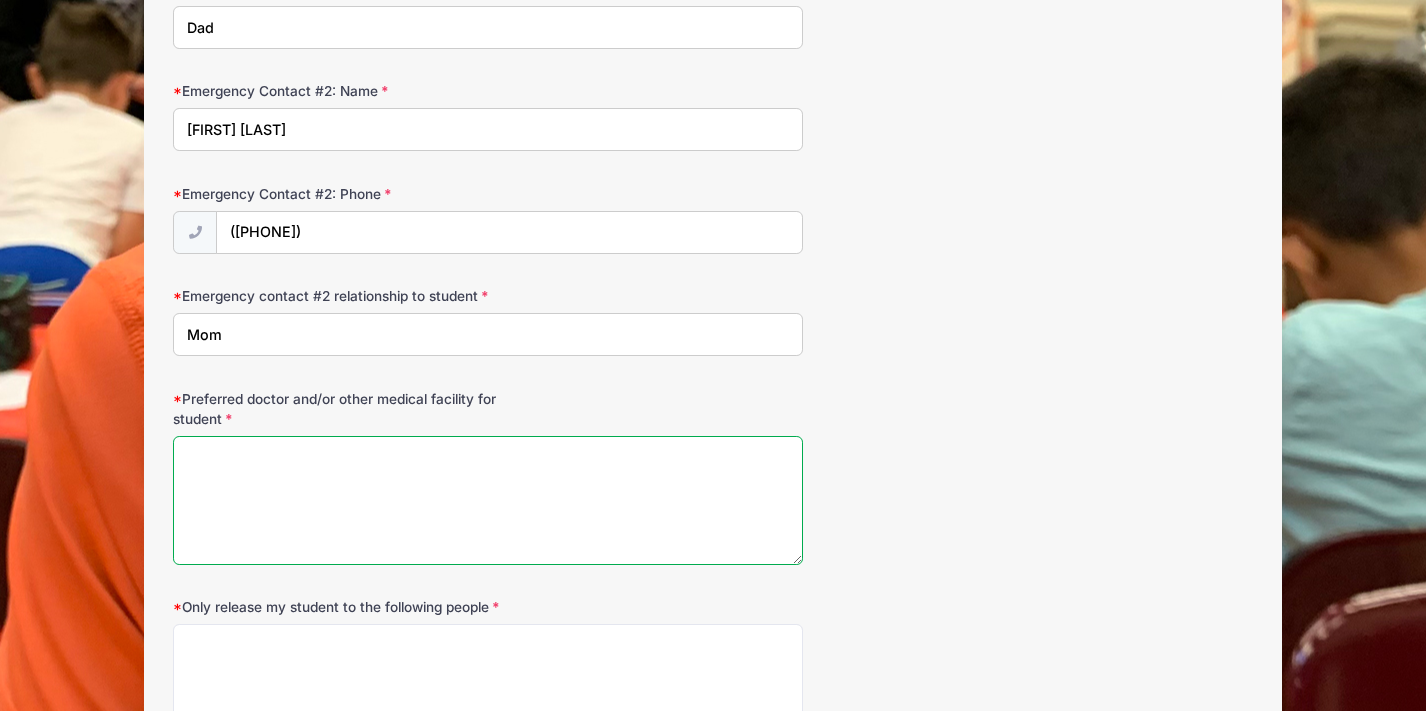 click on "Preferred doctor and/or other medical facility for student" at bounding box center (488, 500) 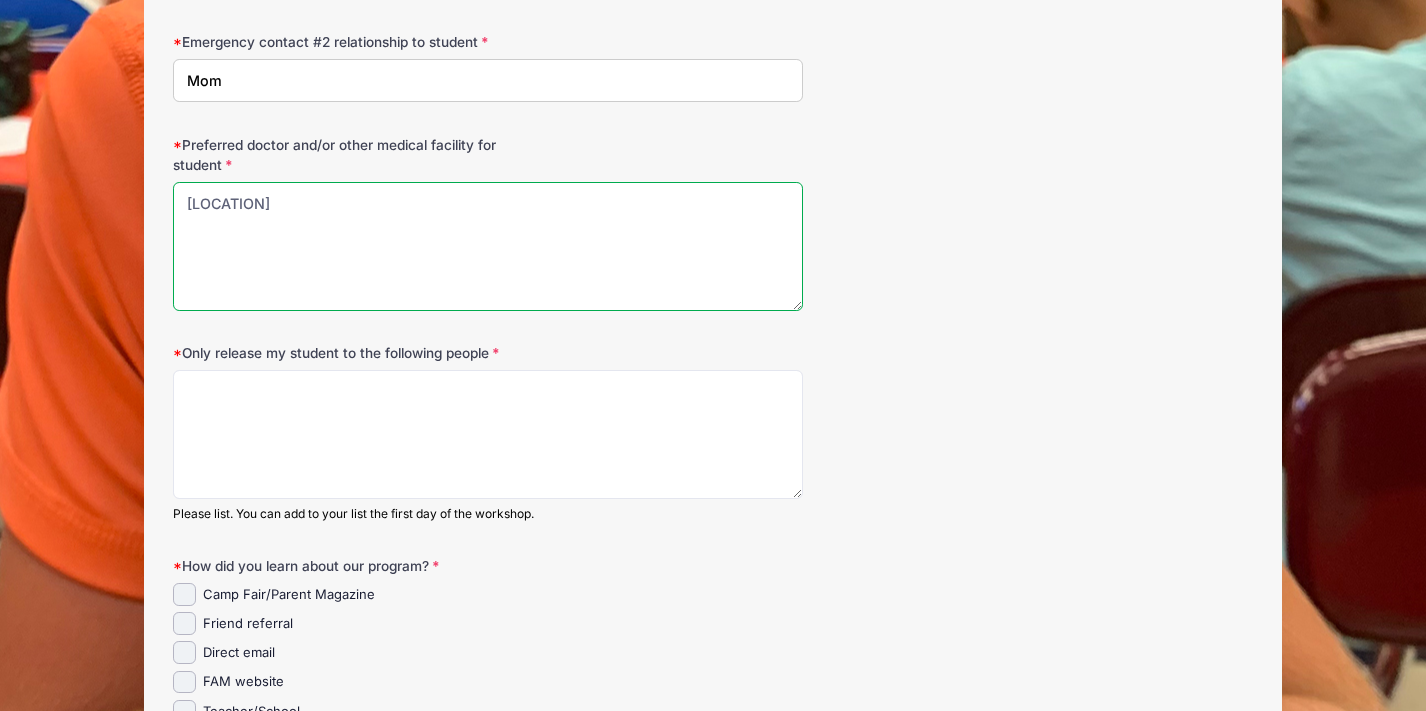 scroll, scrollTop: 2825, scrollLeft: 0, axis: vertical 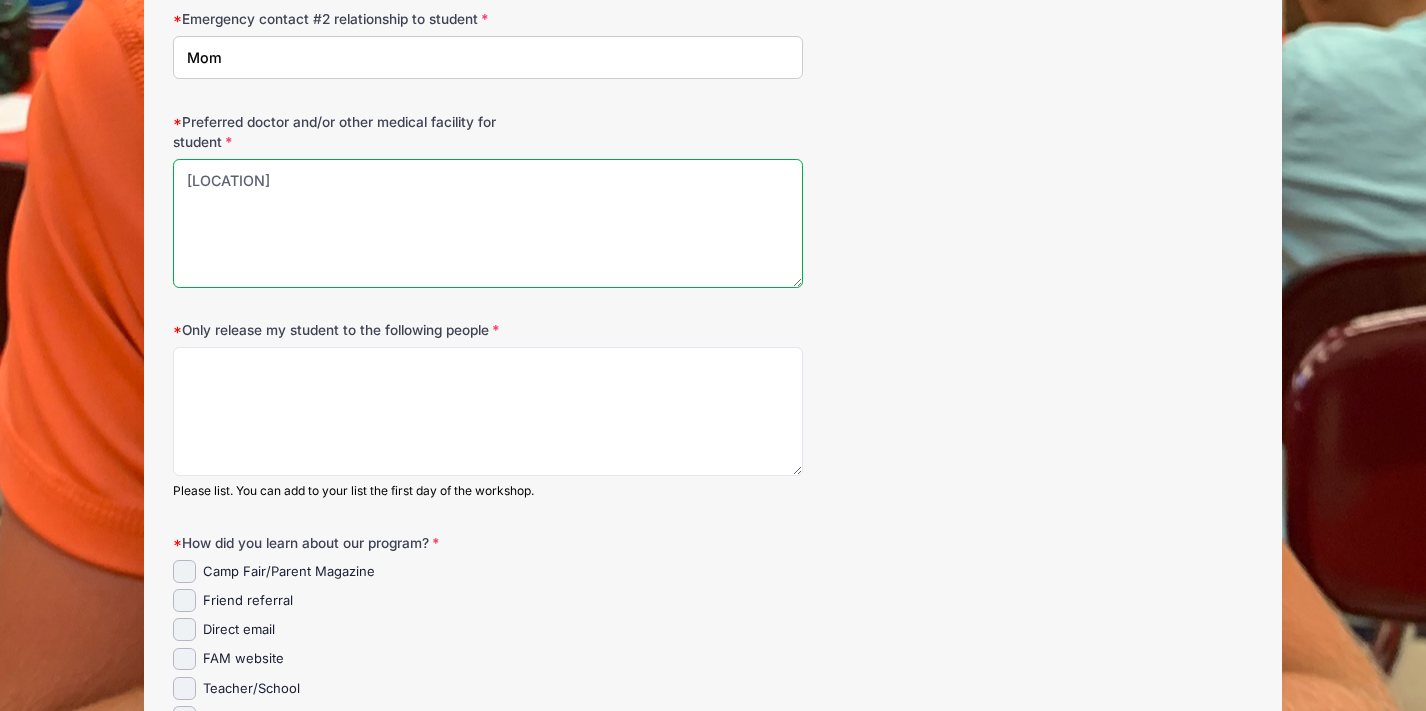 type on "Nearest" 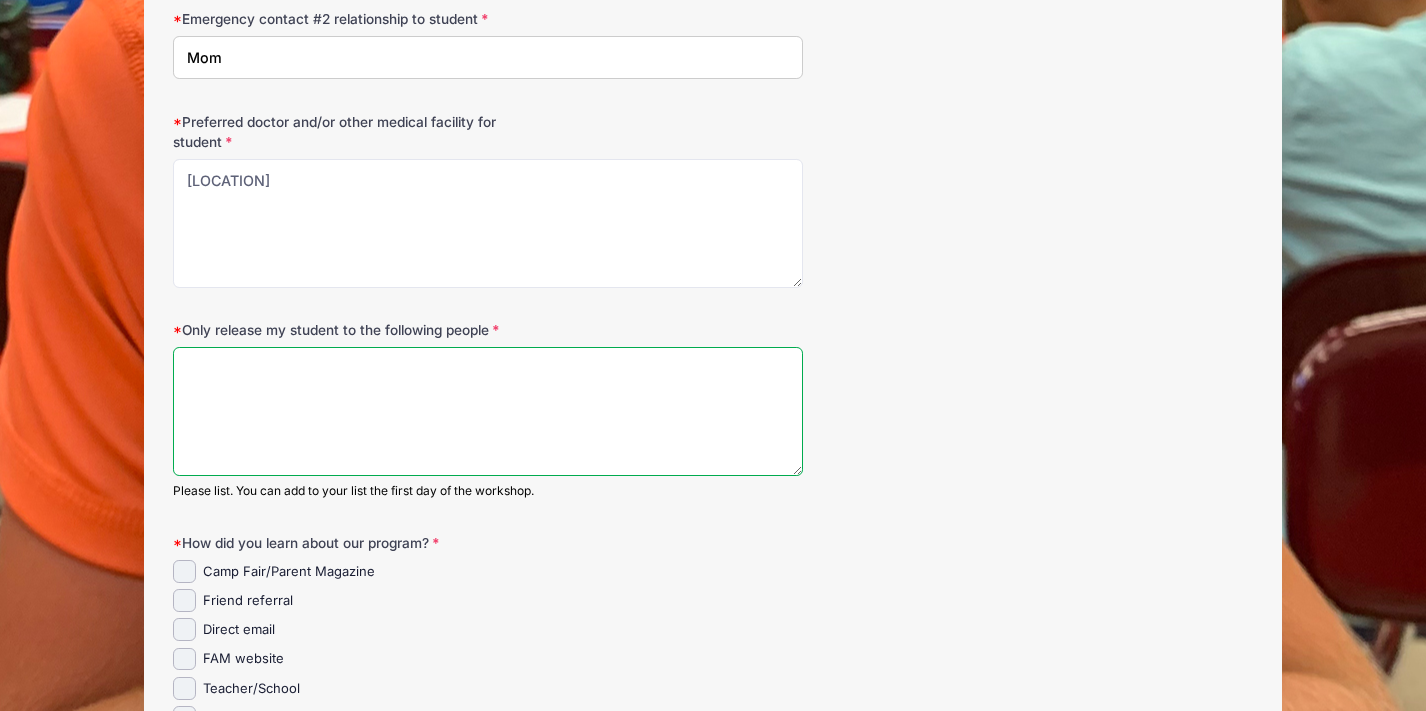 click on "Only release my student to the following people" at bounding box center [488, 411] 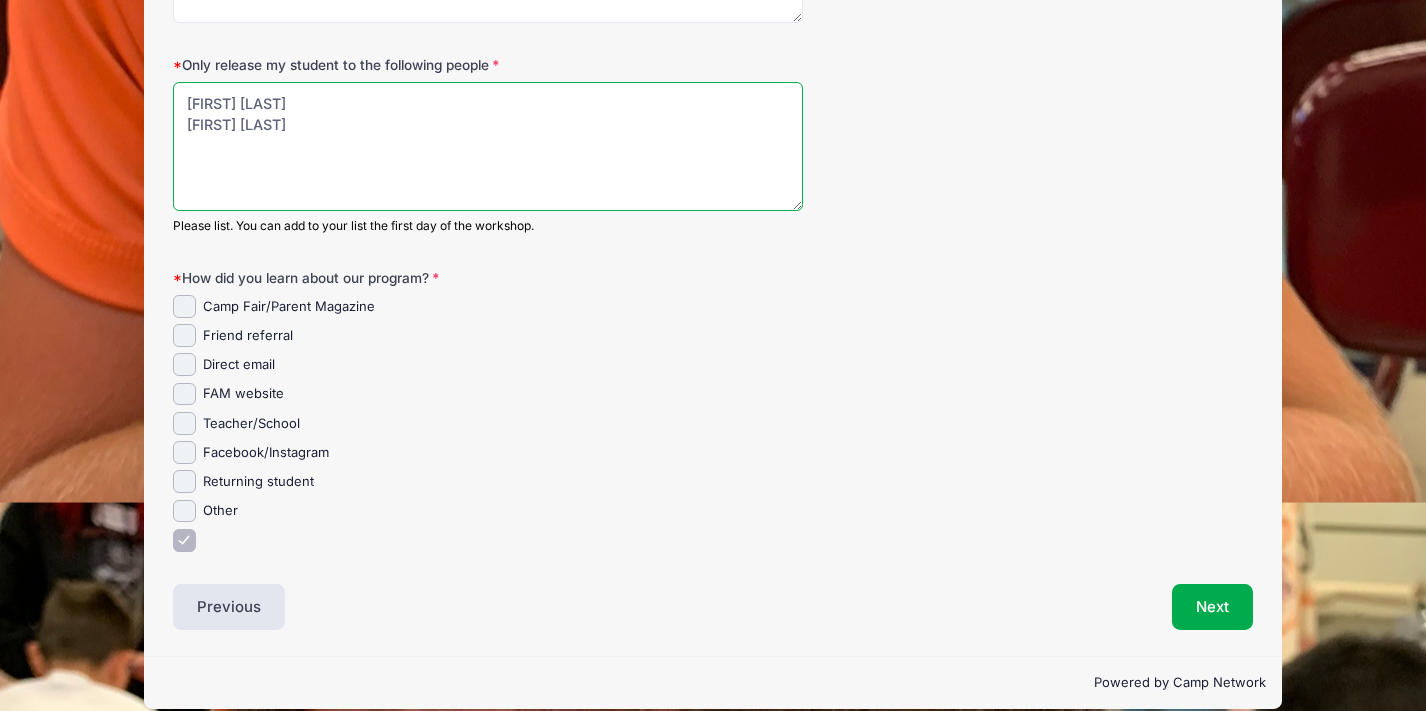 scroll, scrollTop: 3089, scrollLeft: 0, axis: vertical 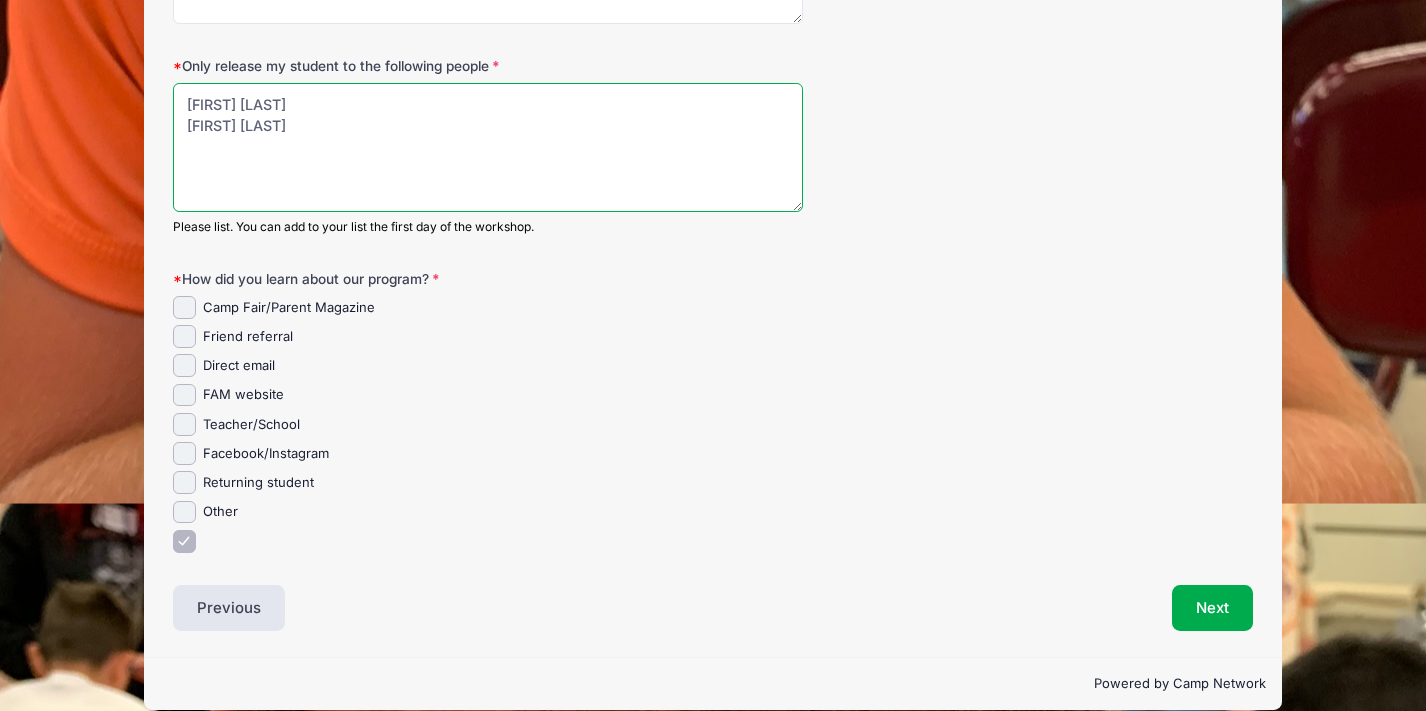 type on "Sam Dergunov
Jennifer Prefling-Dergunov" 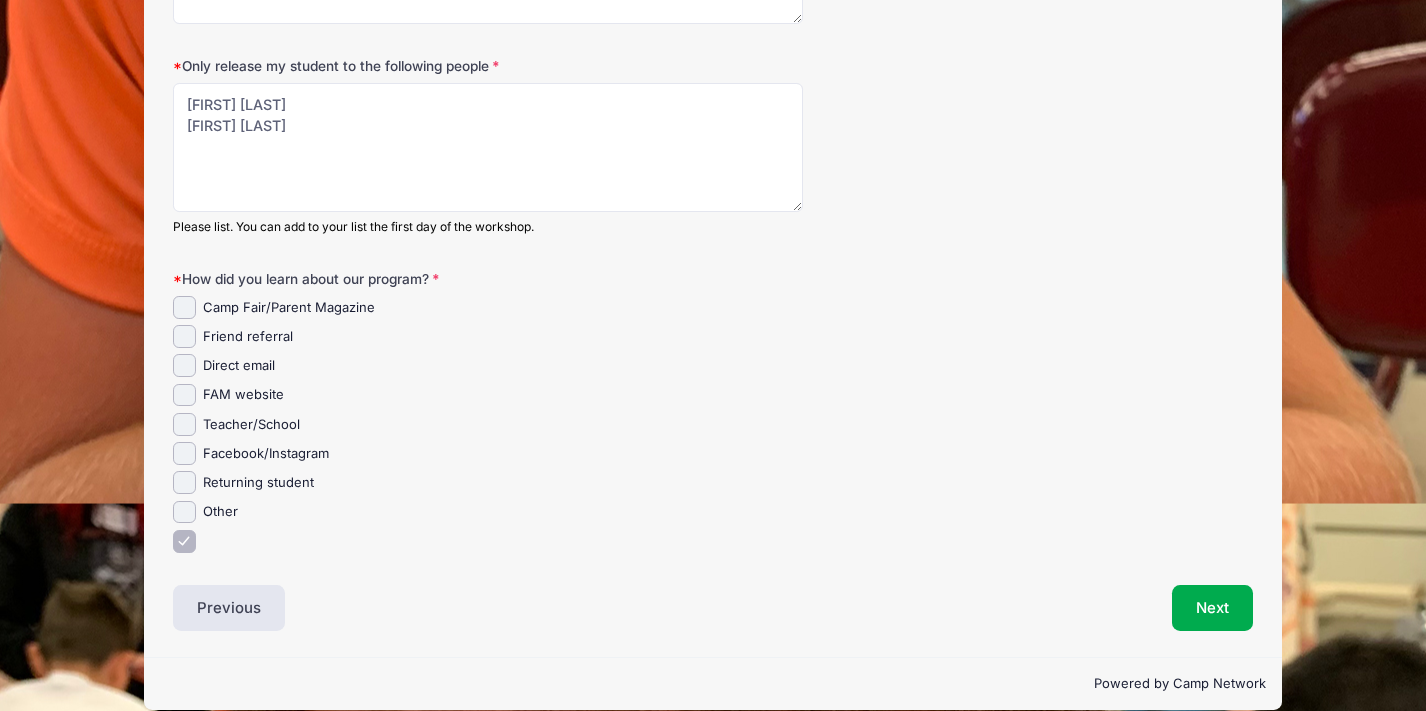 click on "FAM website" at bounding box center (184, 395) 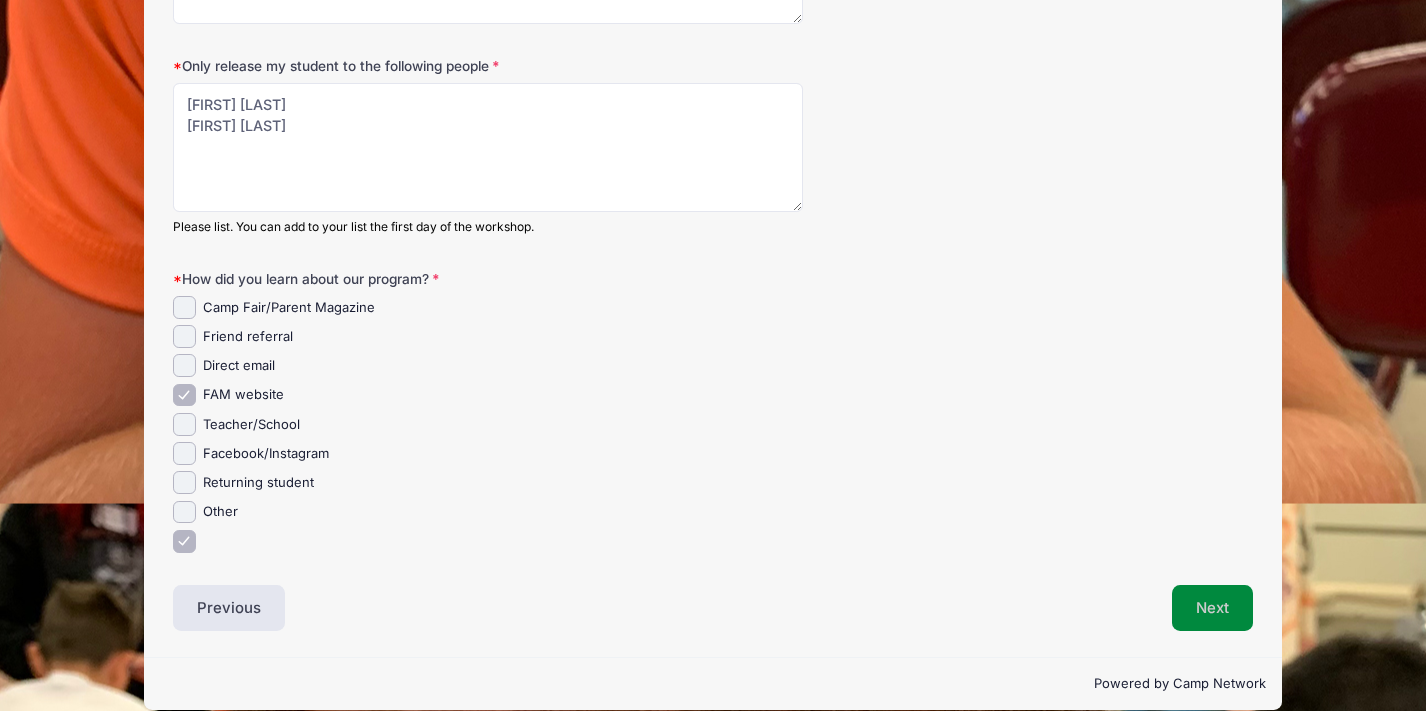 click on "Next" at bounding box center [1212, 608] 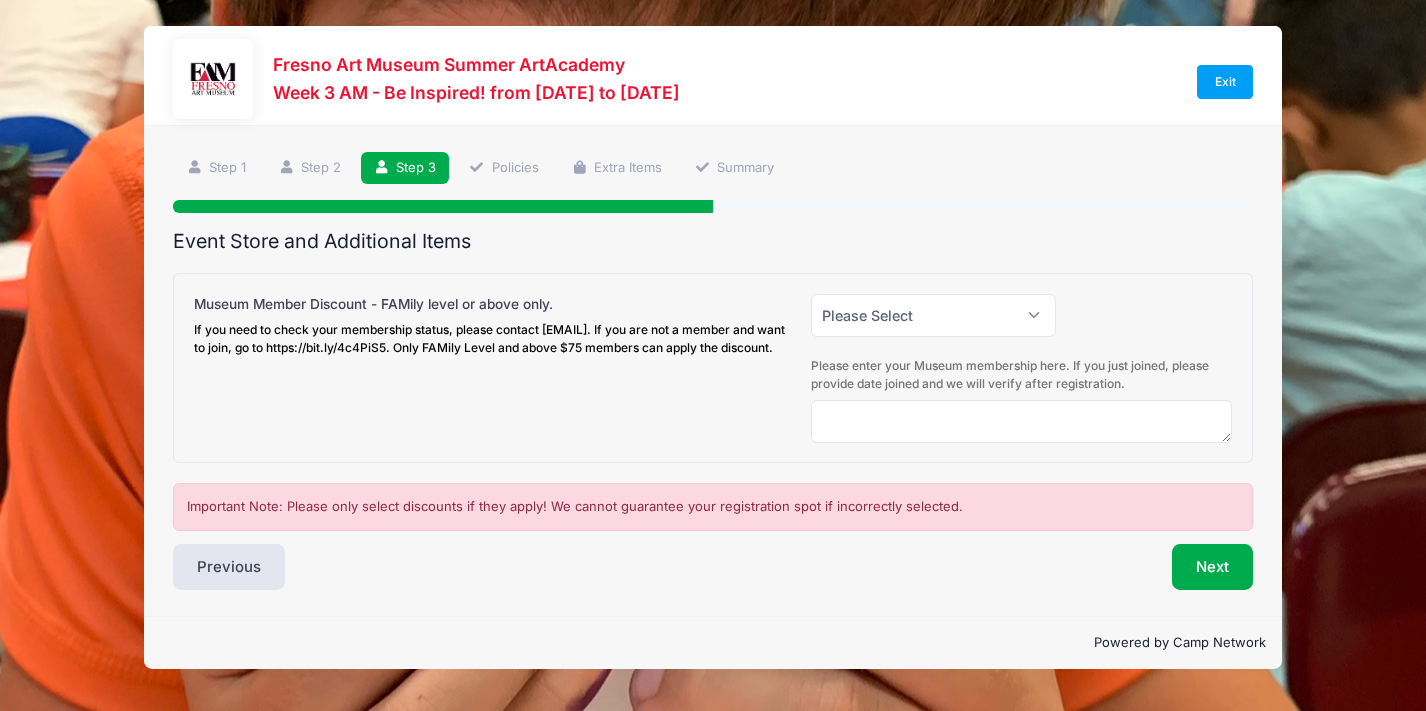 scroll, scrollTop: 0, scrollLeft: 0, axis: both 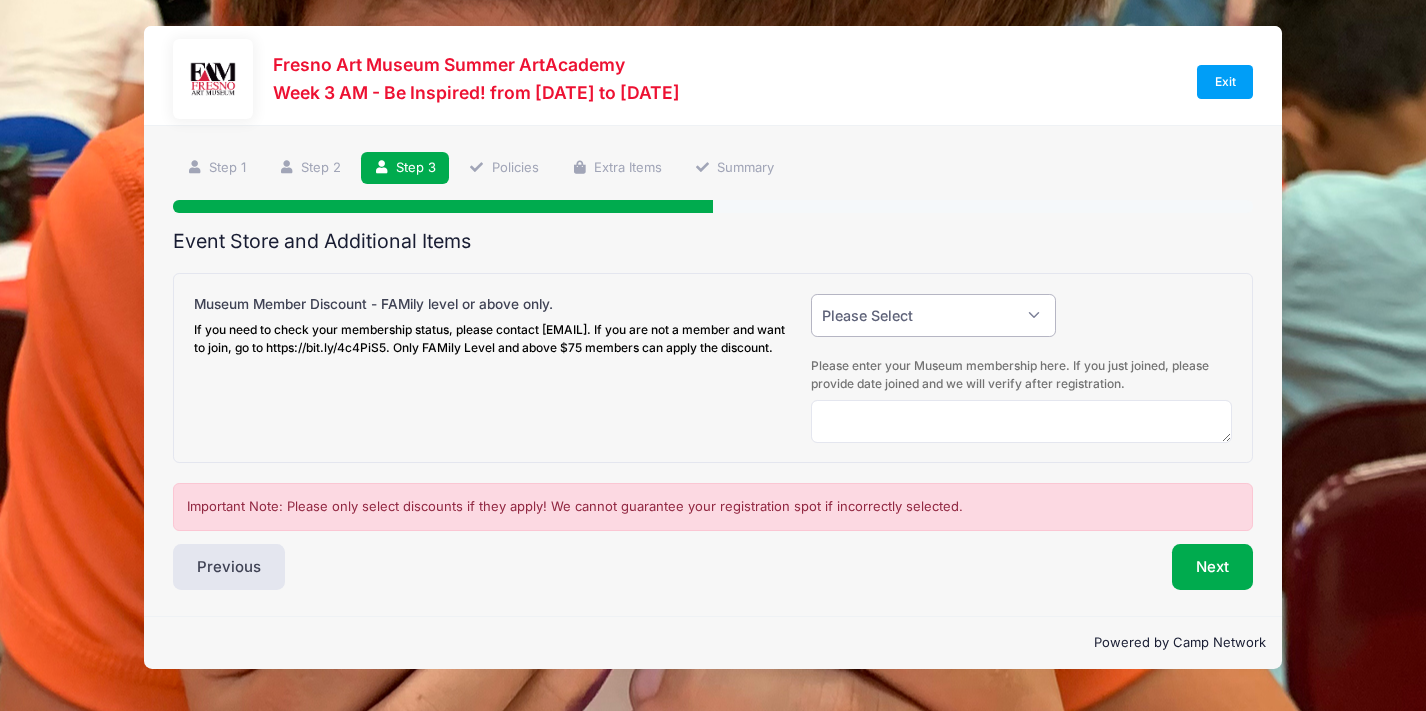 select on "0" 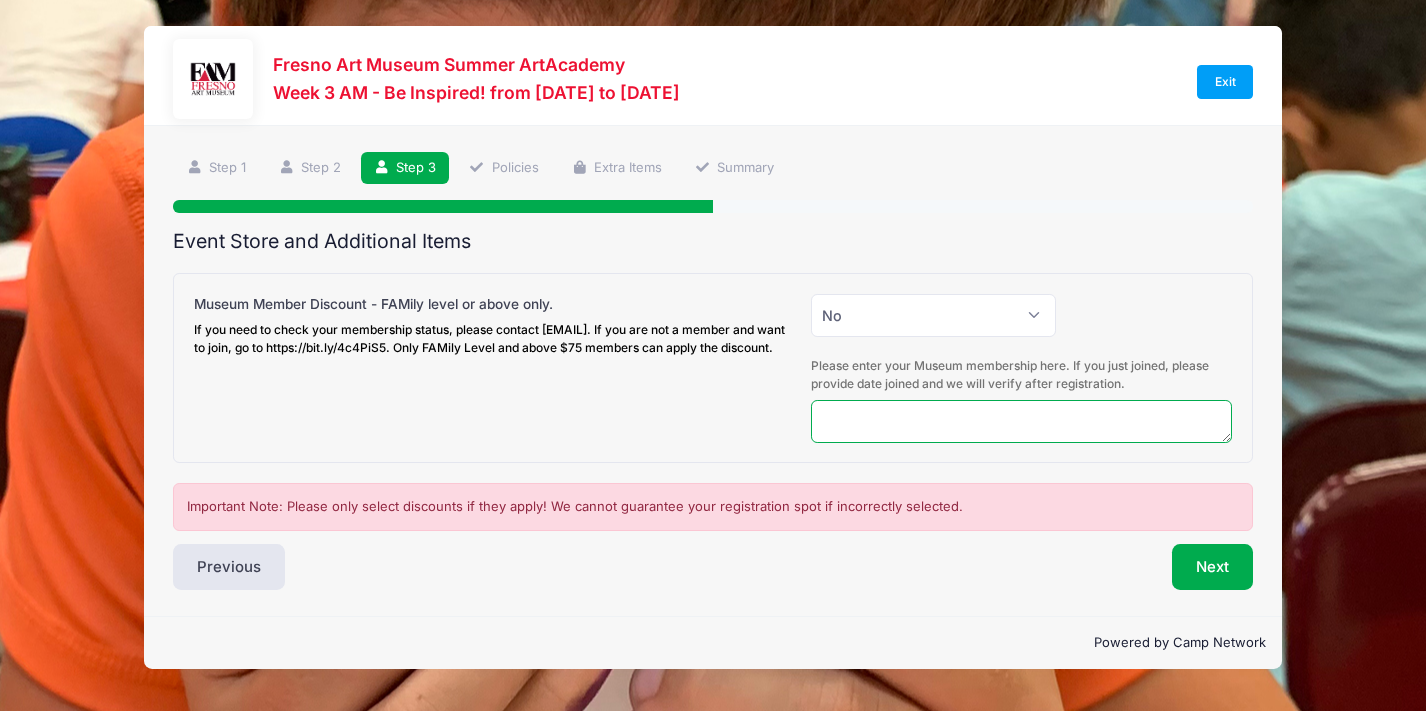 click at bounding box center [1021, 421] 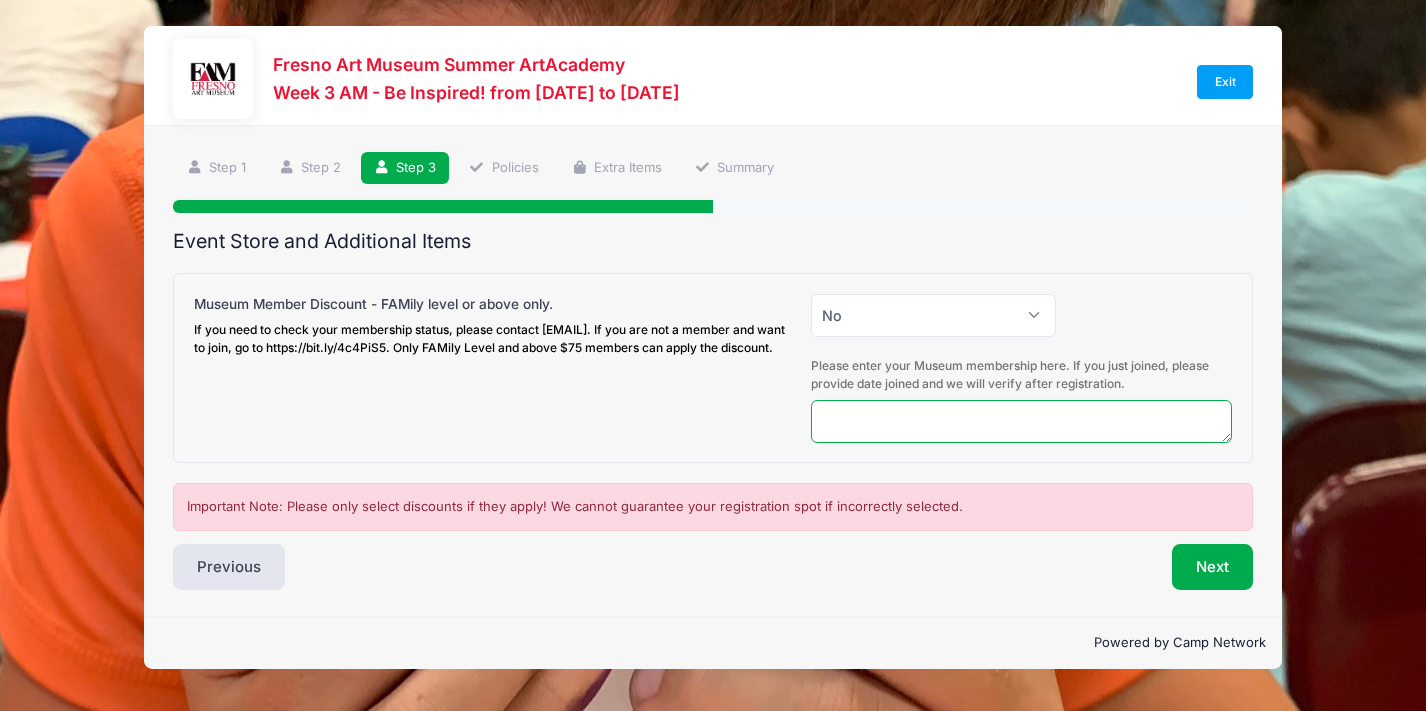 paste on "G4K90M" 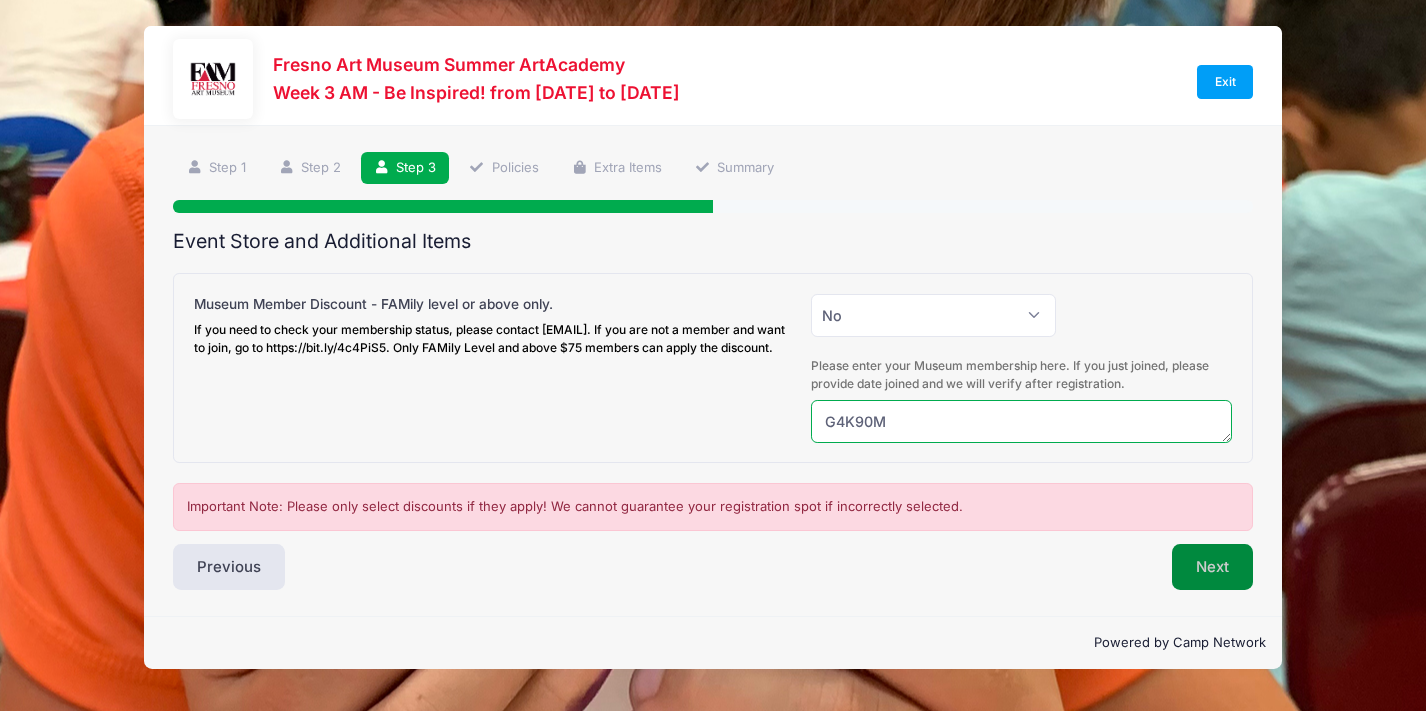 type on "G4K90M" 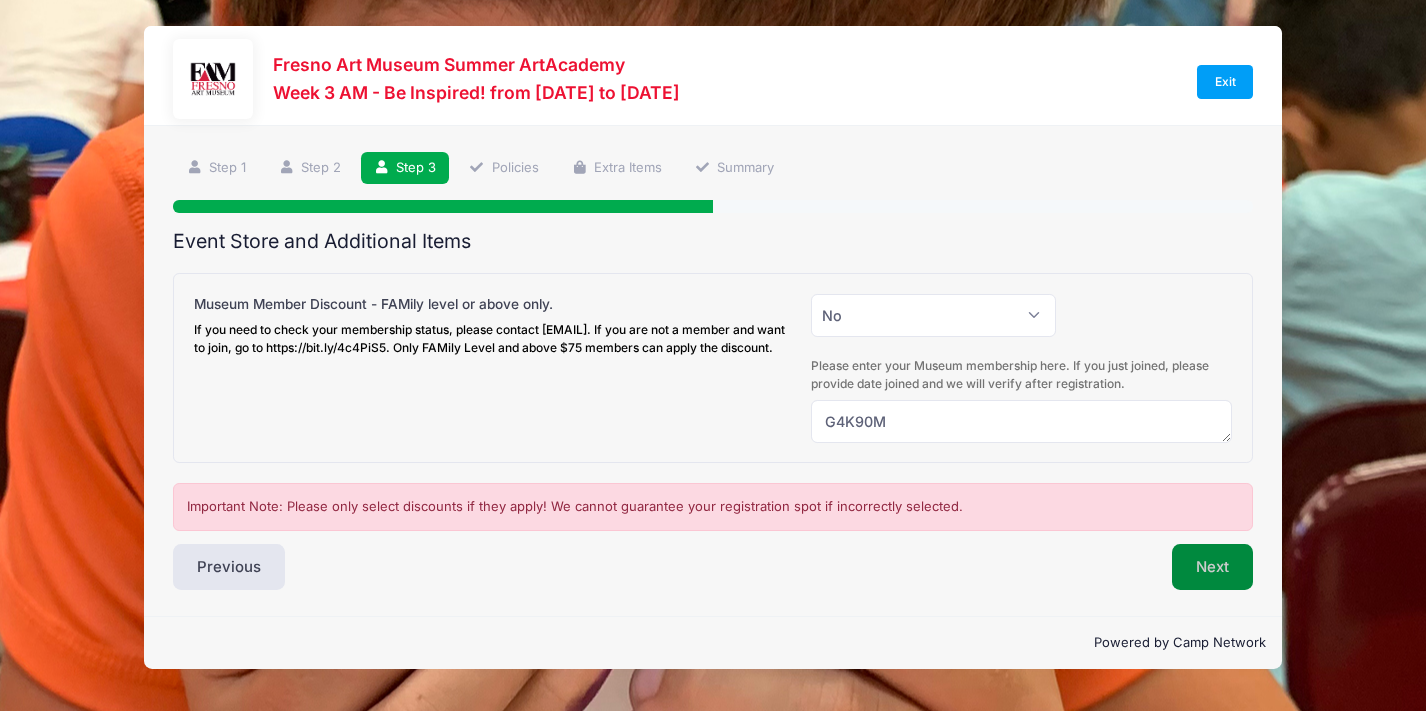 click on "Next" at bounding box center [1212, 567] 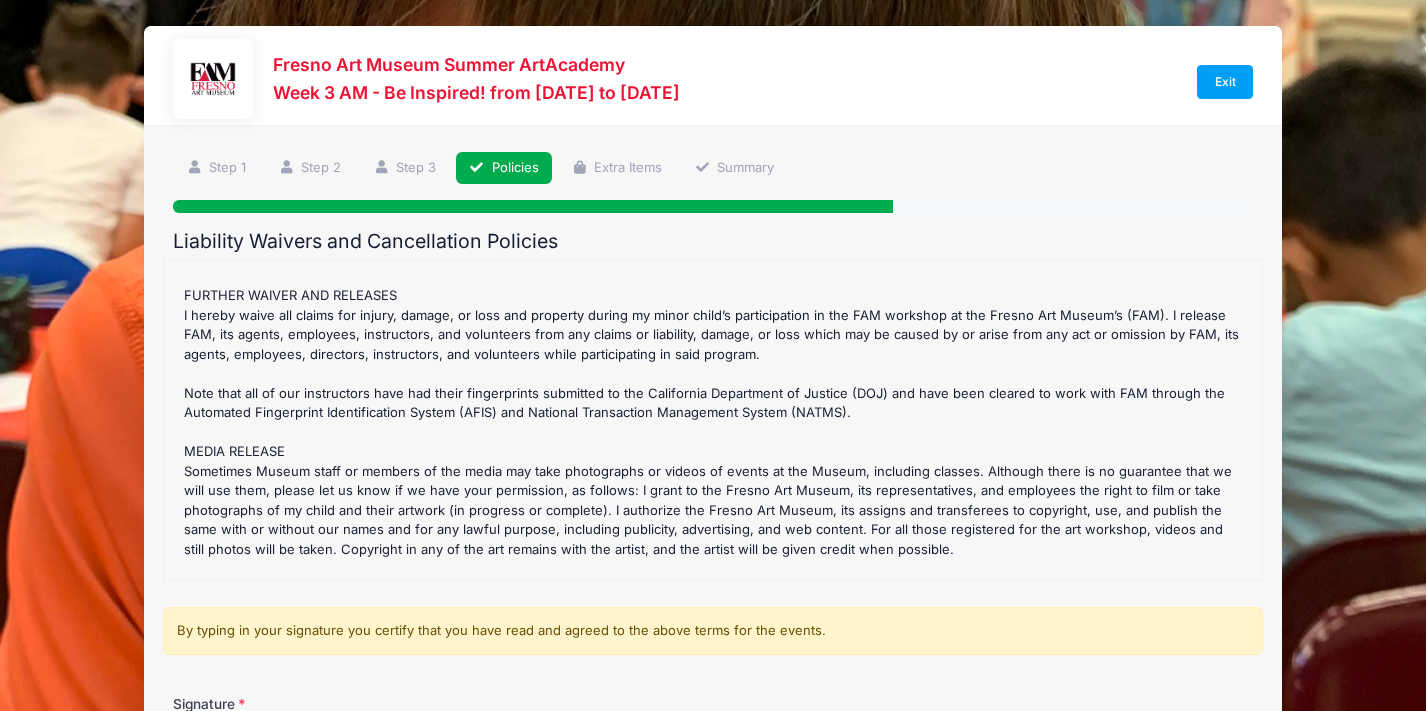 scroll, scrollTop: 289, scrollLeft: 0, axis: vertical 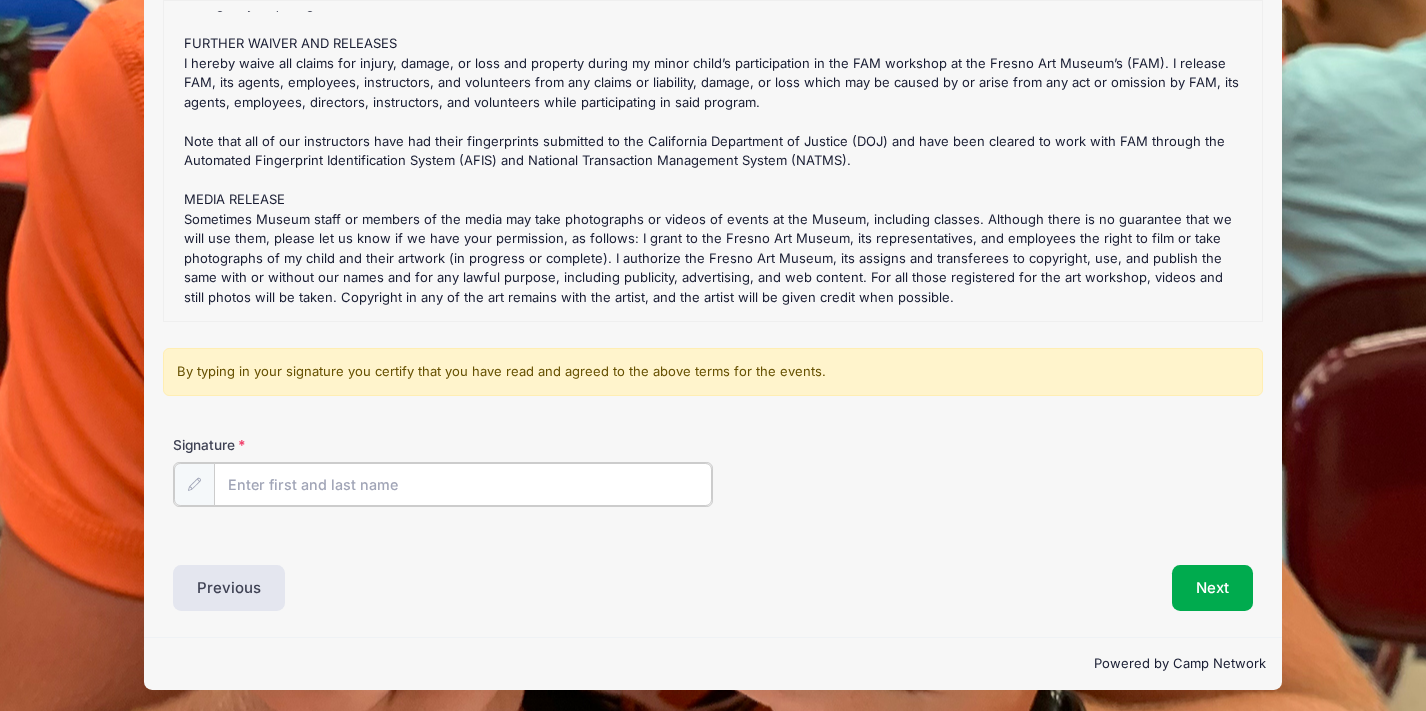 click on "Signature" at bounding box center [463, 484] 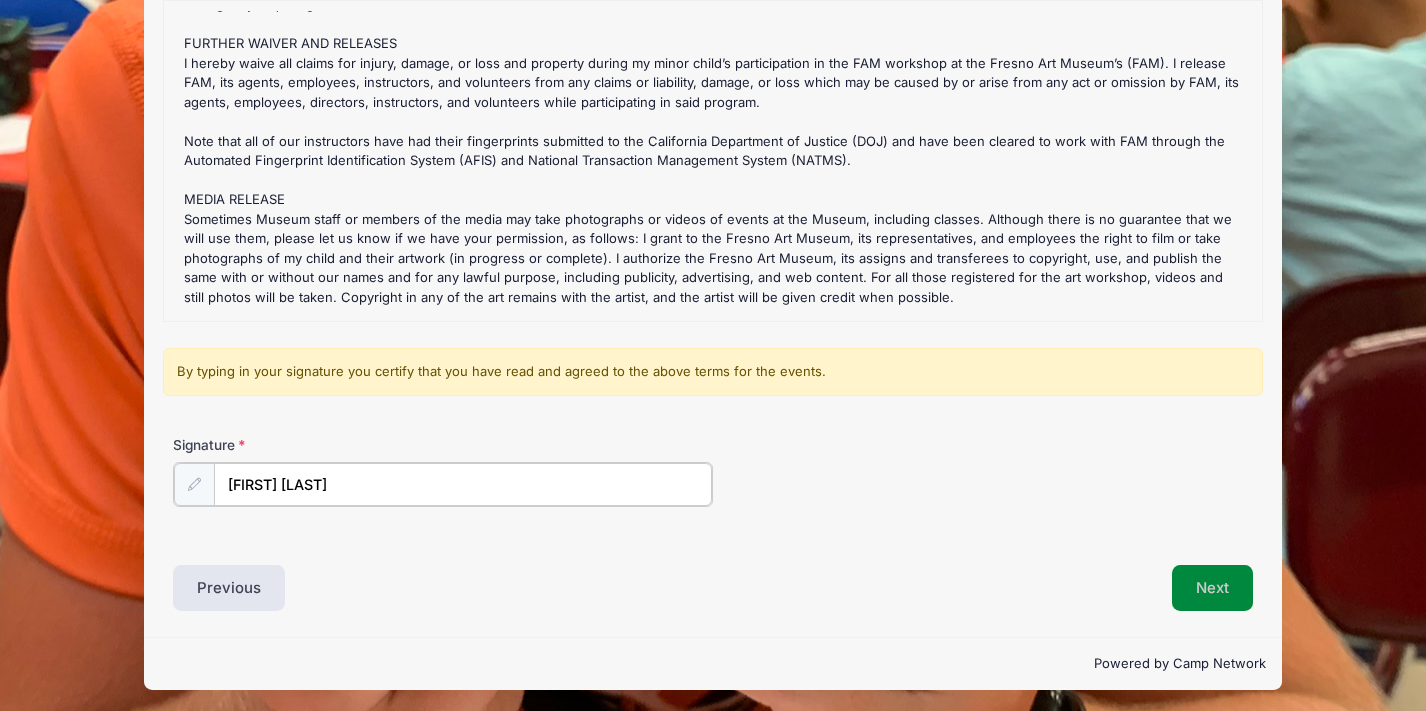 type on "[FIRST] [LAST]" 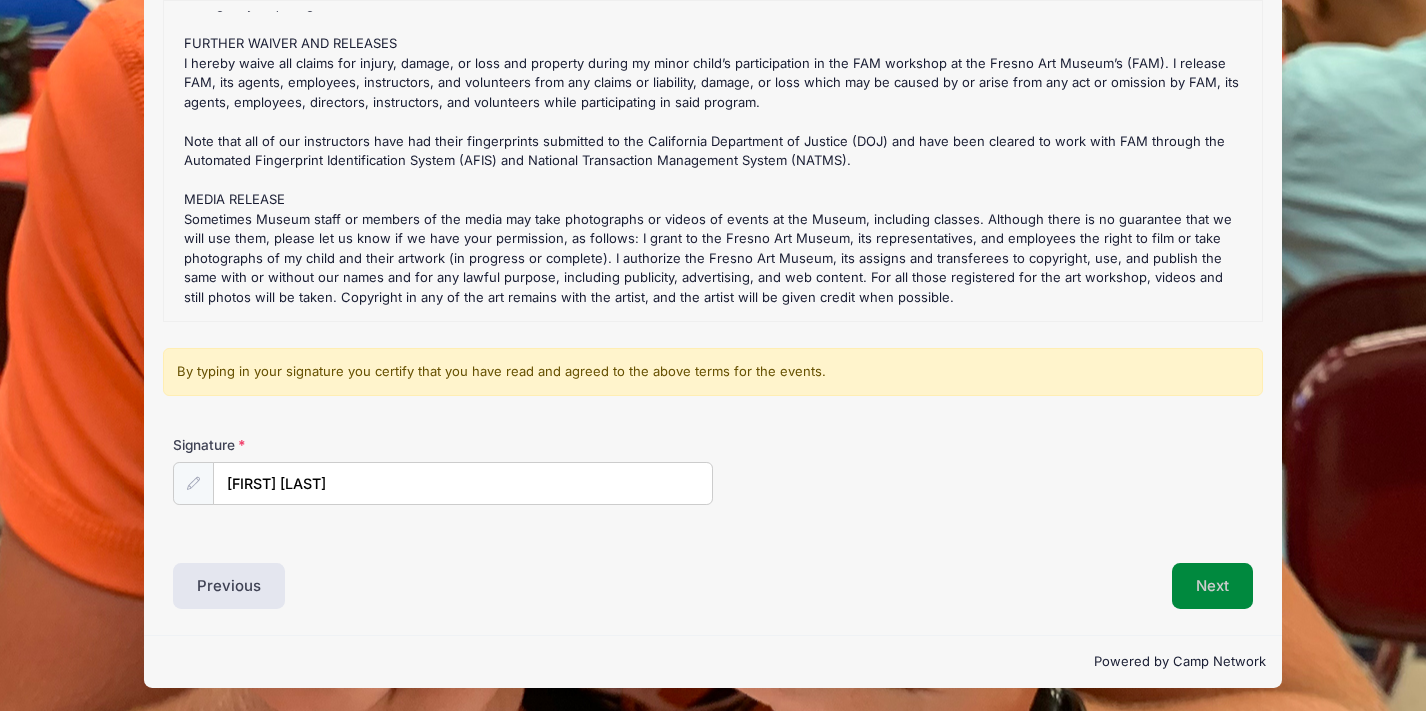 click on "Next" at bounding box center [1212, 586] 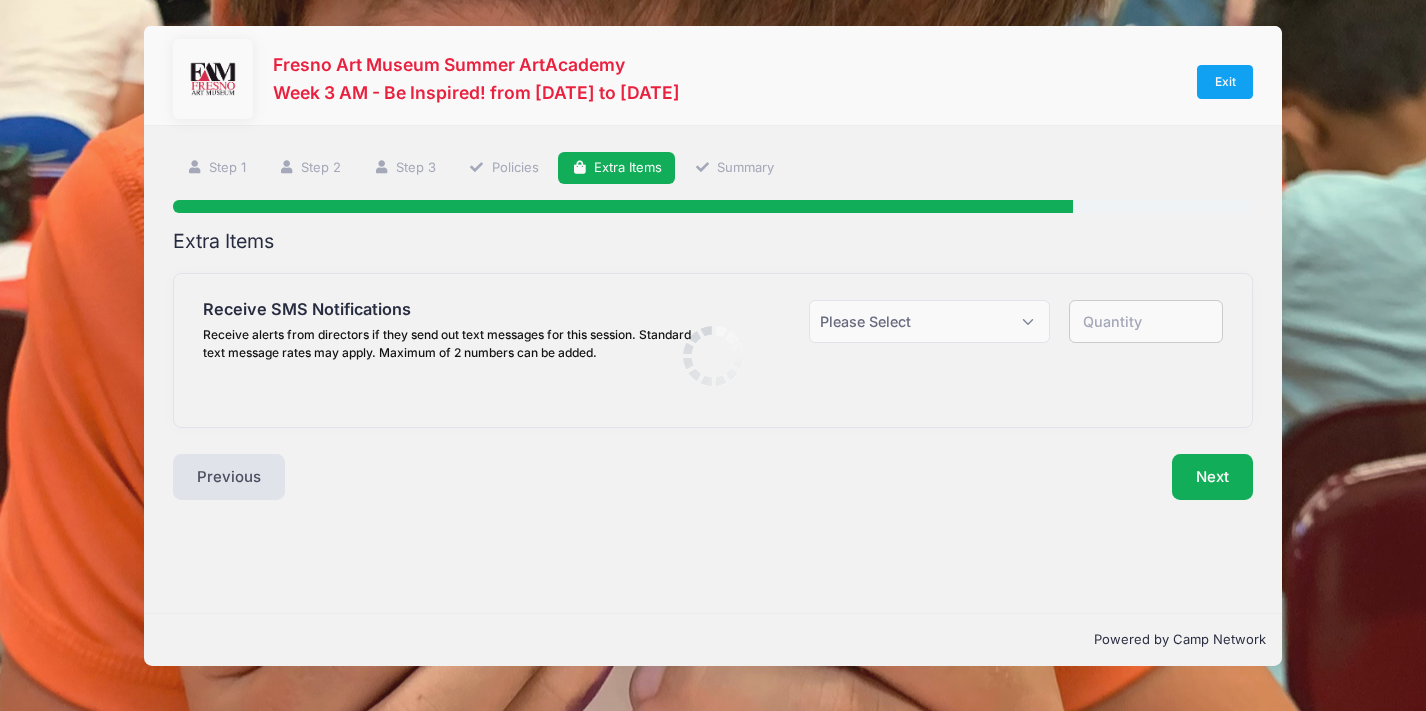 scroll, scrollTop: 0, scrollLeft: 0, axis: both 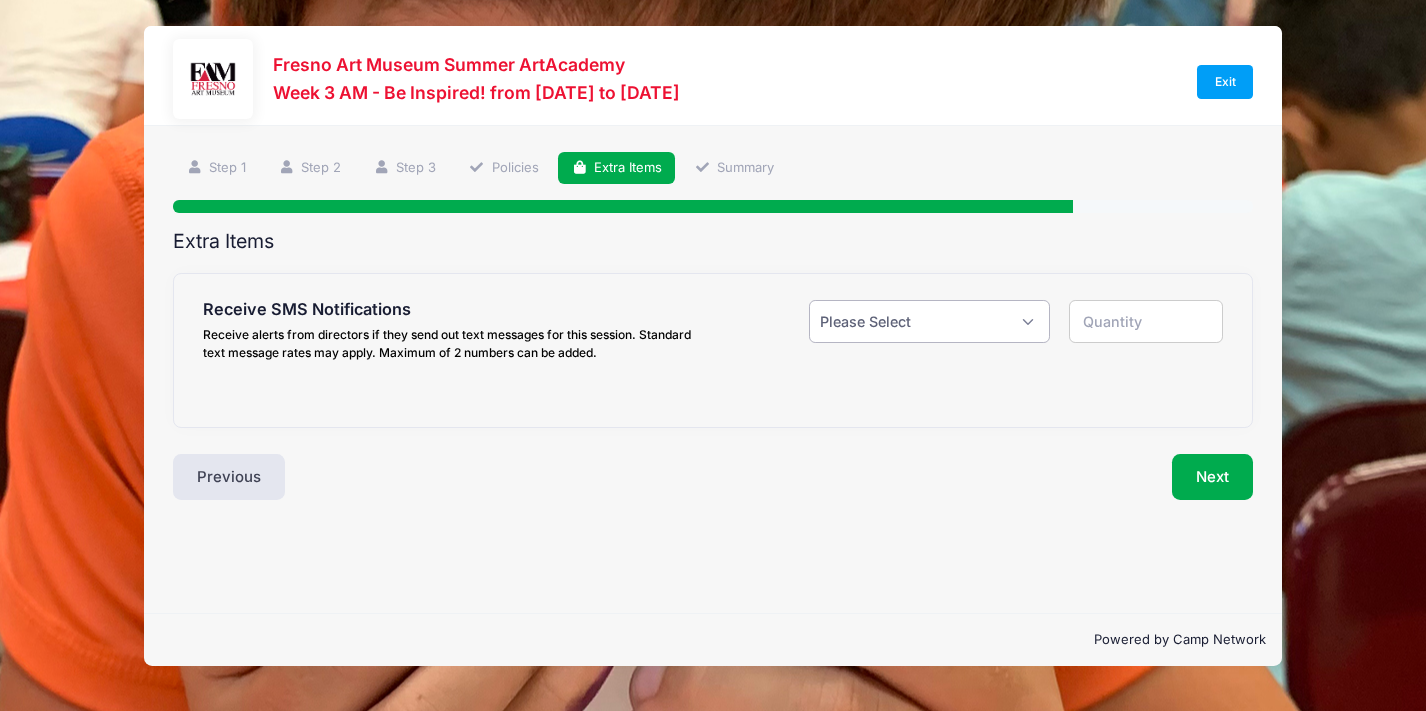 select on "1" 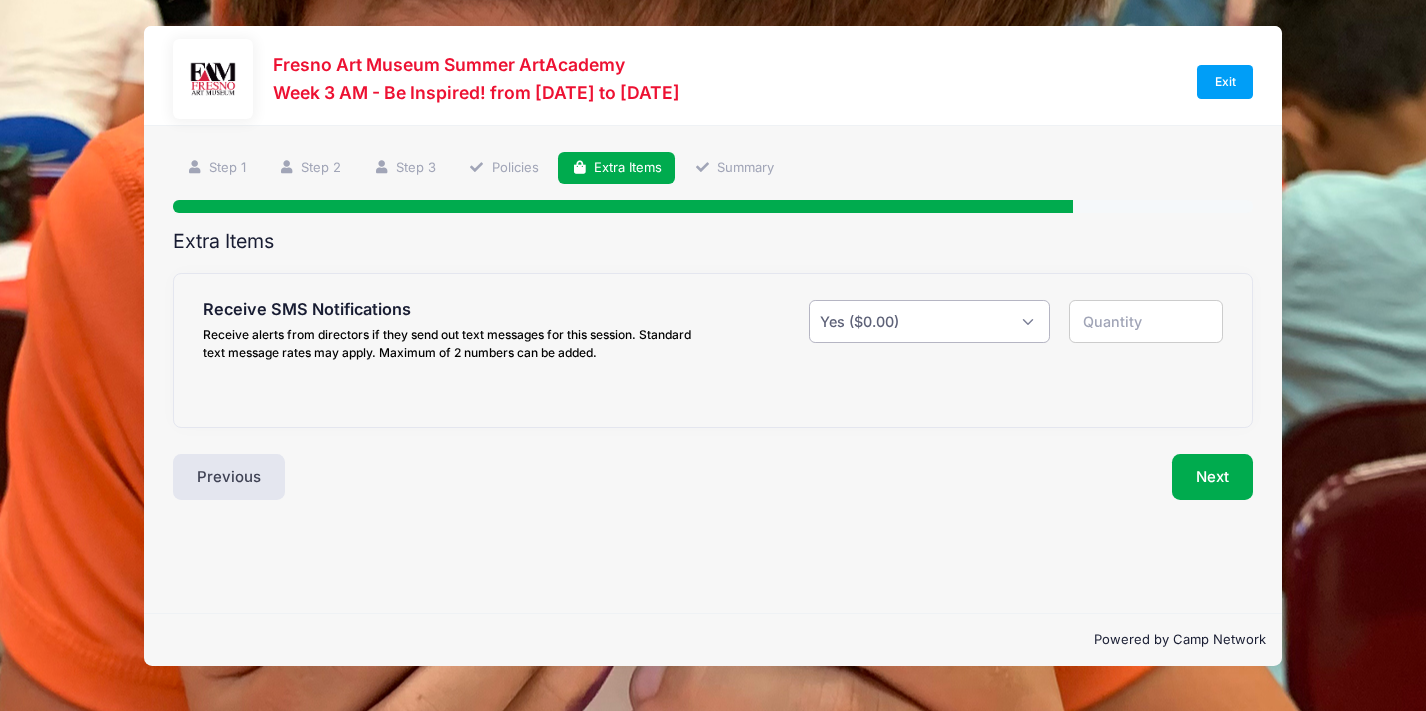 type on "1" 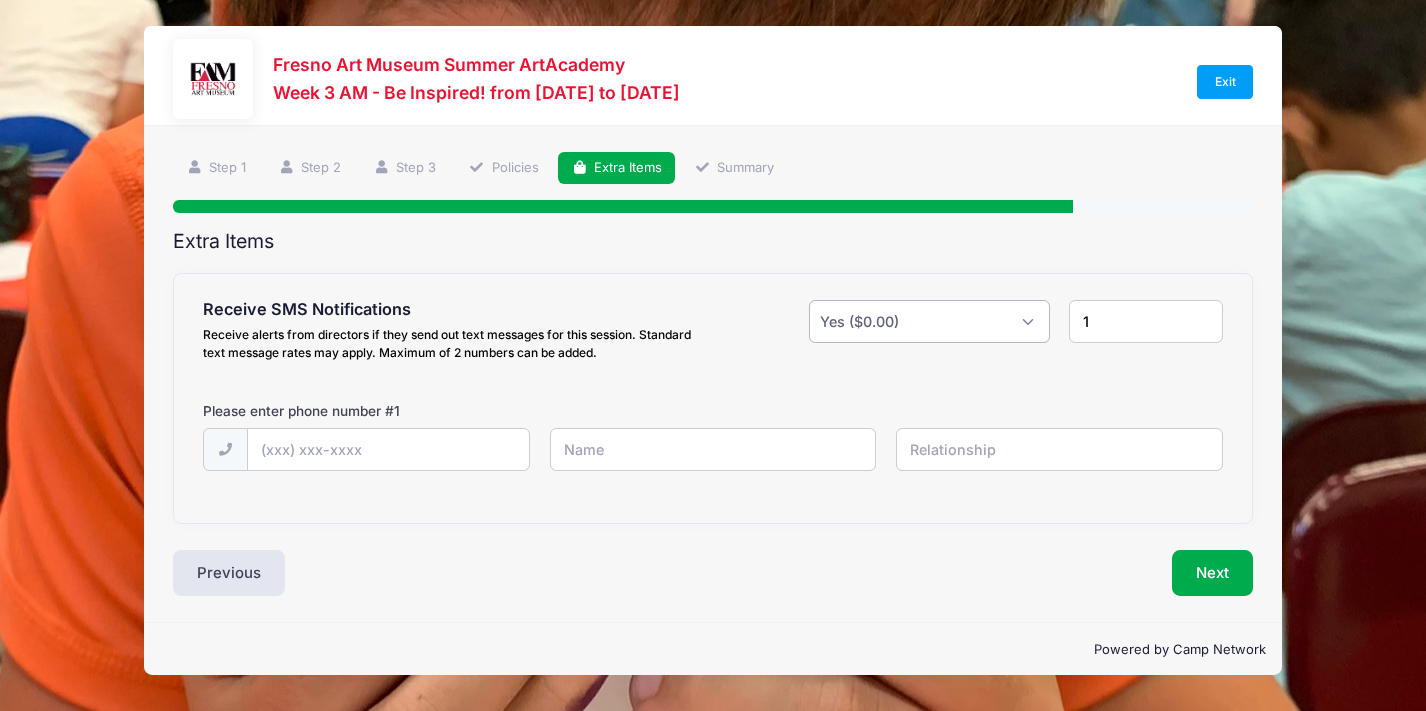 scroll, scrollTop: 0, scrollLeft: 0, axis: both 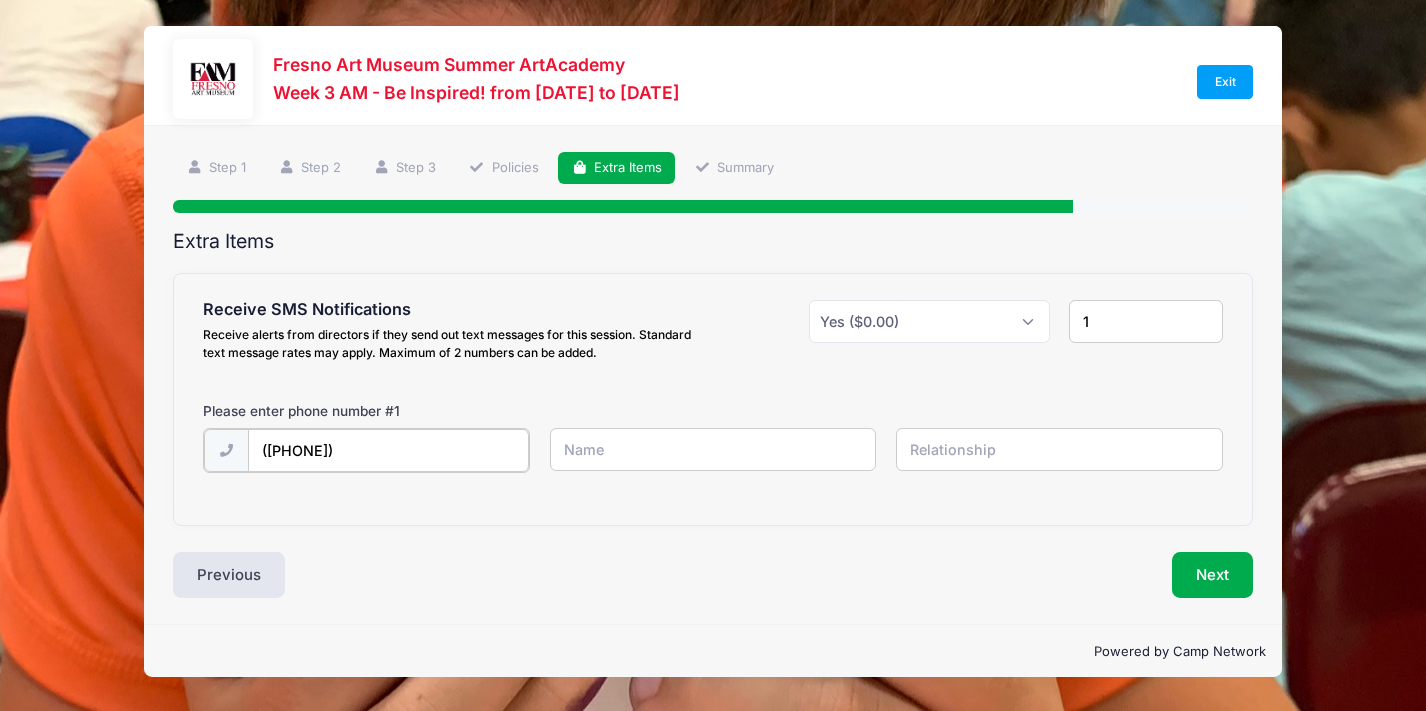 type on "(623) 703-5086" 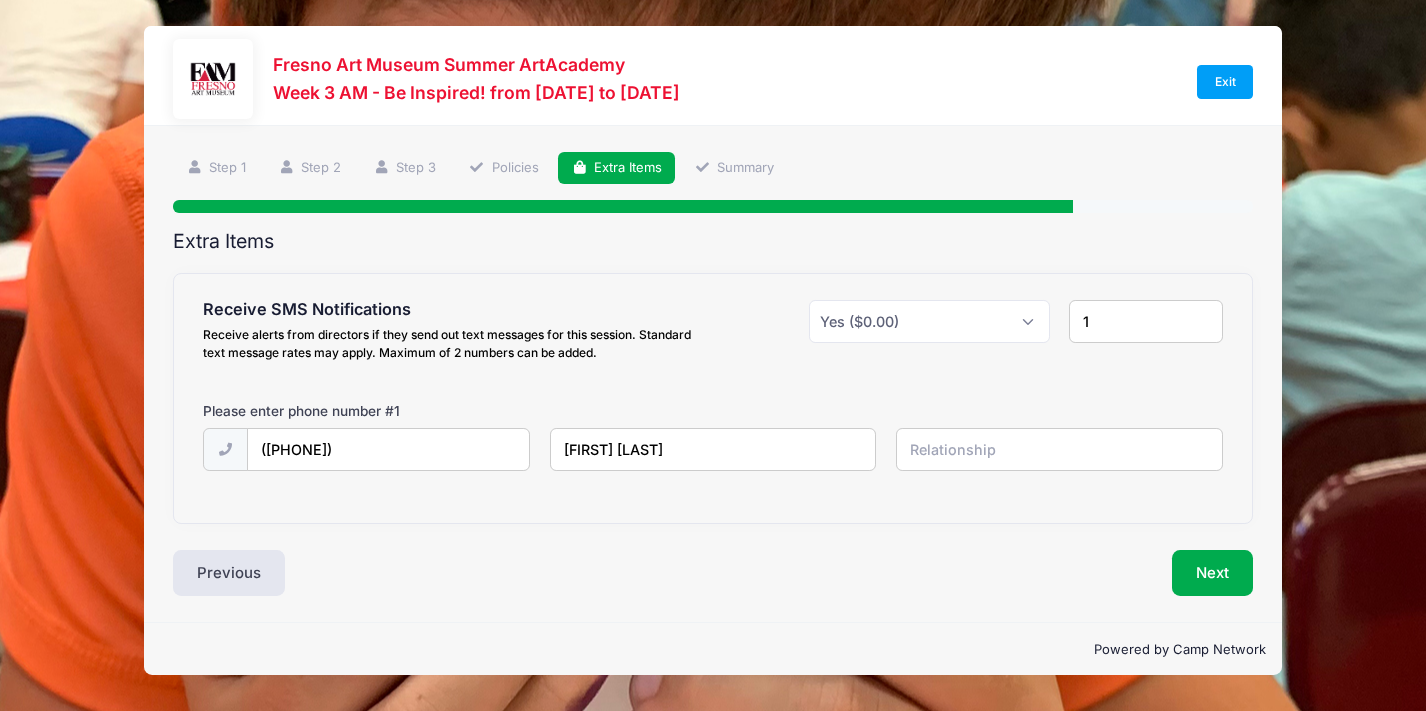 type on "[FIRST] [LAST]" 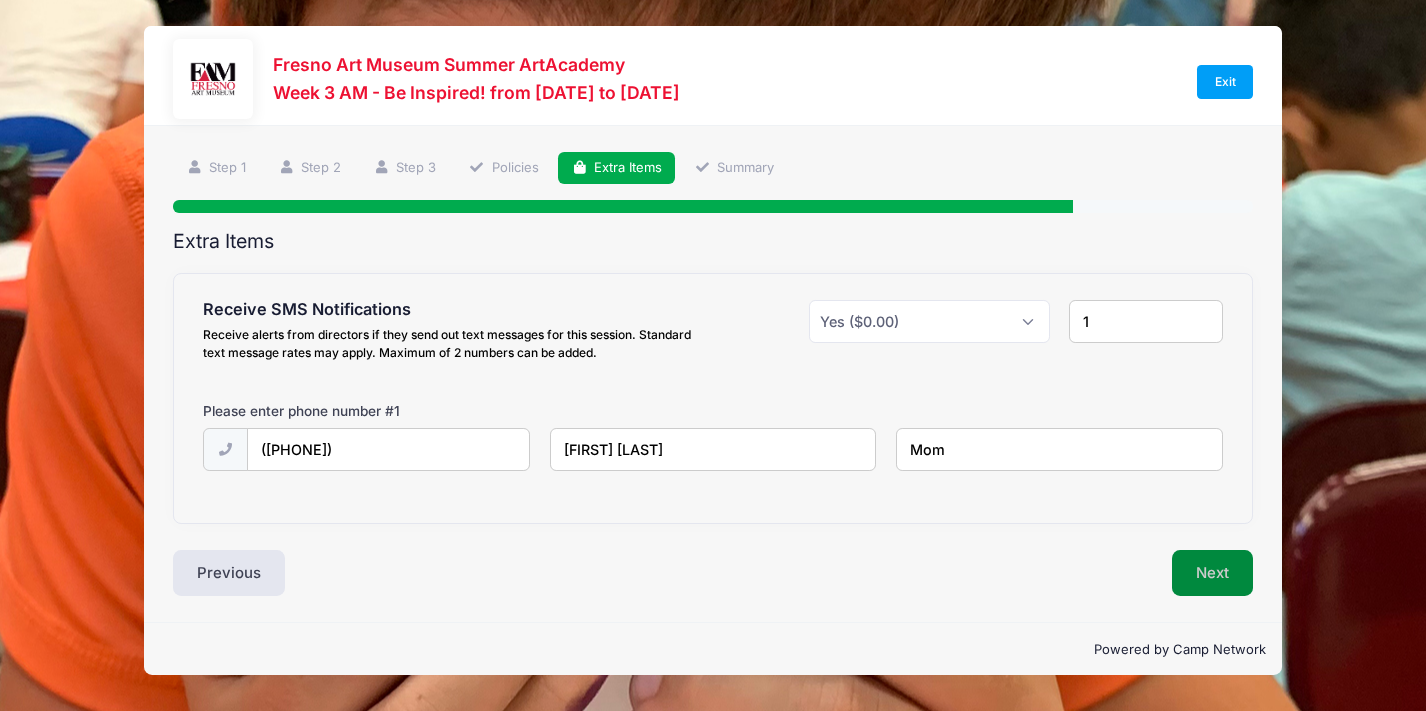 type on "Mom" 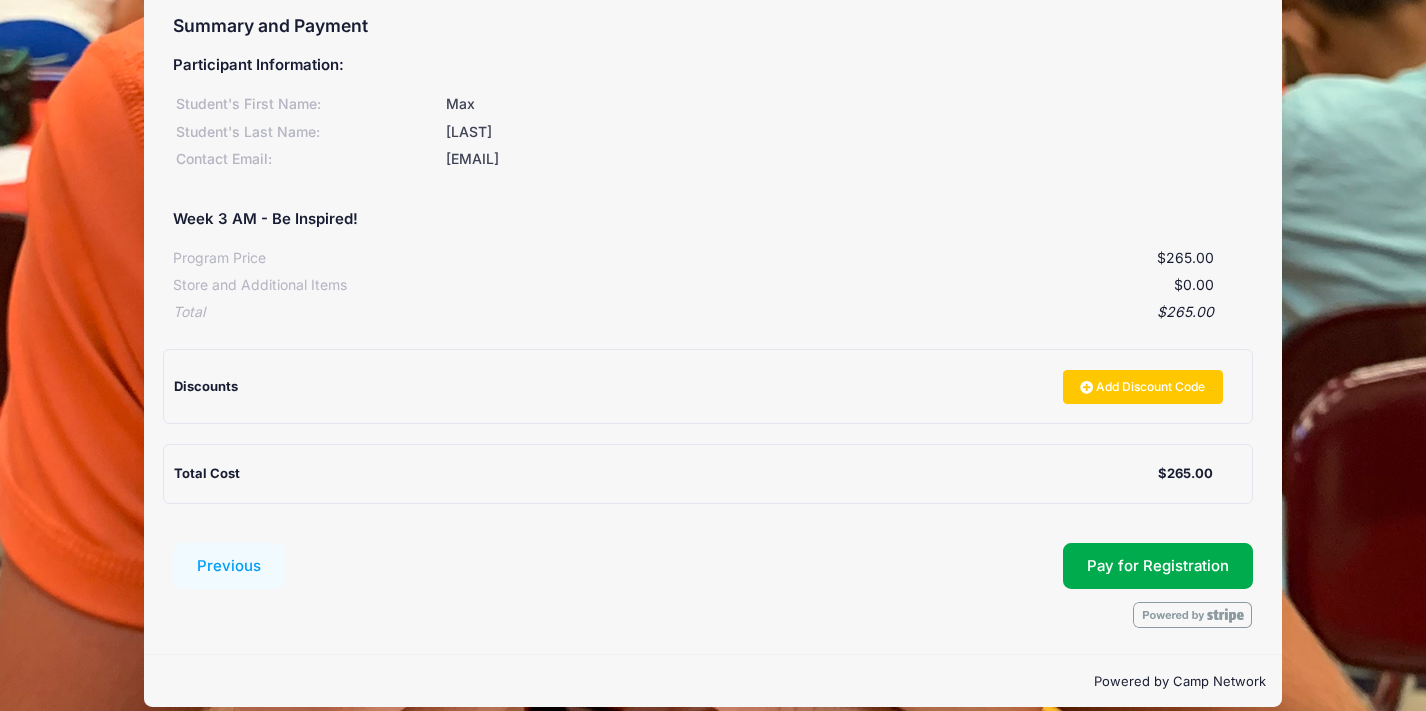 scroll, scrollTop: 218, scrollLeft: 0, axis: vertical 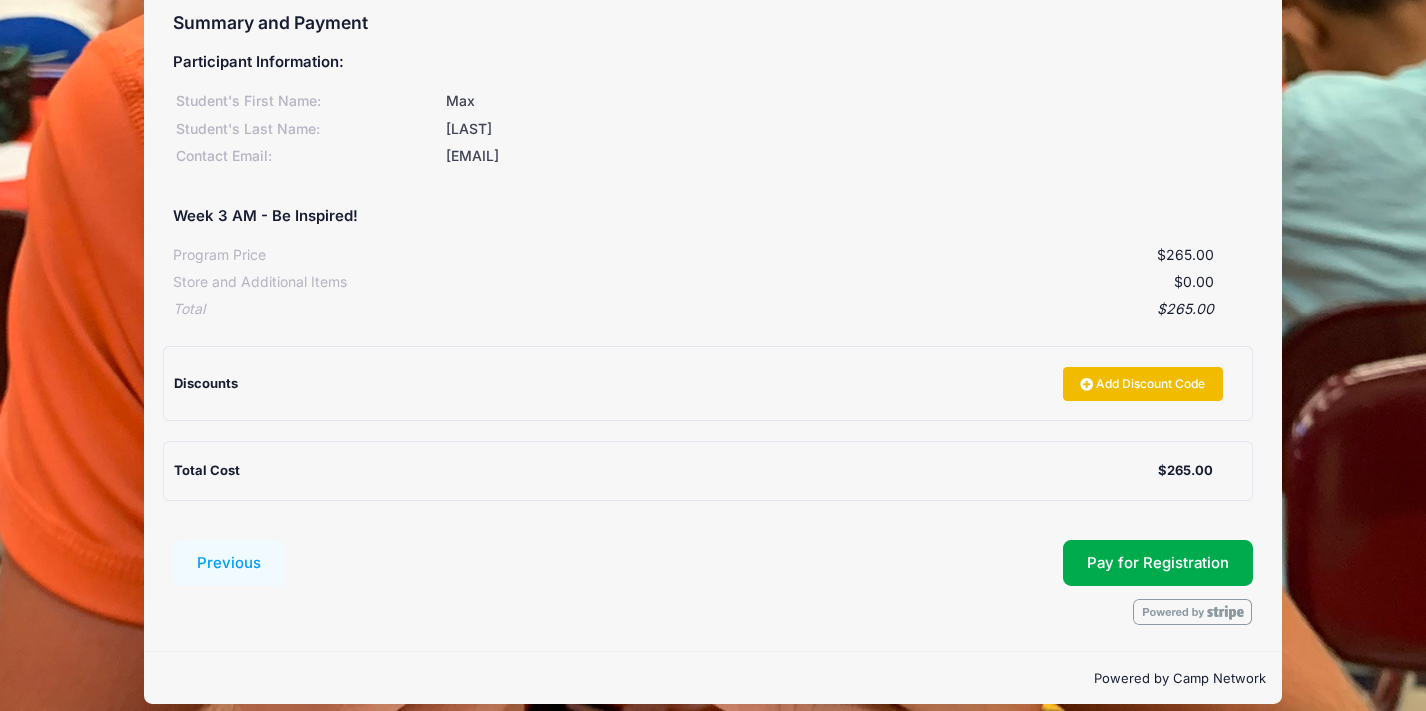 click on "Add Discount Code" at bounding box center (1143, 384) 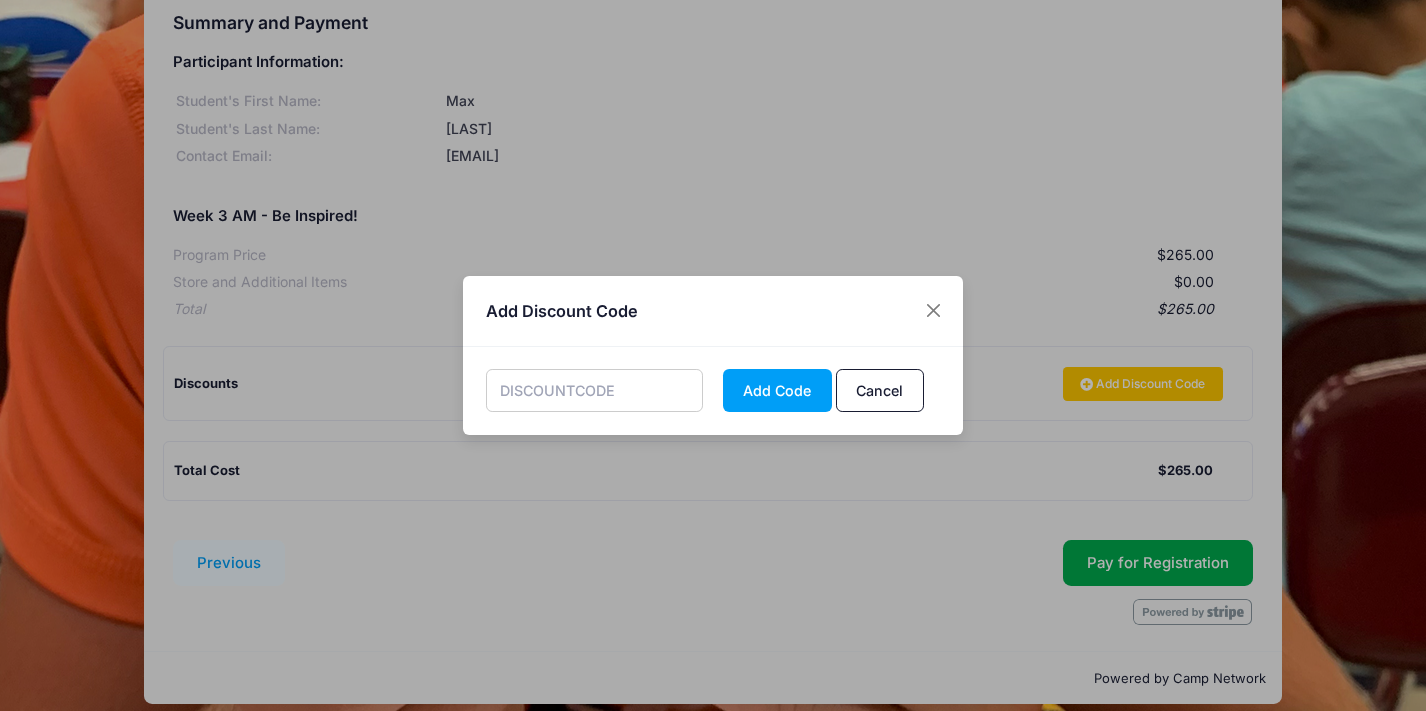click at bounding box center (595, 390) 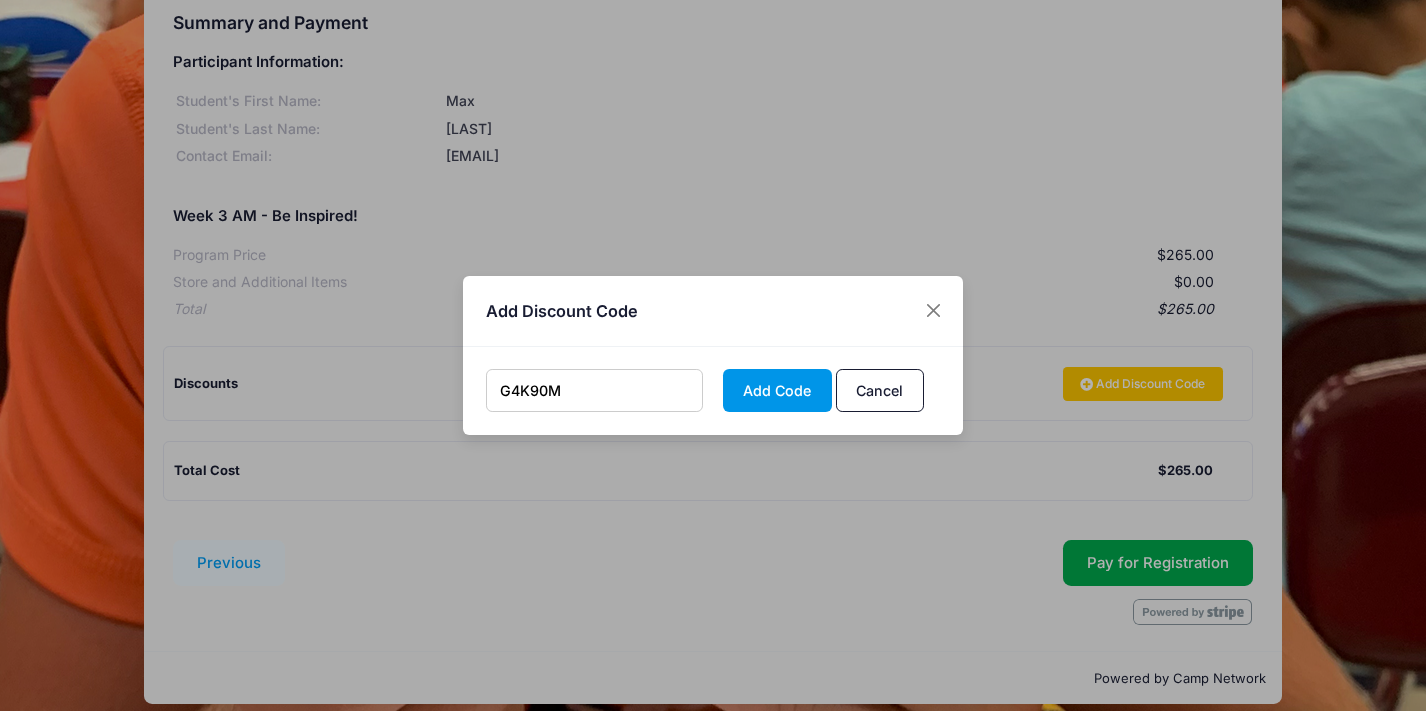 type on "G4K90M" 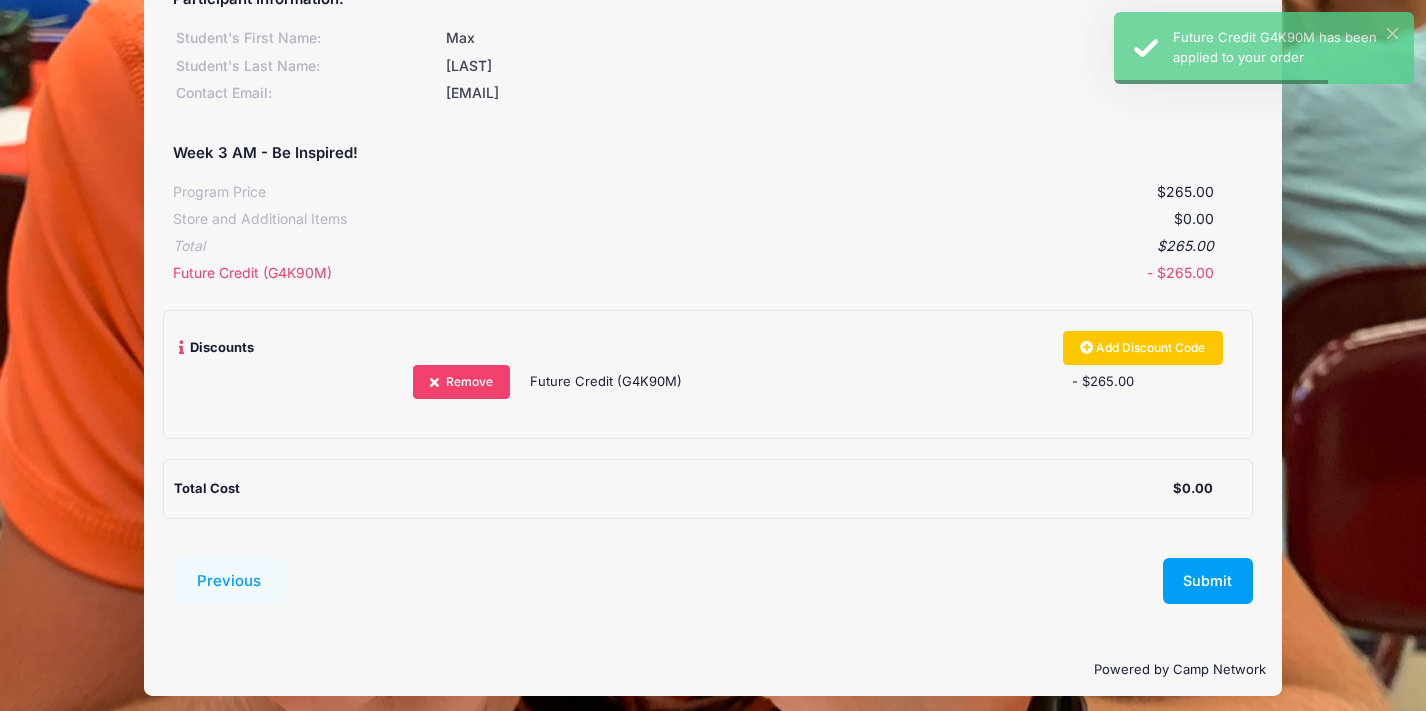scroll, scrollTop: 280, scrollLeft: 0, axis: vertical 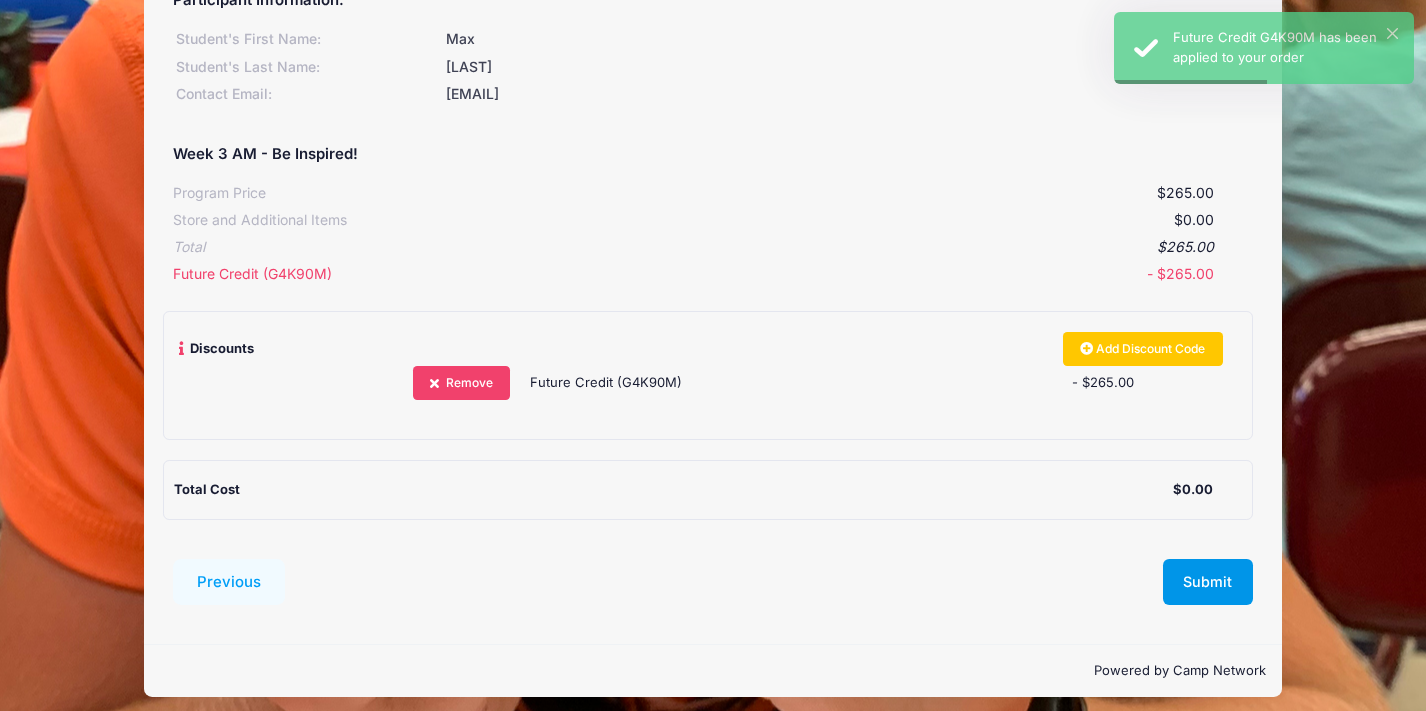 click on "Submit" at bounding box center [1208, 582] 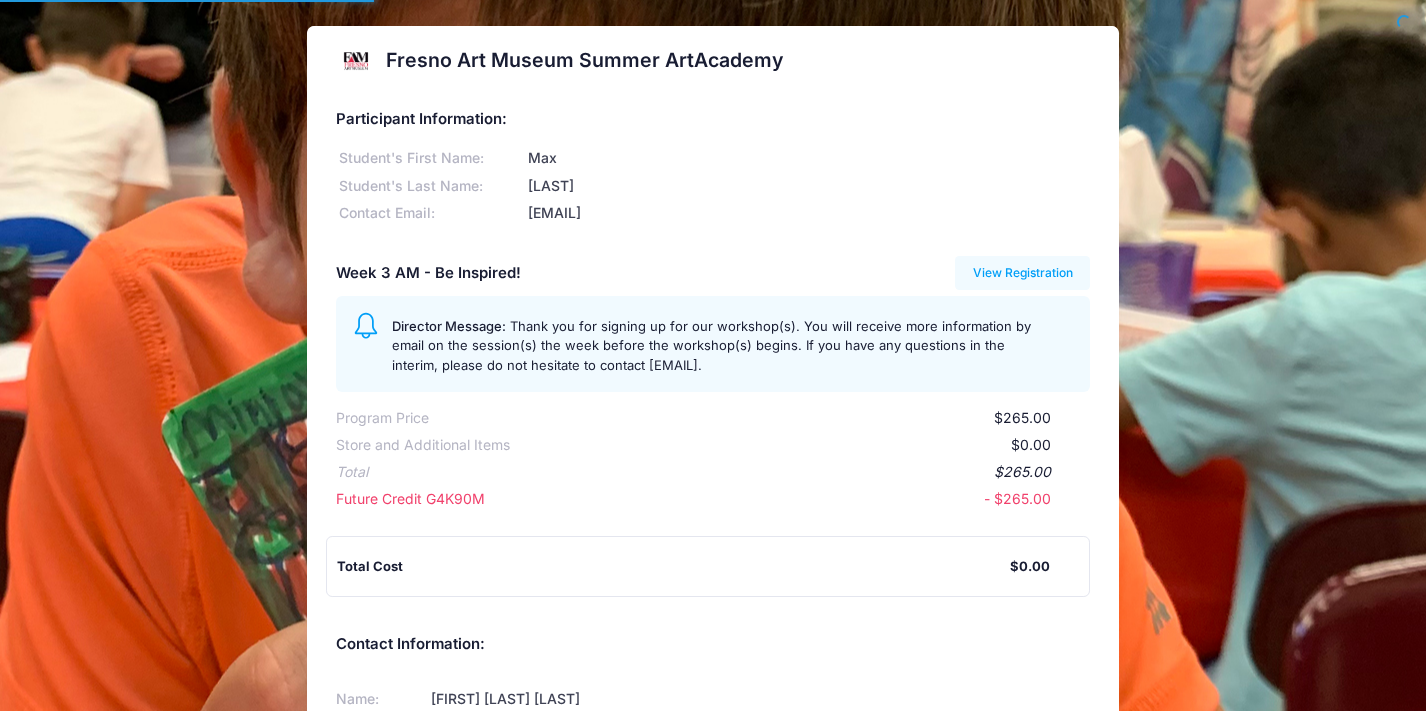 scroll, scrollTop: 0, scrollLeft: 0, axis: both 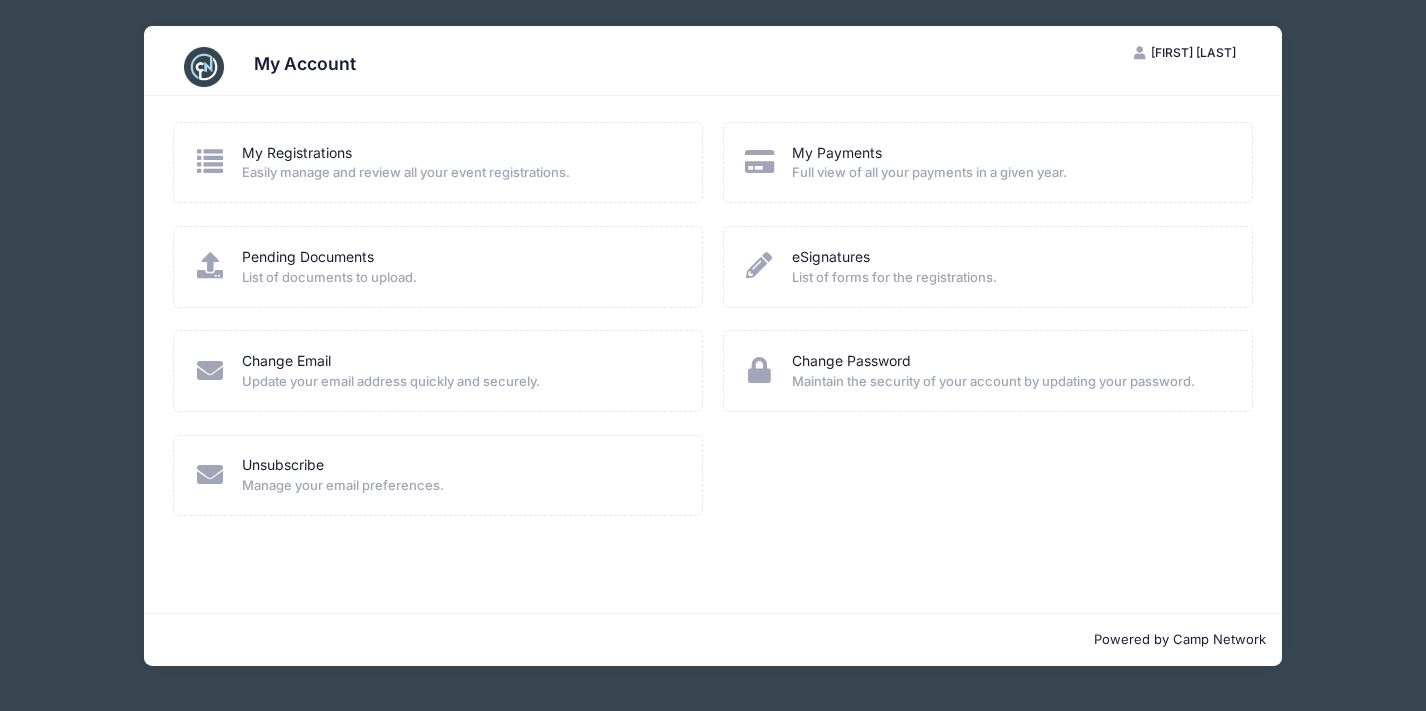 click on "Easily manage and review all your event registrations." at bounding box center [459, 173] 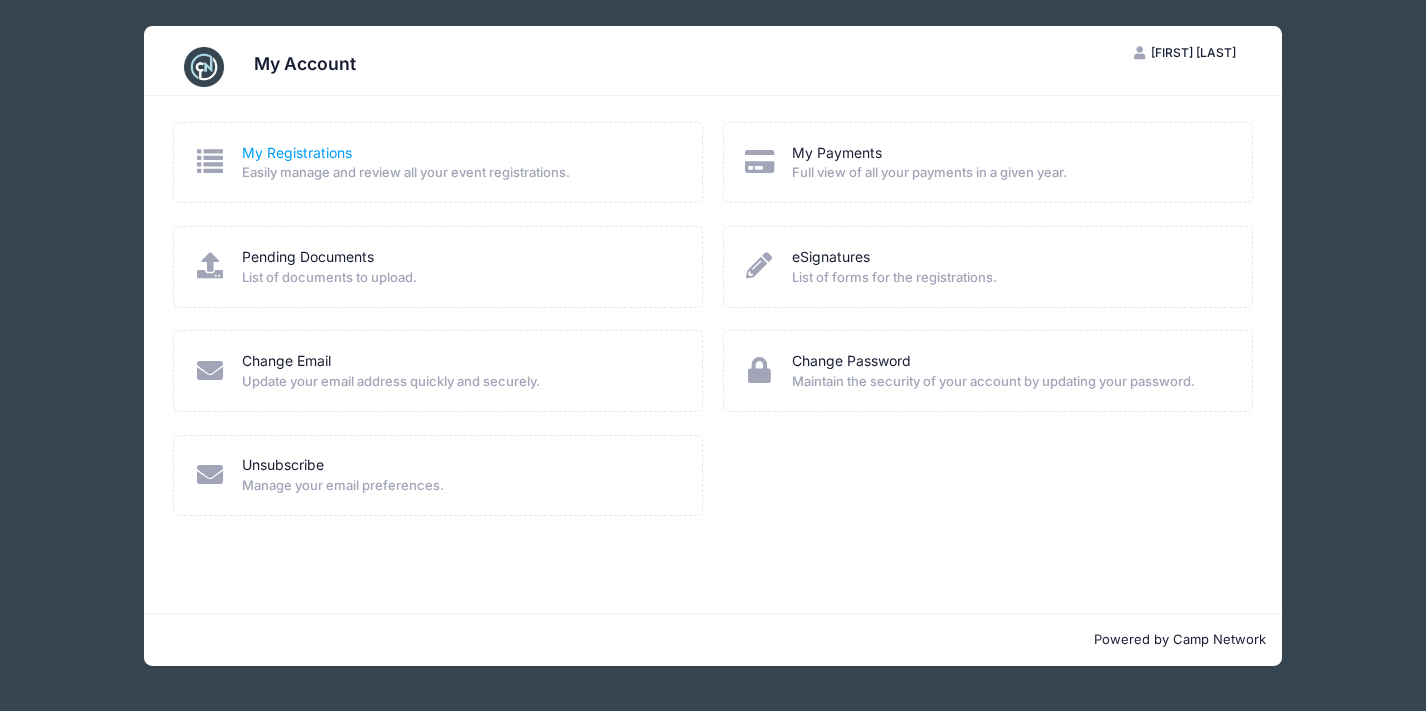 click on "My Registrations" at bounding box center (297, 153) 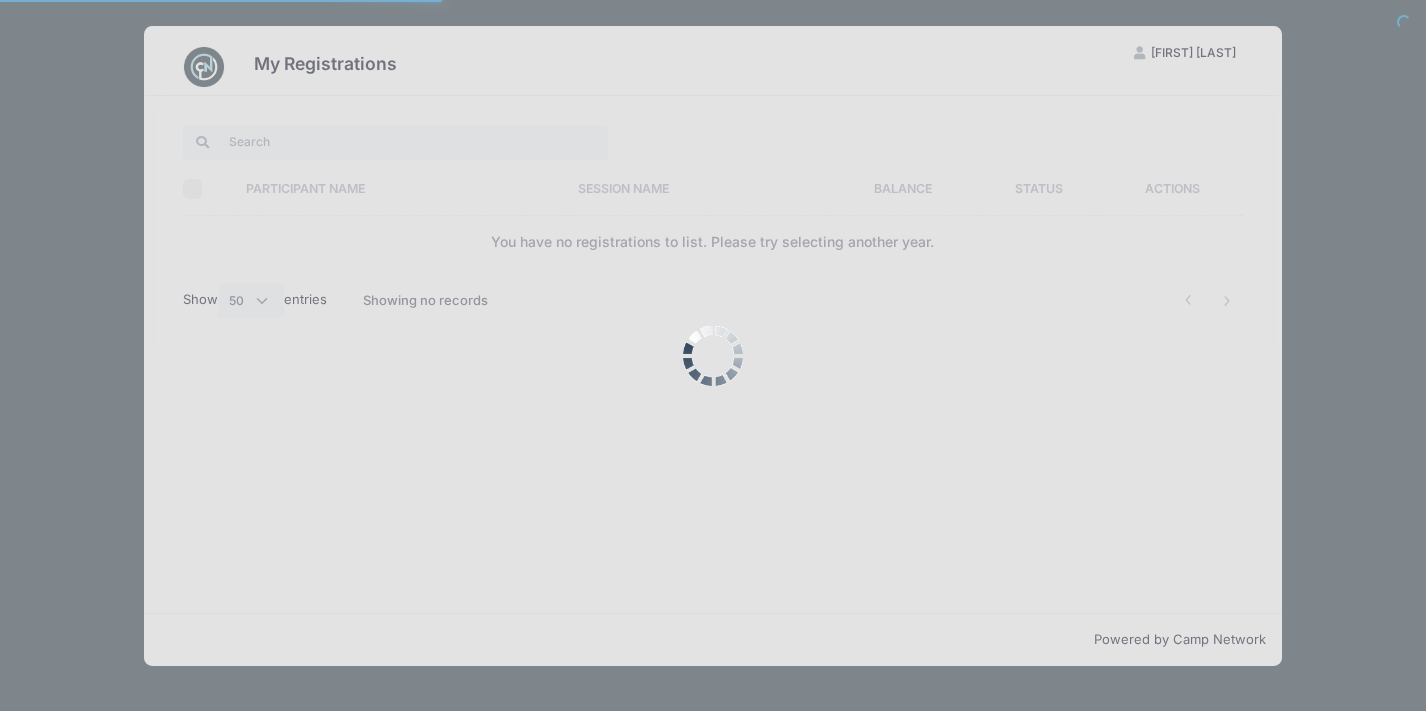 select on "50" 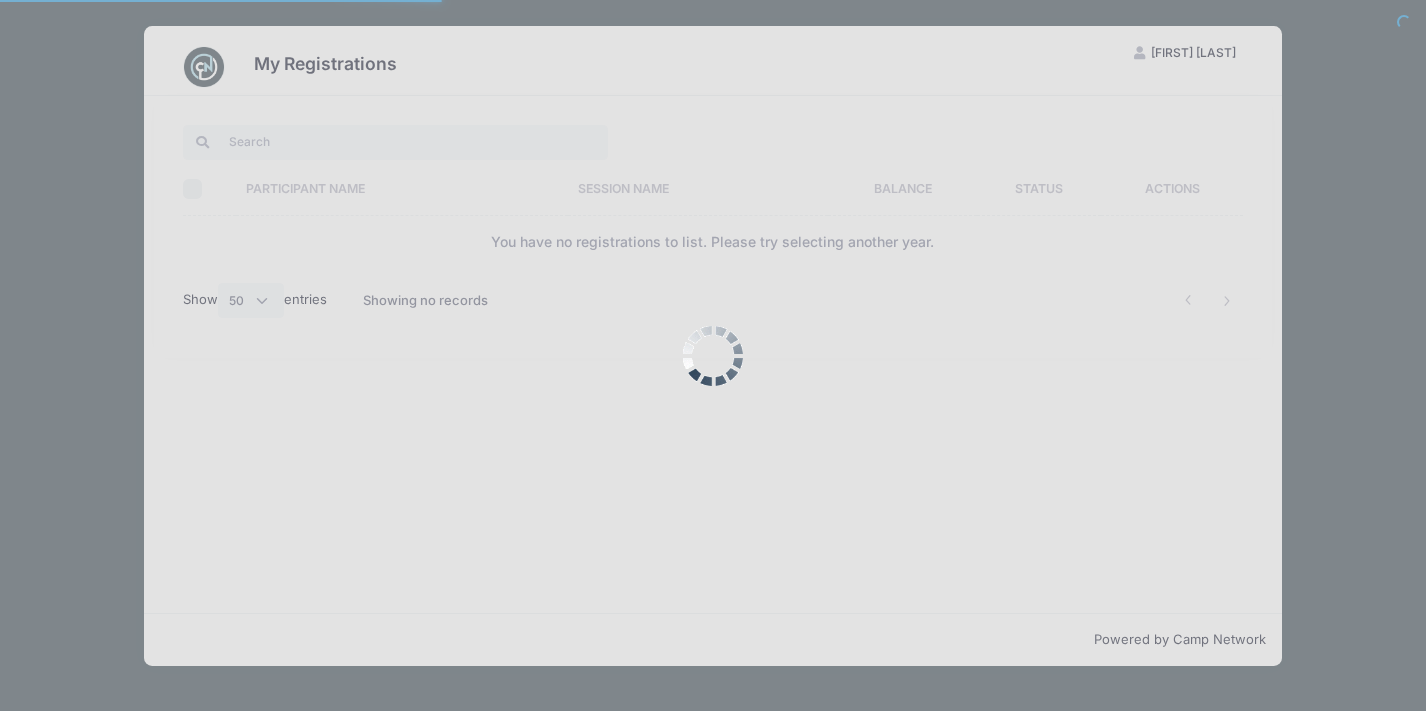 scroll, scrollTop: 0, scrollLeft: 0, axis: both 